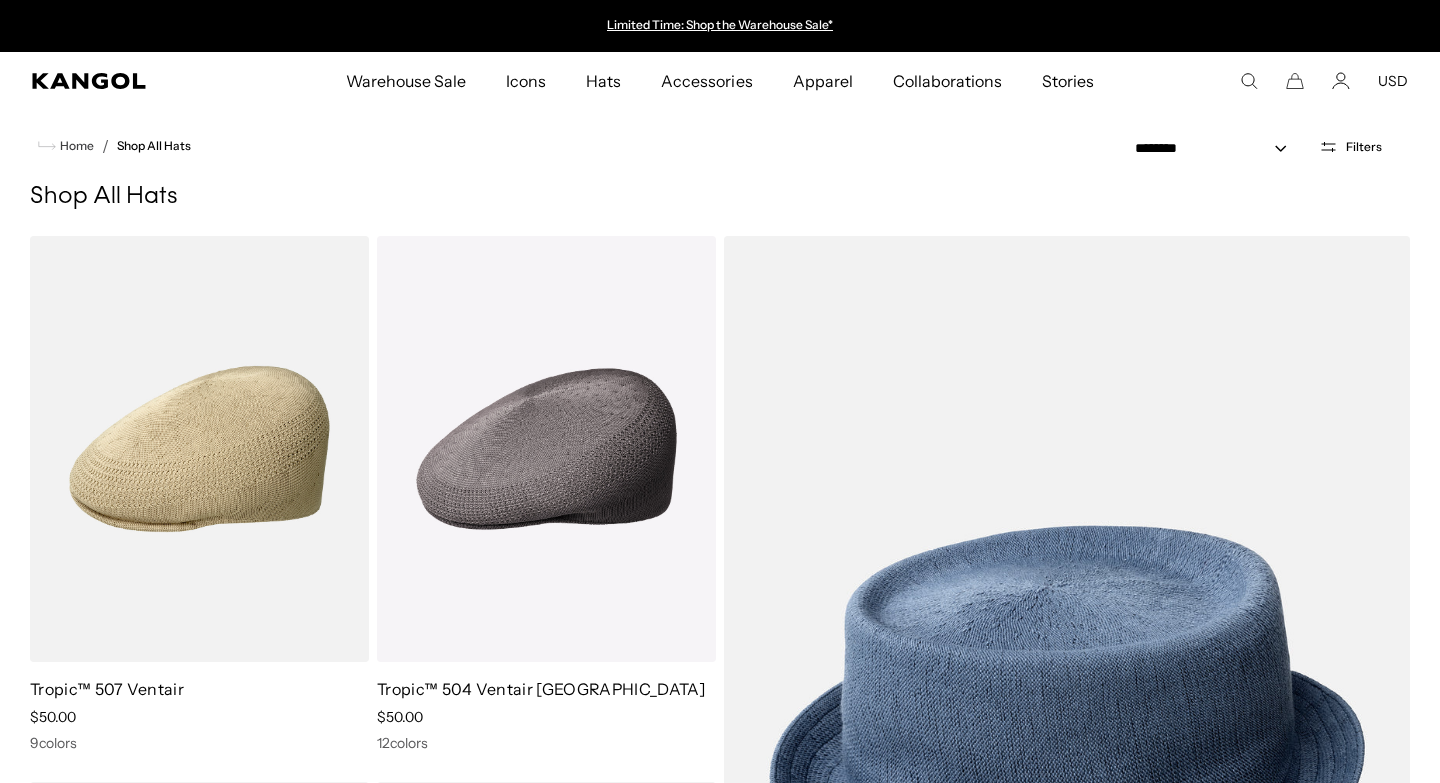 scroll, scrollTop: 0, scrollLeft: 0, axis: both 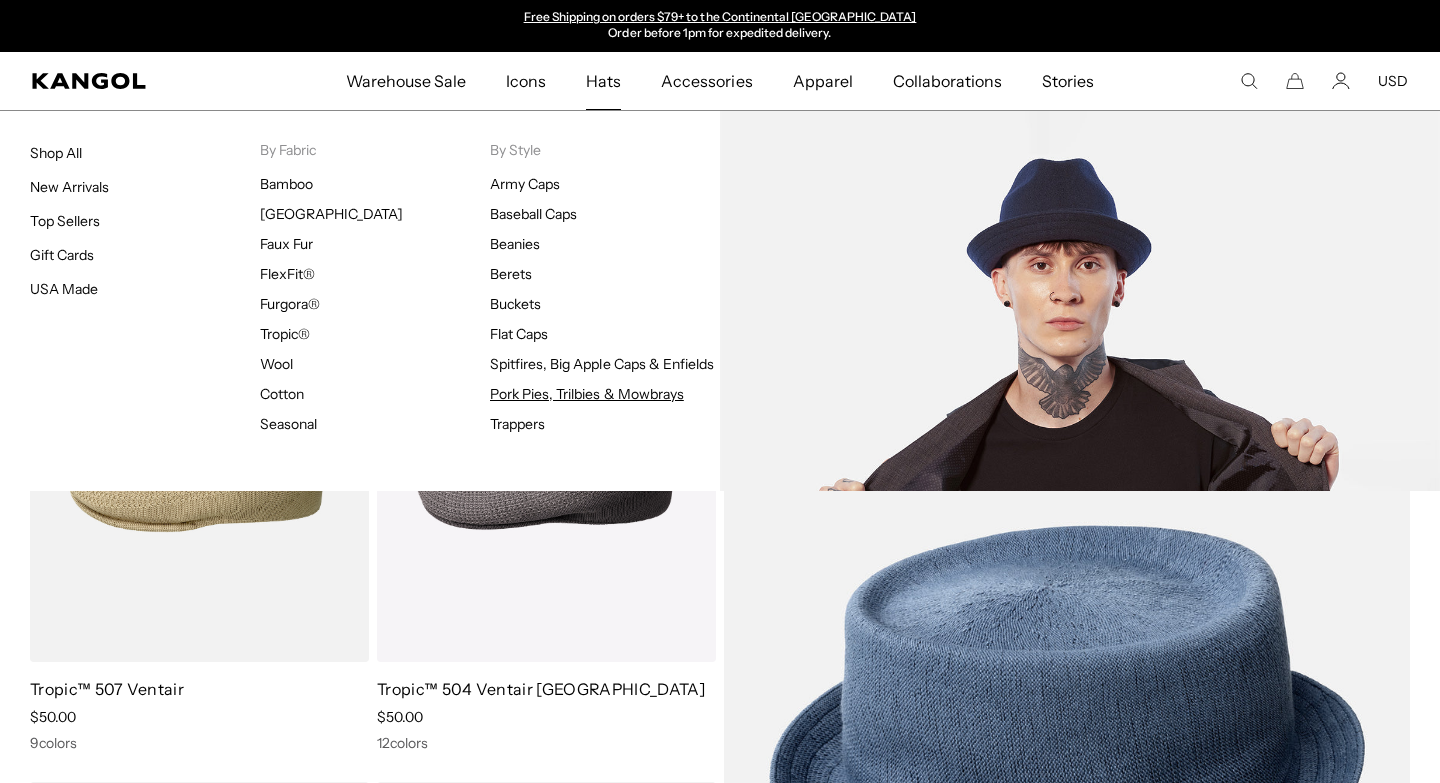 click on "Pork Pies, Trilbies & Mowbrays" at bounding box center [587, 394] 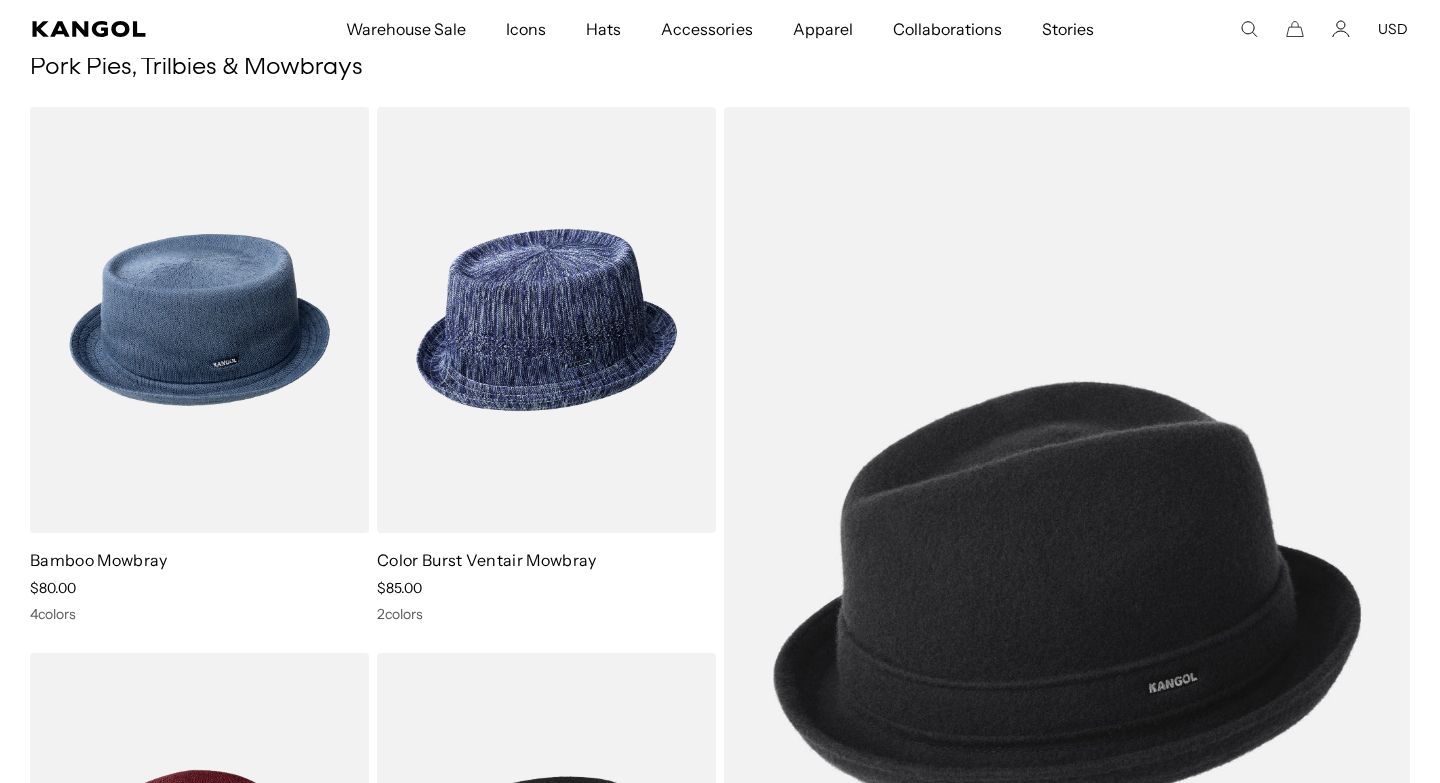 scroll, scrollTop: 189, scrollLeft: 0, axis: vertical 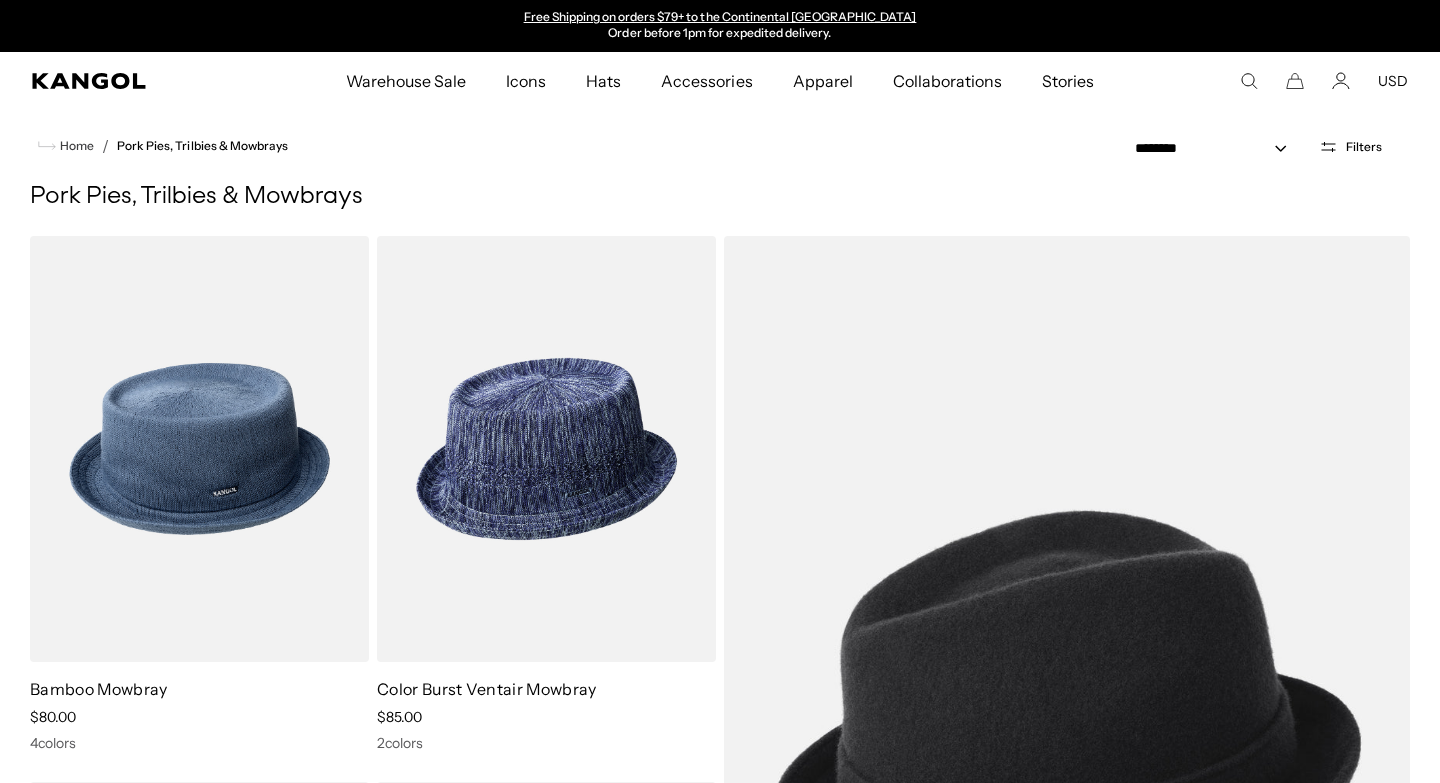 click on "Hats" at bounding box center (603, 81) 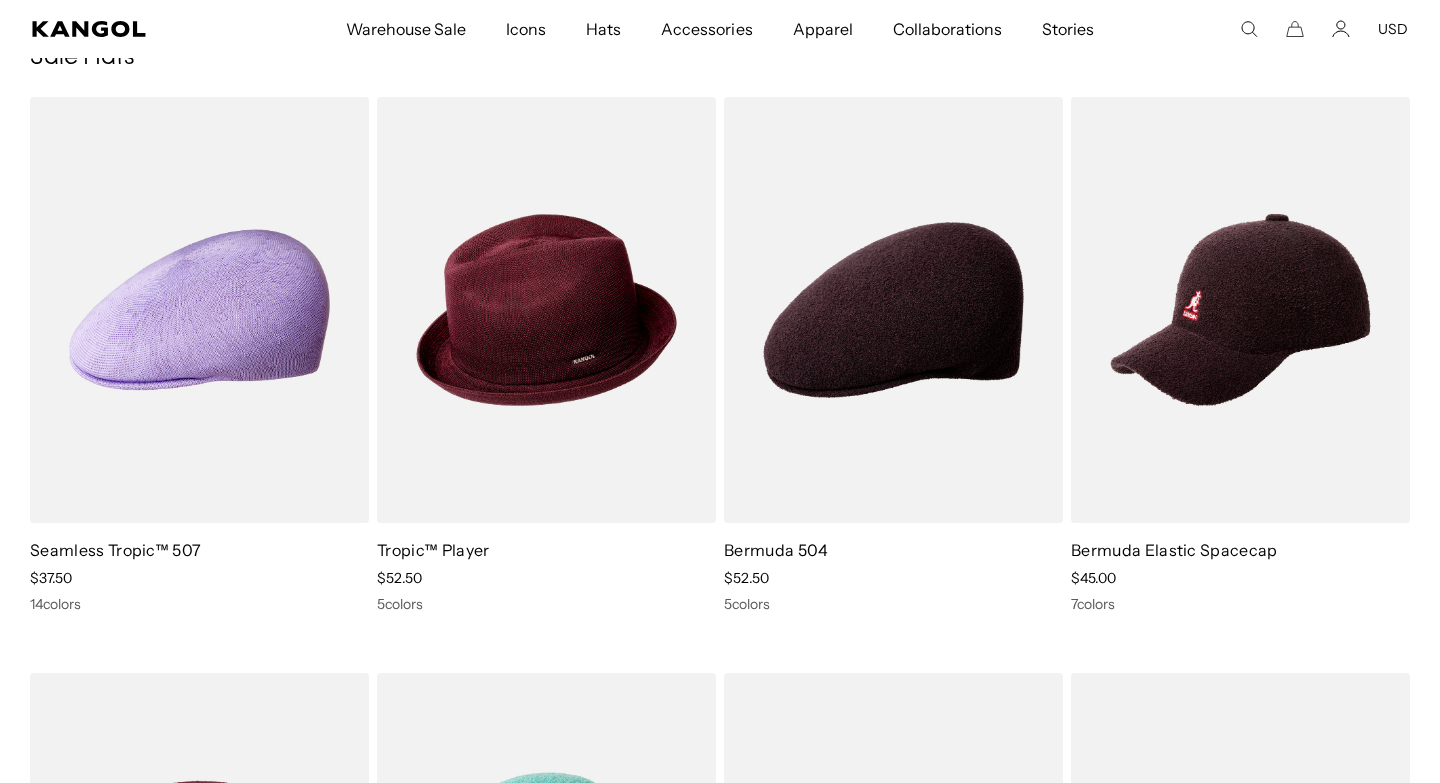 scroll, scrollTop: 307, scrollLeft: 0, axis: vertical 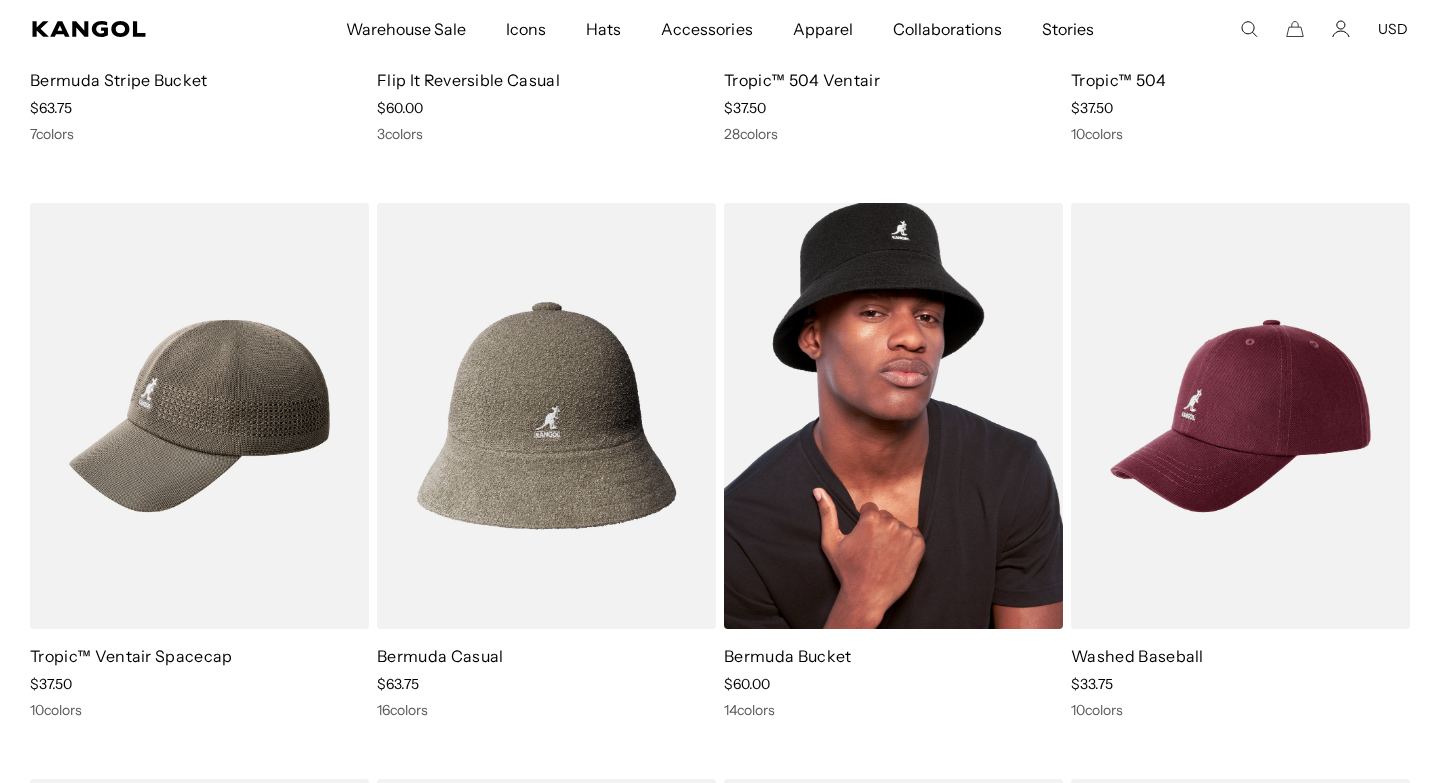 click at bounding box center (893, 416) 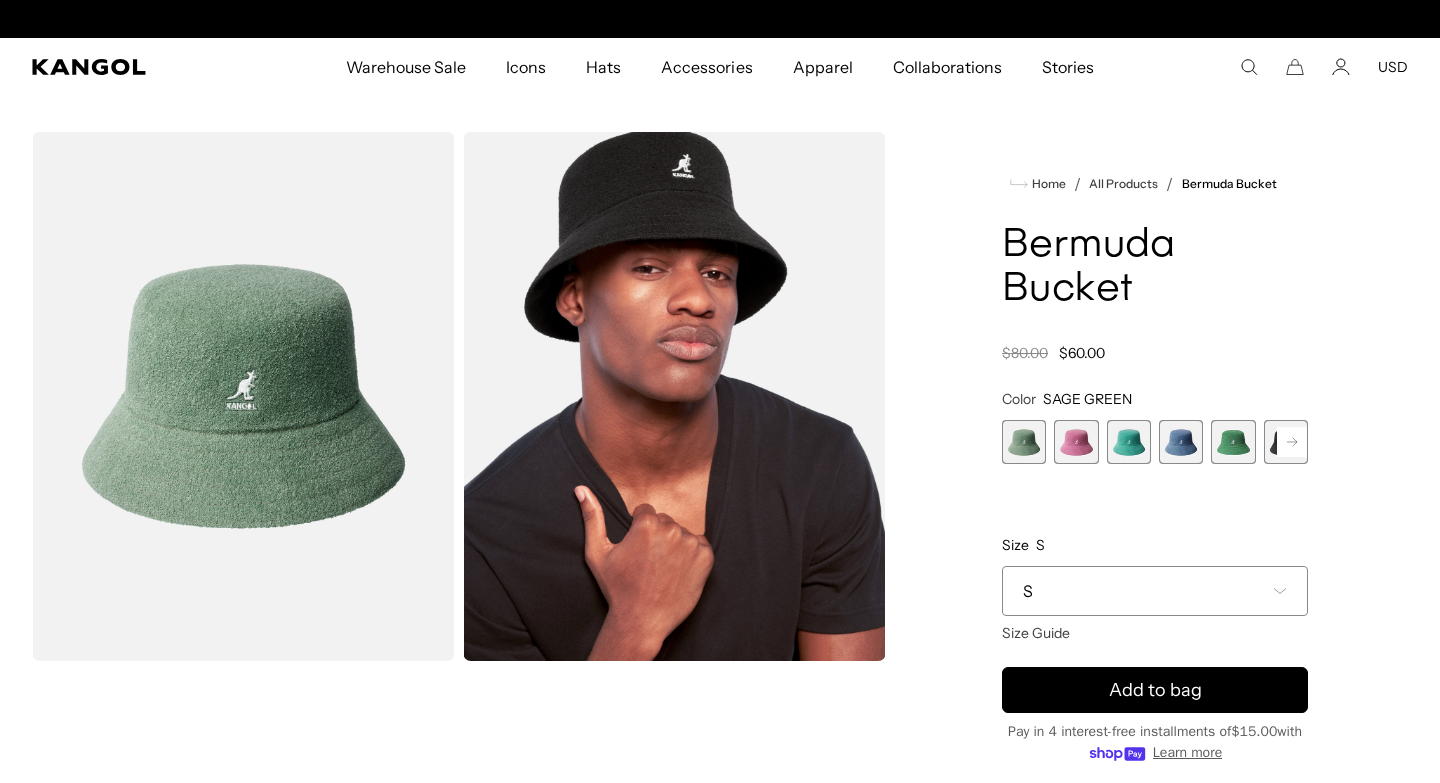 scroll, scrollTop: 14, scrollLeft: 0, axis: vertical 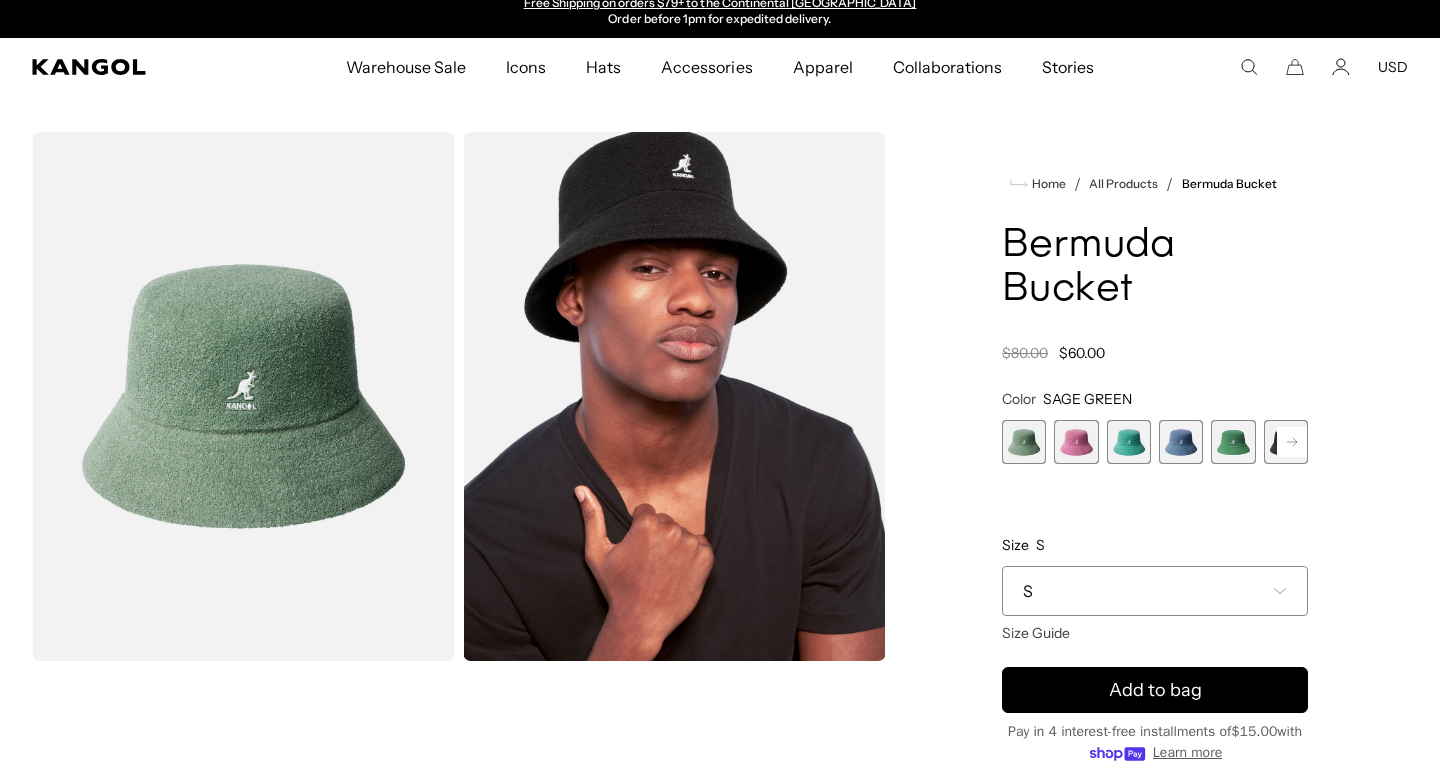 click 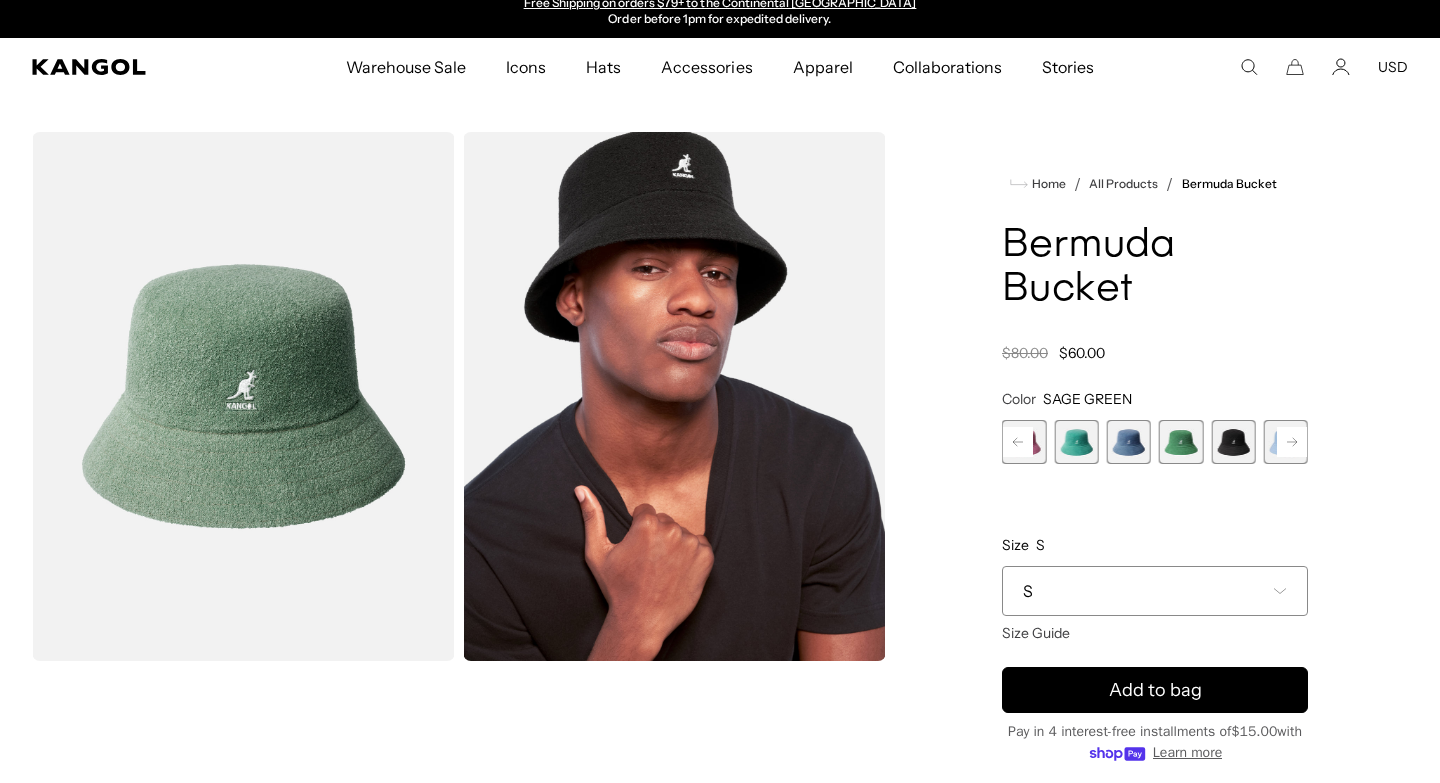 scroll, scrollTop: 0, scrollLeft: 0, axis: both 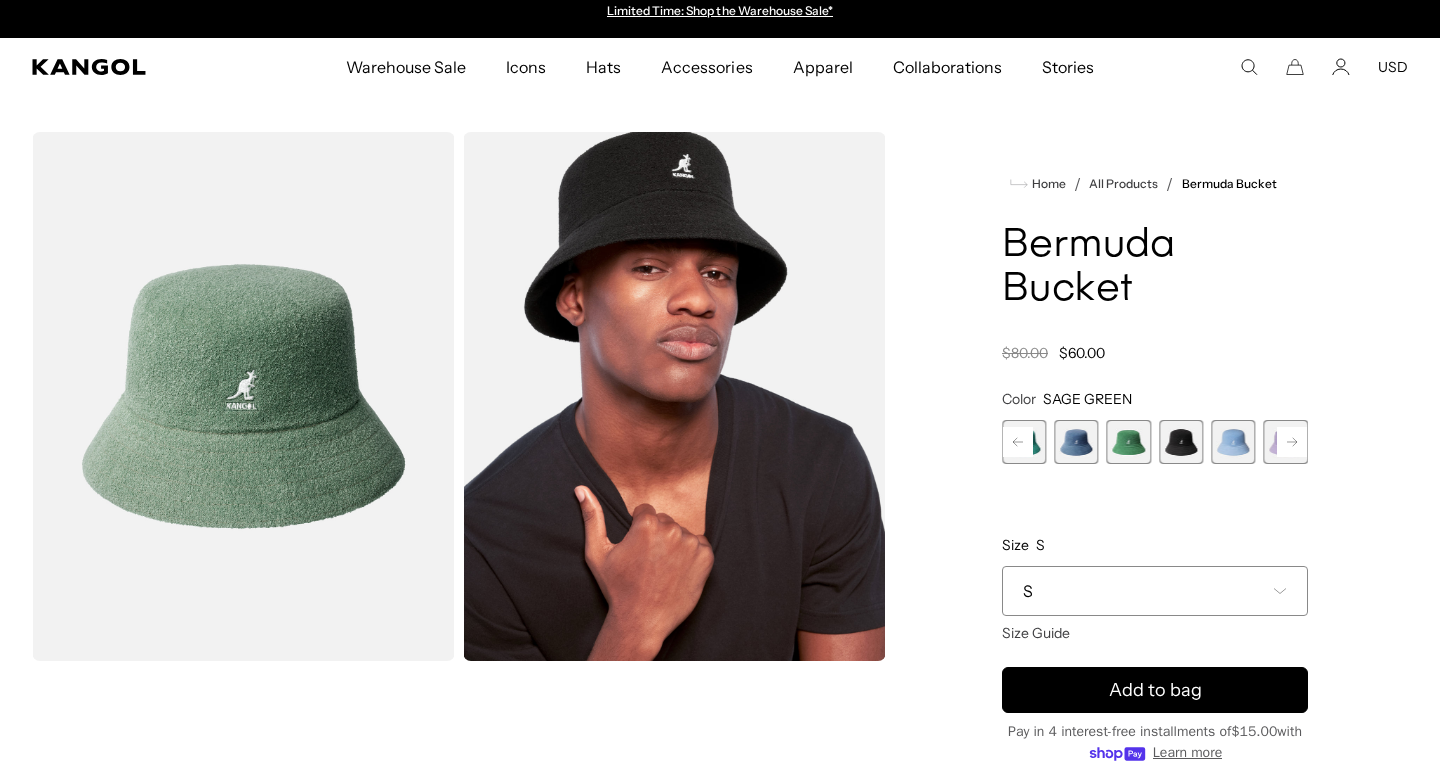 click 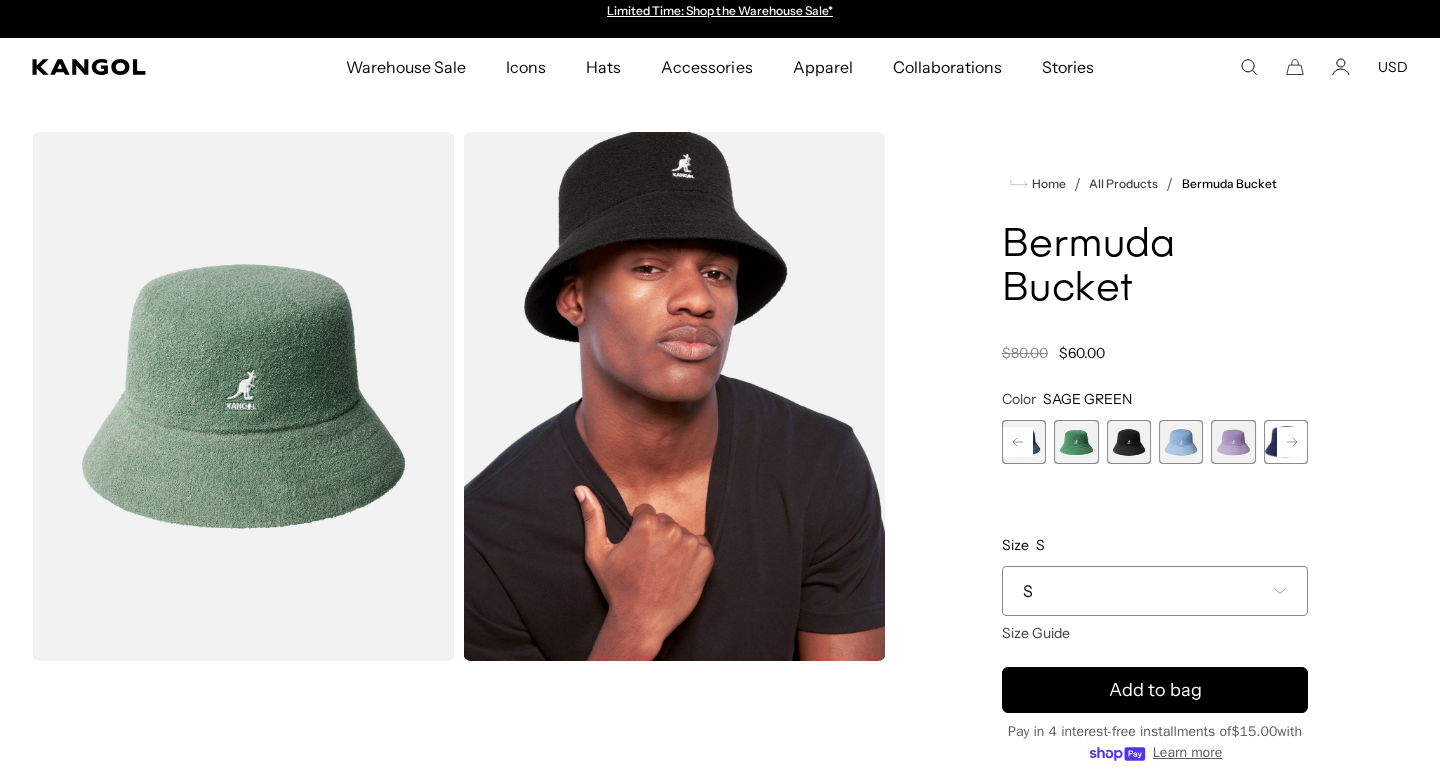 click 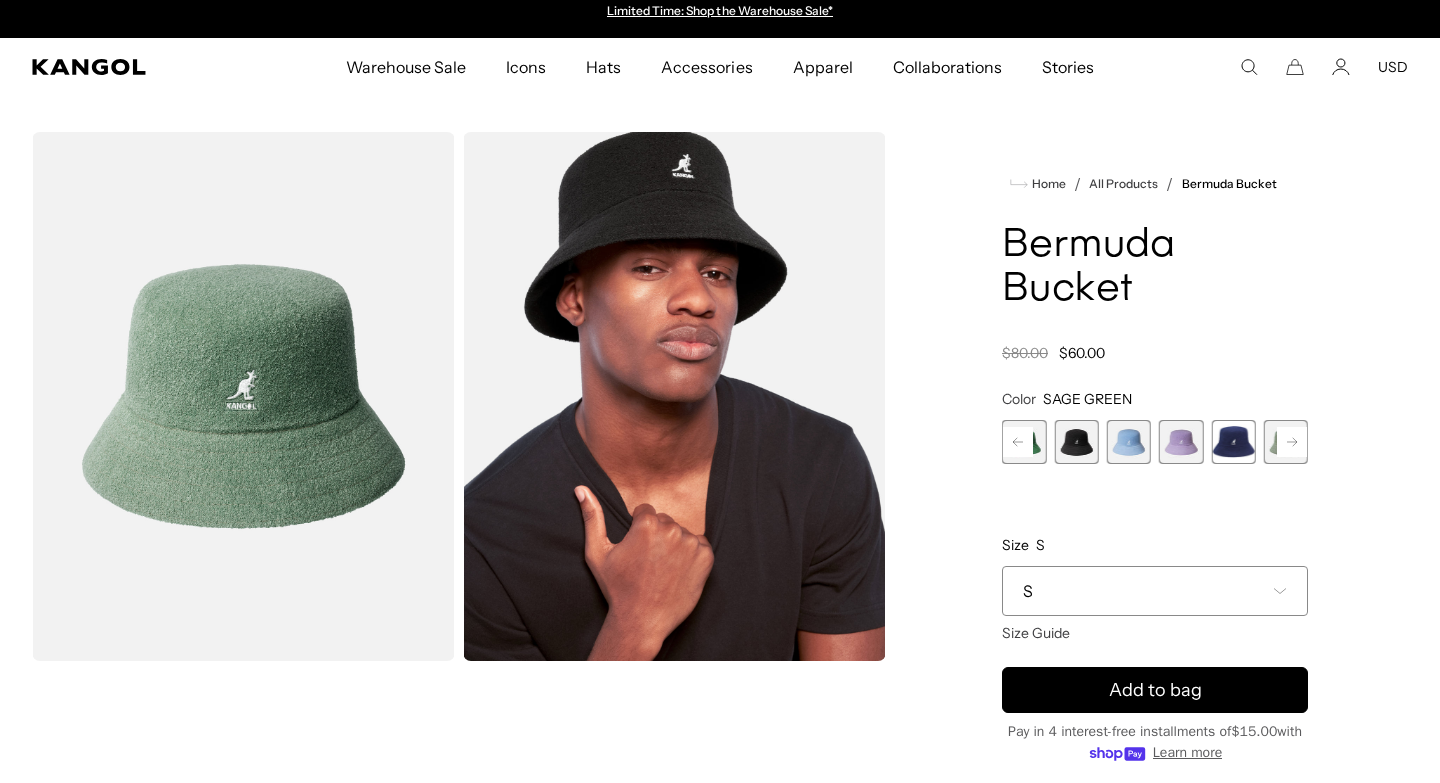 click 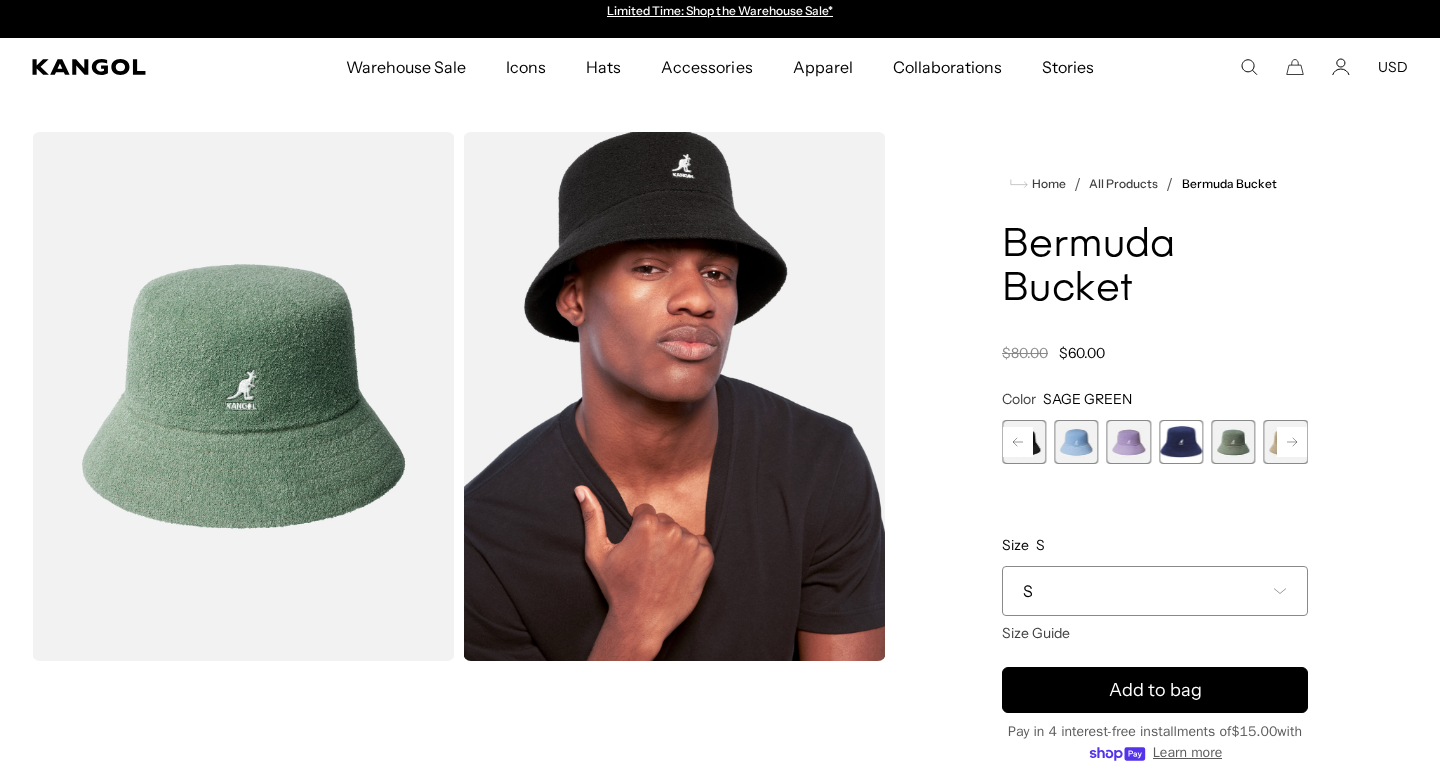 click 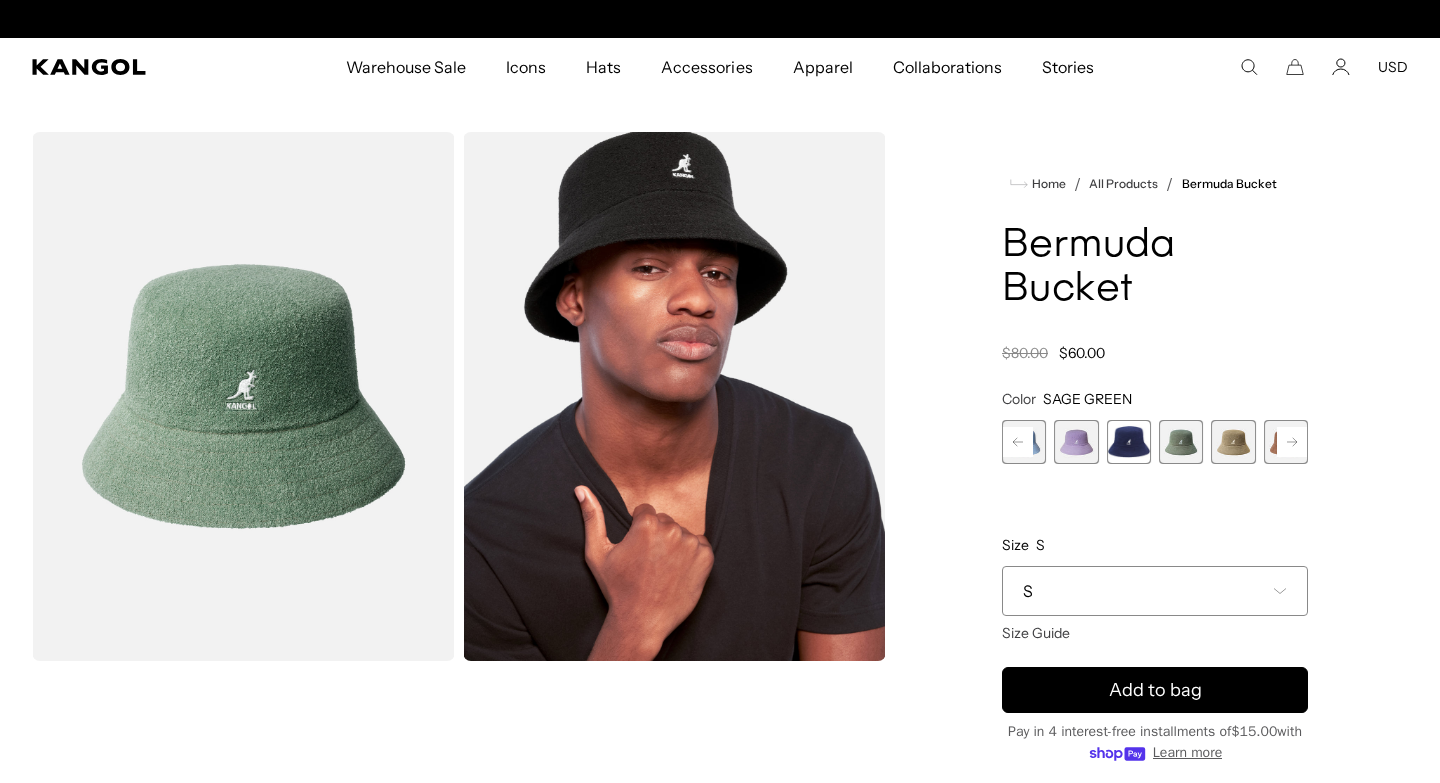click 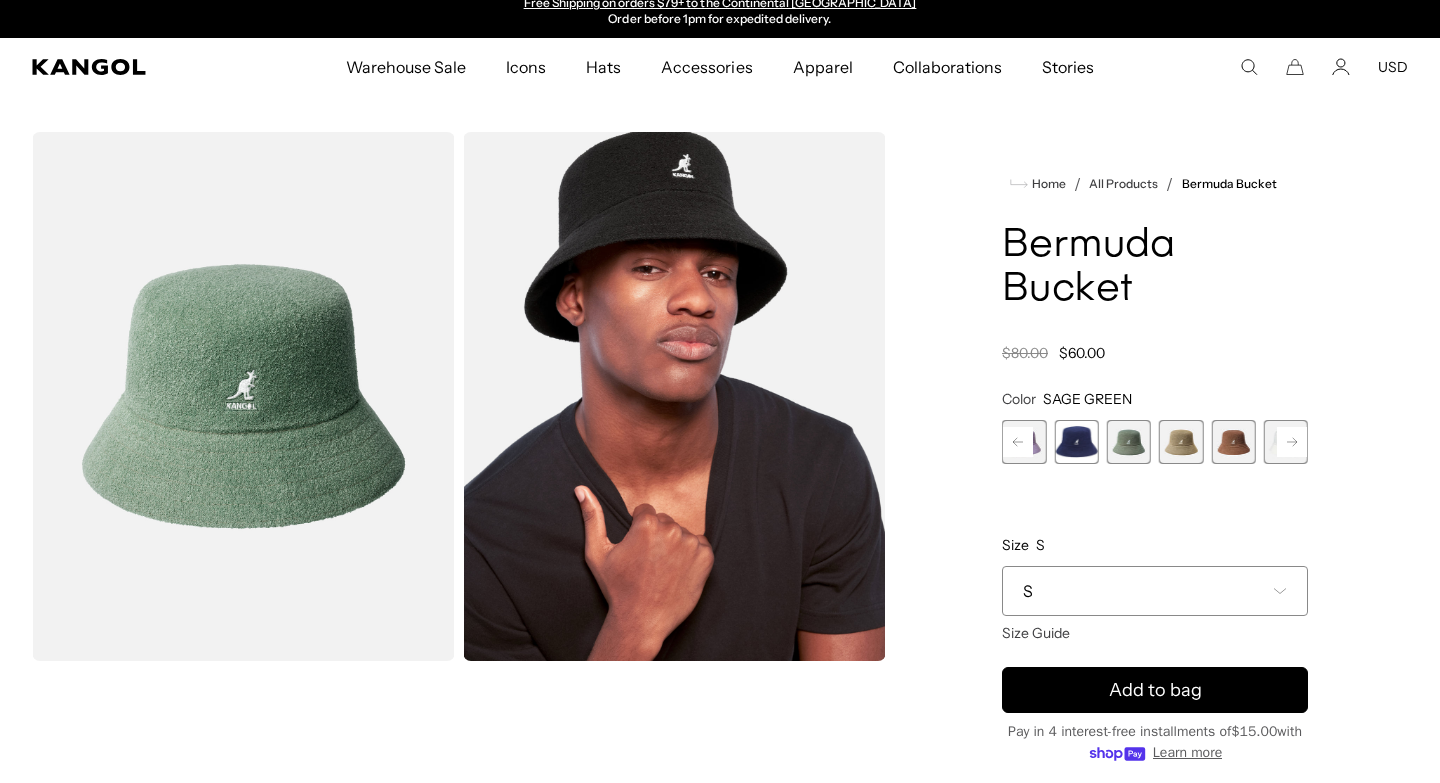 click 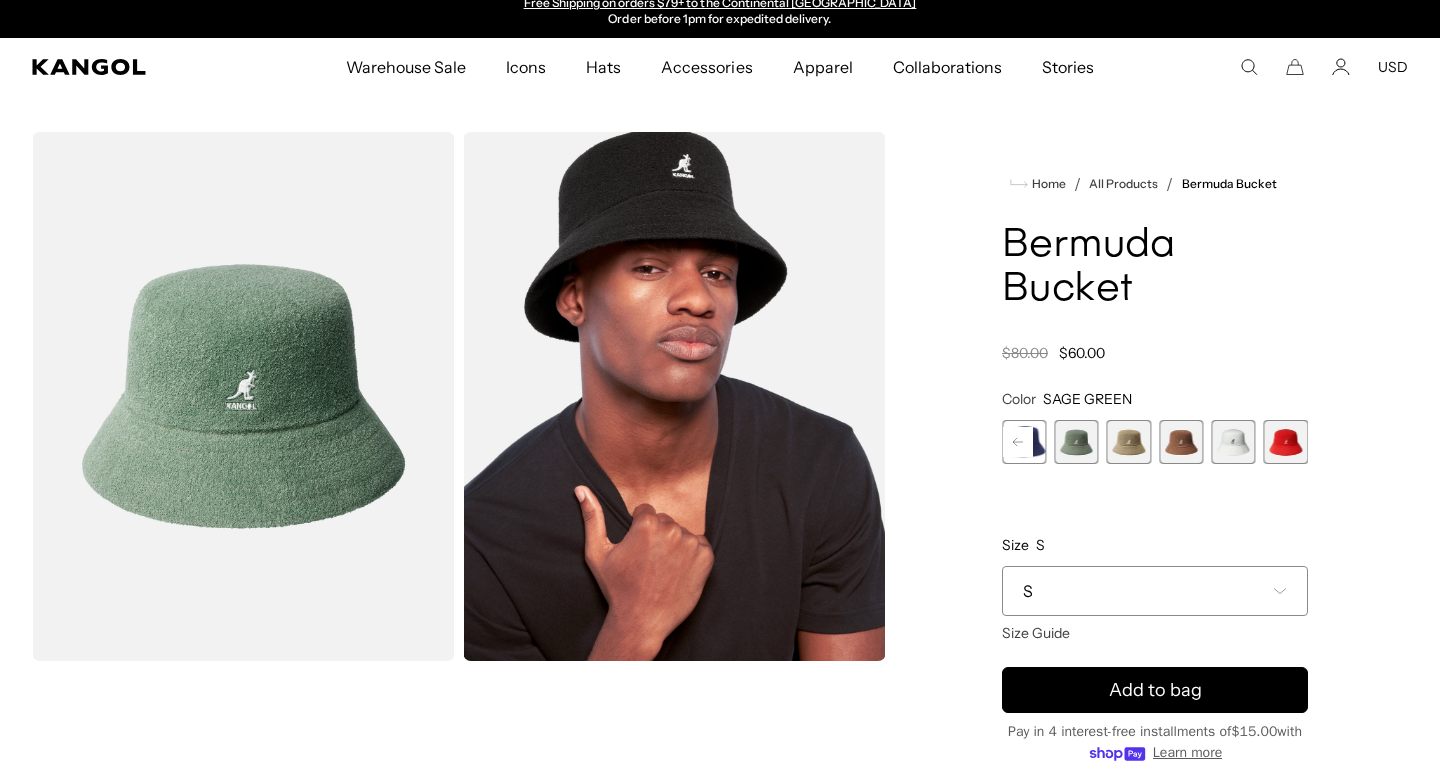click at bounding box center [1233, 442] 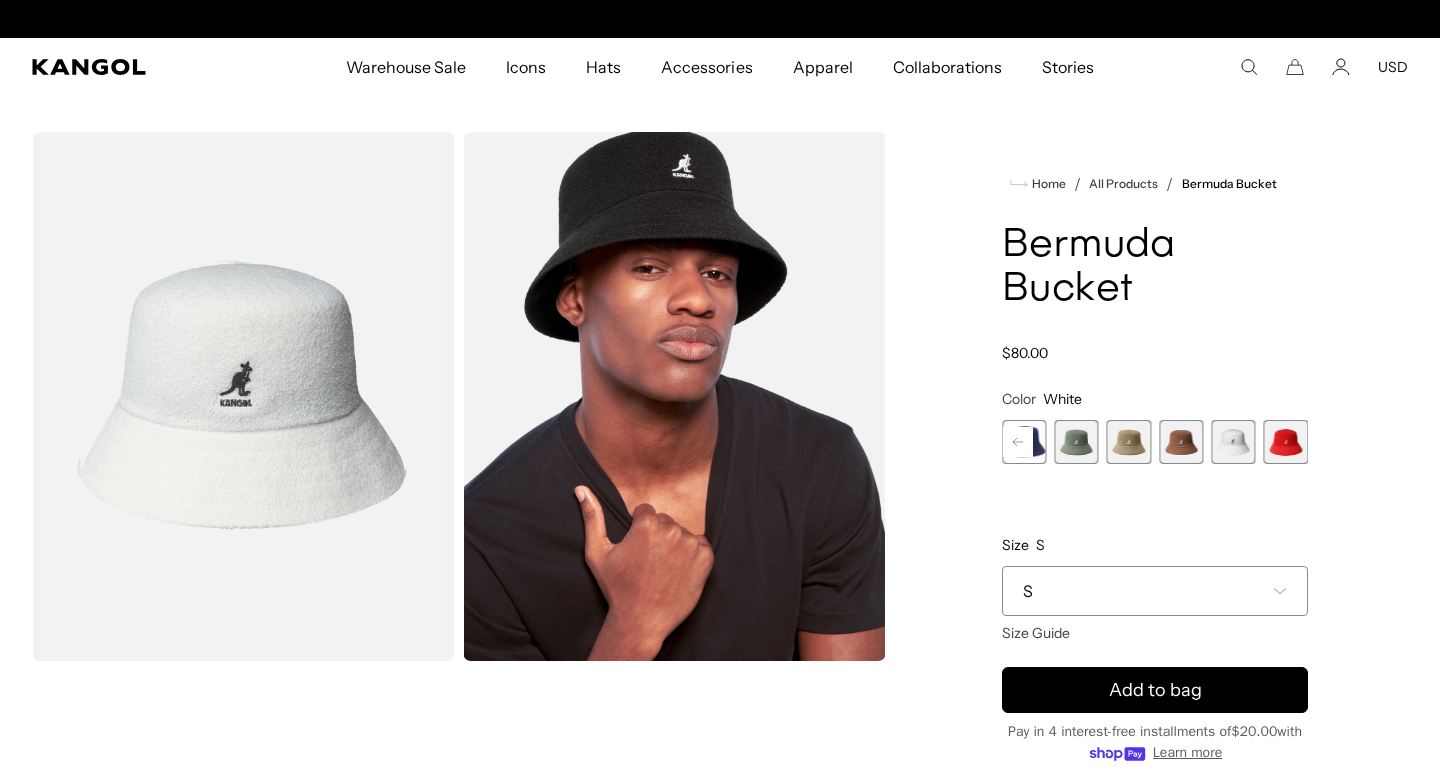 scroll, scrollTop: 0, scrollLeft: 412, axis: horizontal 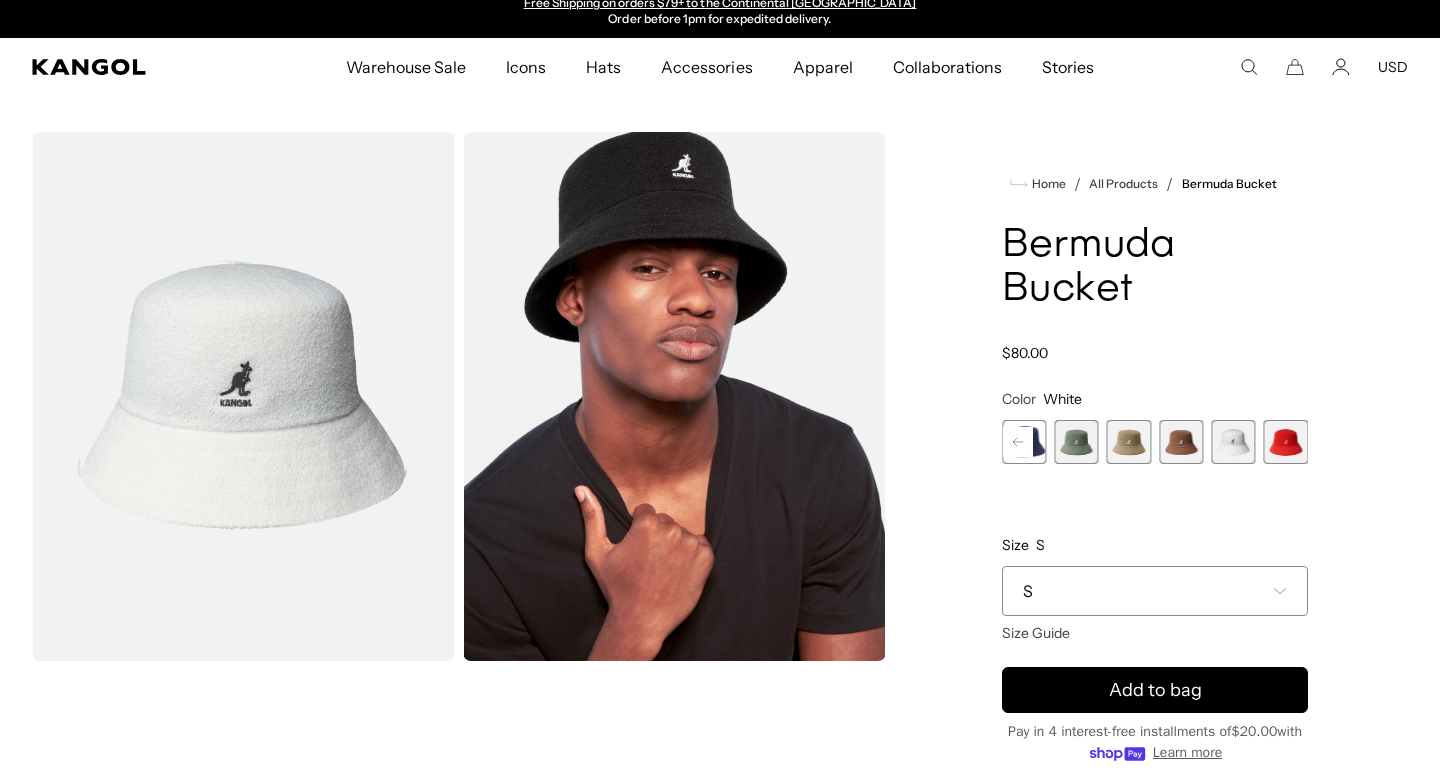 click on "S" at bounding box center (1155, 591) 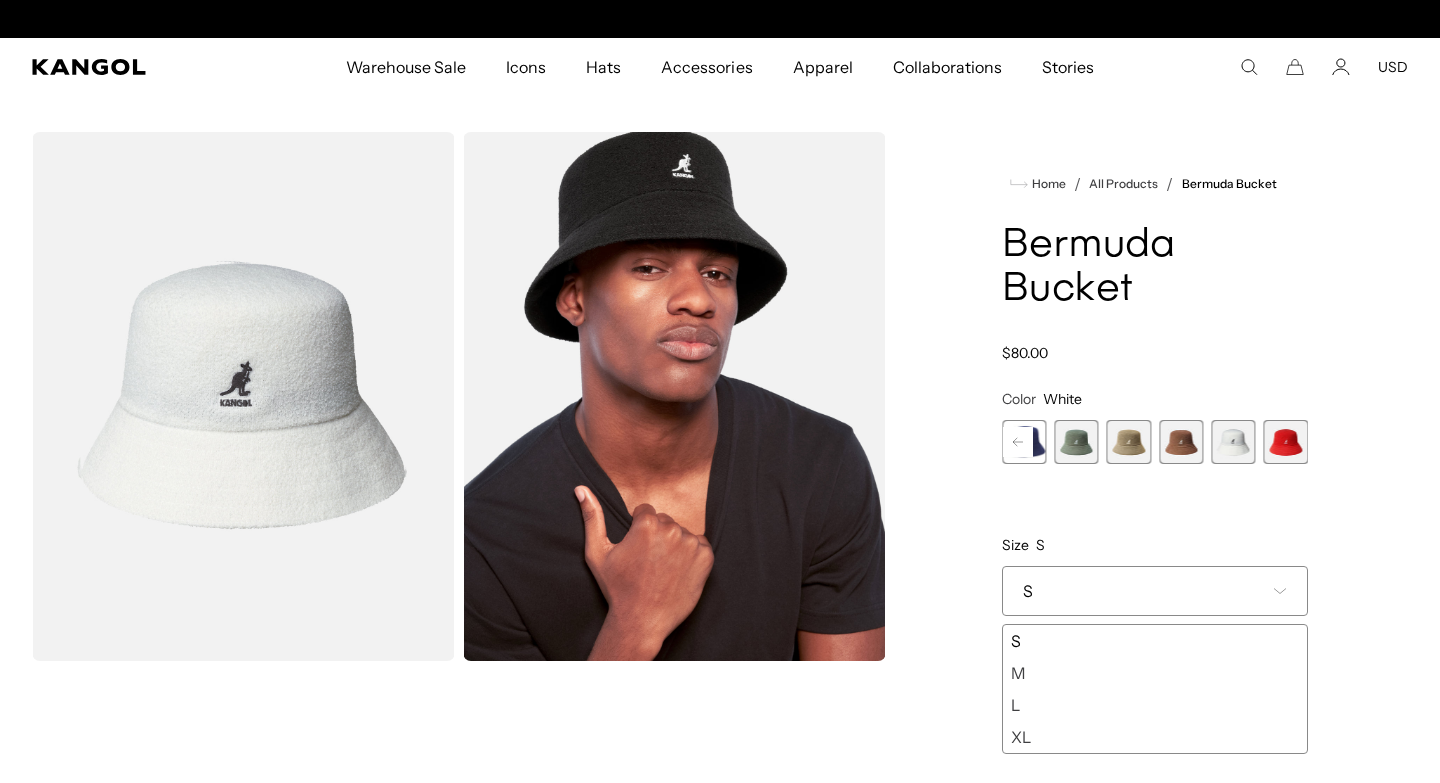 scroll, scrollTop: 0, scrollLeft: 0, axis: both 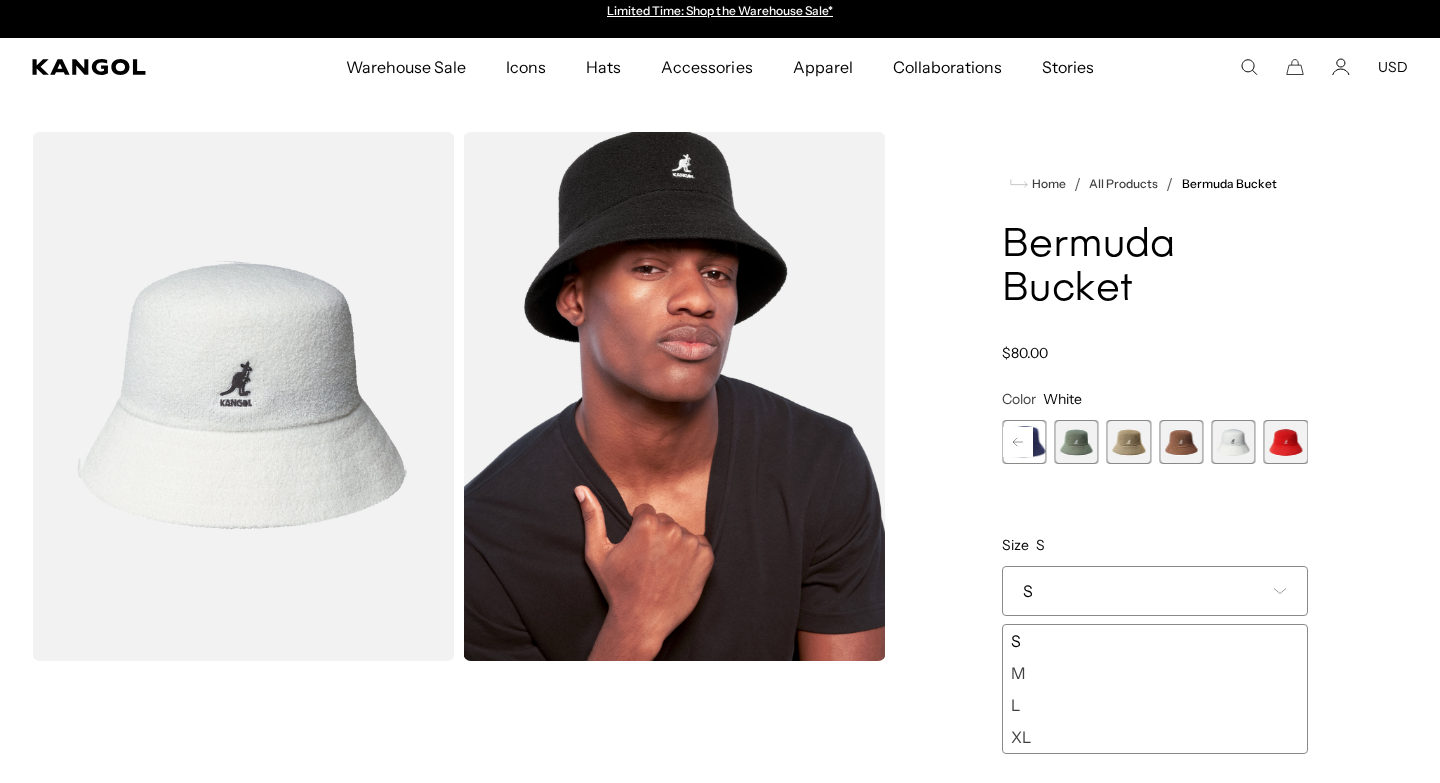 click on "M" at bounding box center (1155, 673) 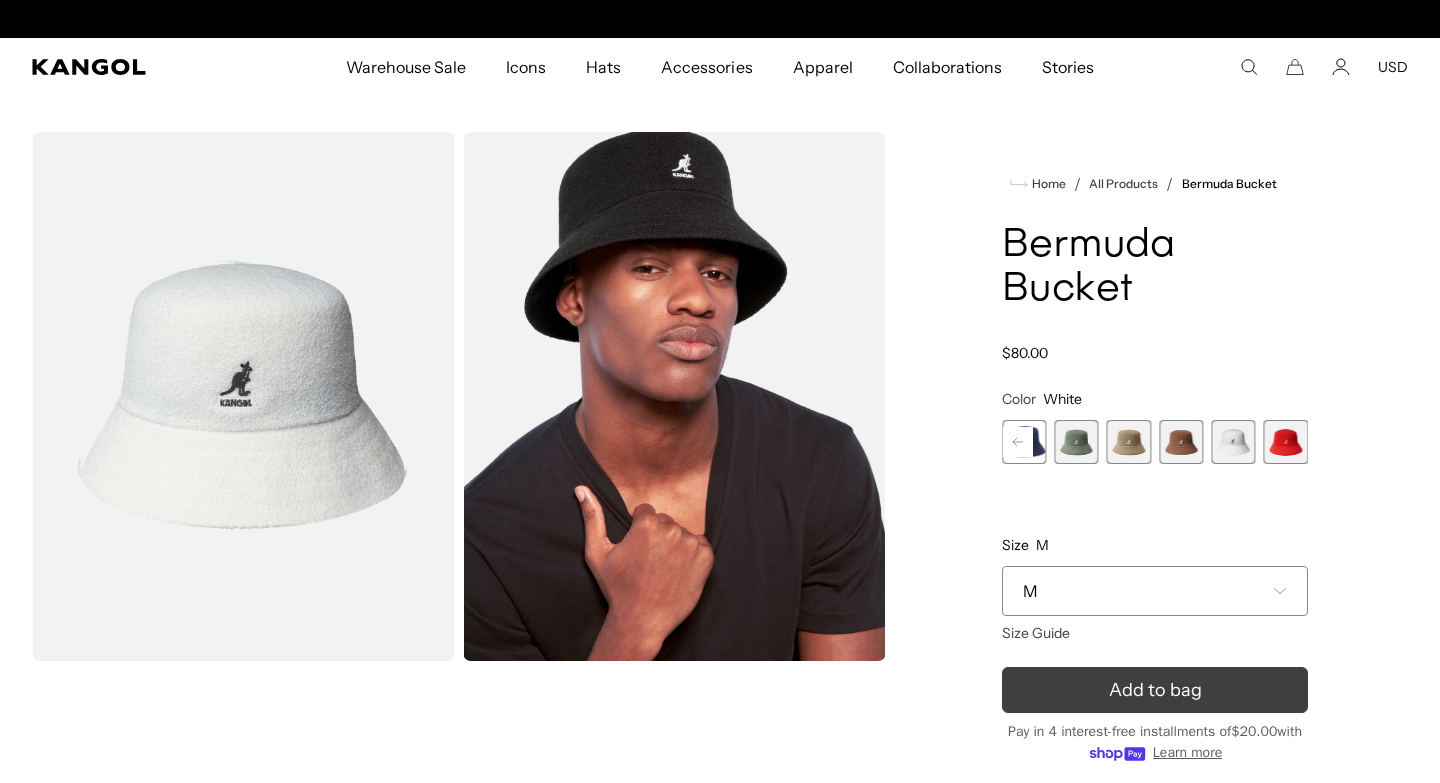 scroll, scrollTop: 0, scrollLeft: 412, axis: horizontal 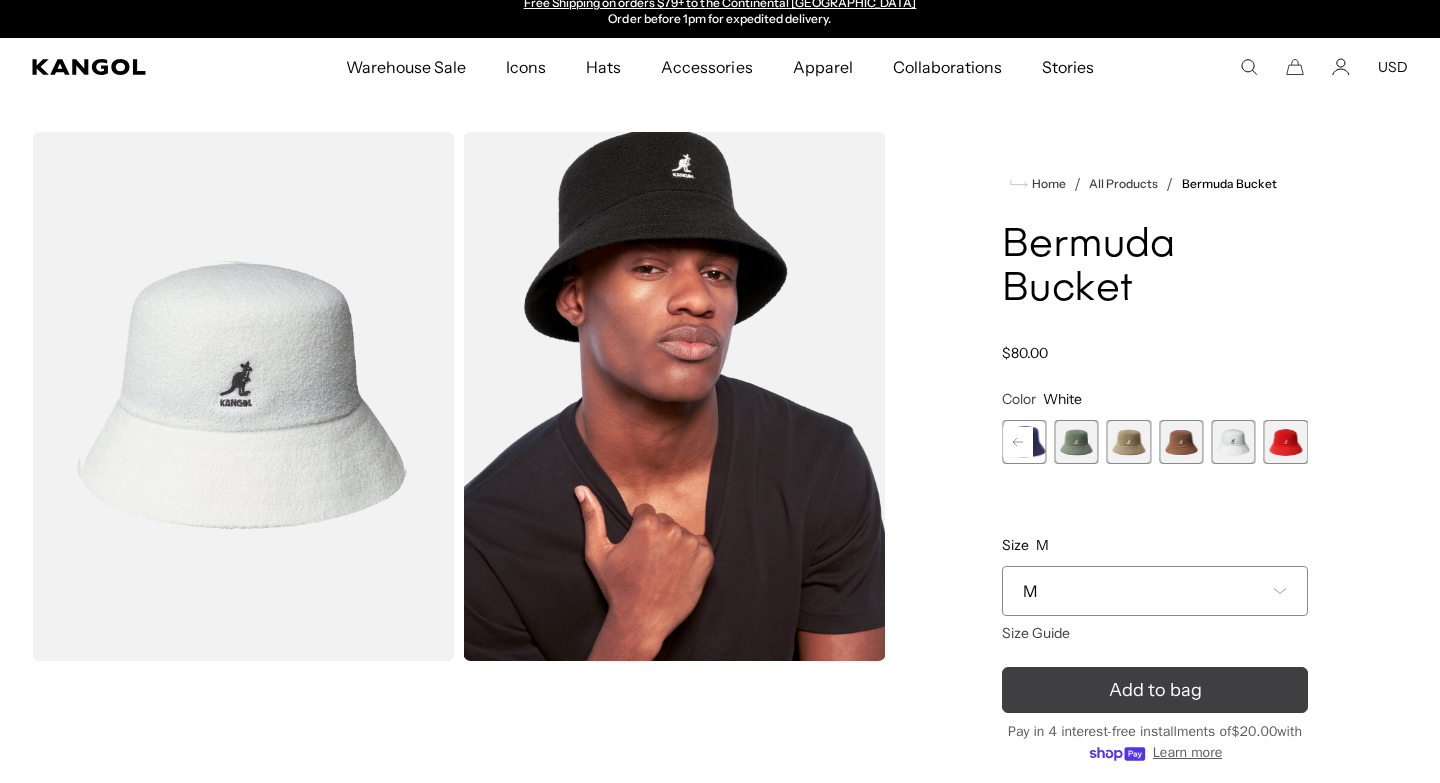 click 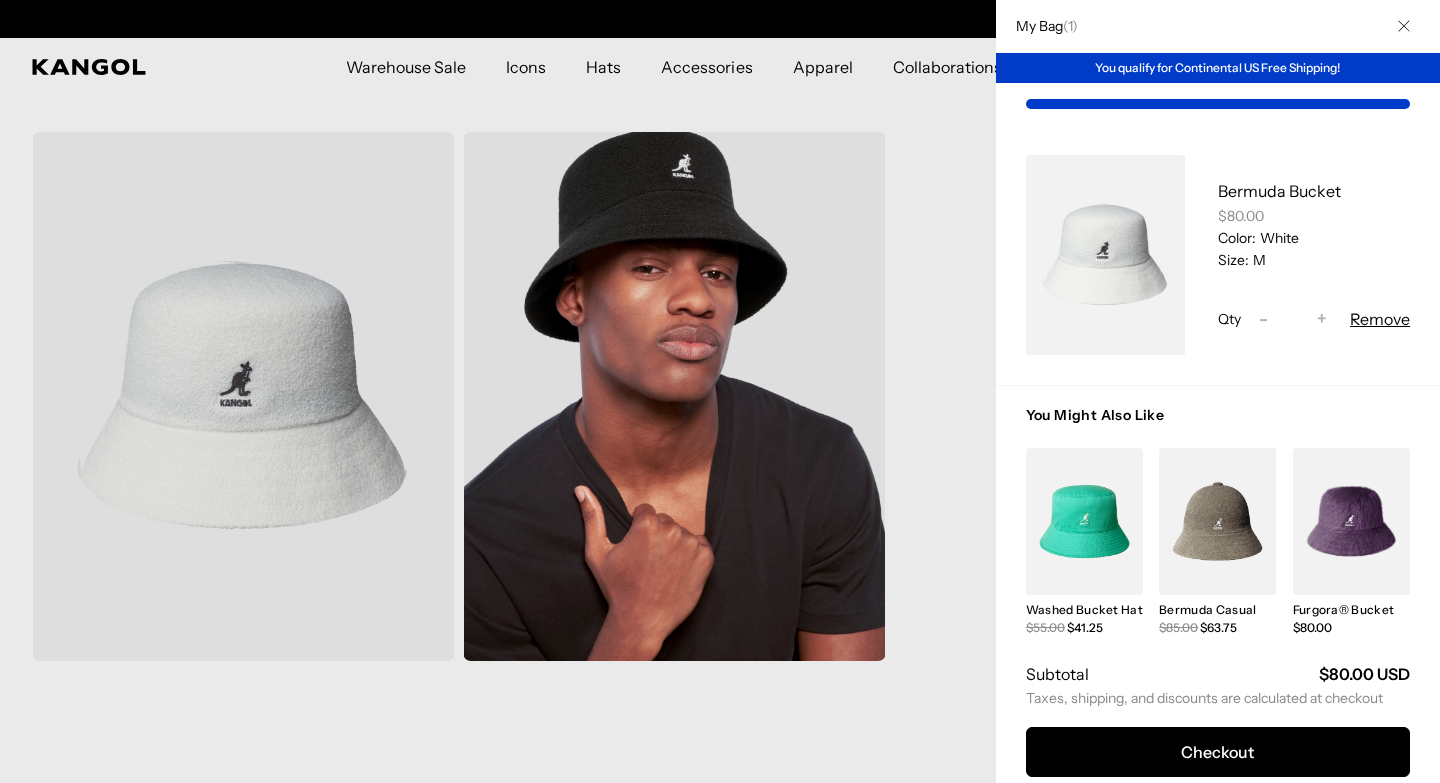 scroll, scrollTop: 0, scrollLeft: 0, axis: both 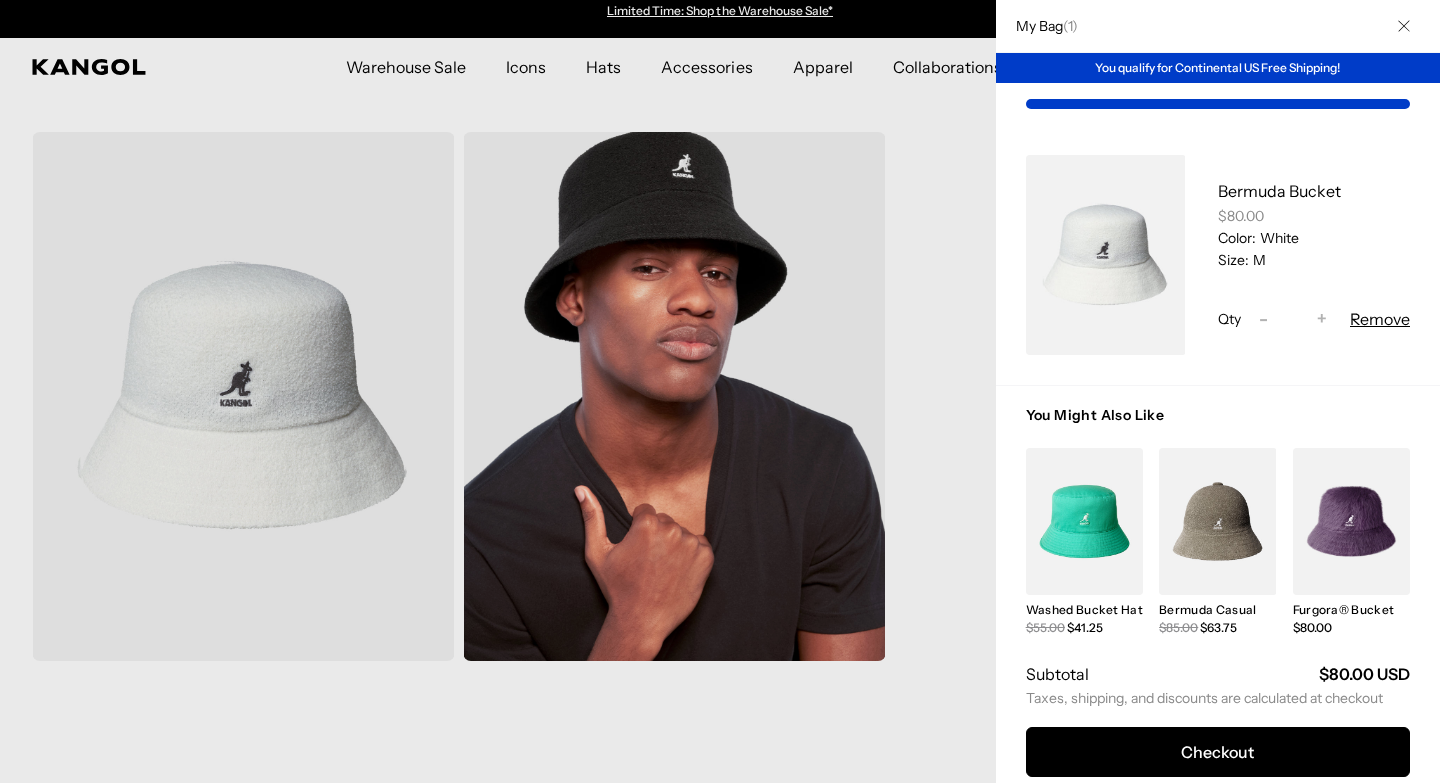 click 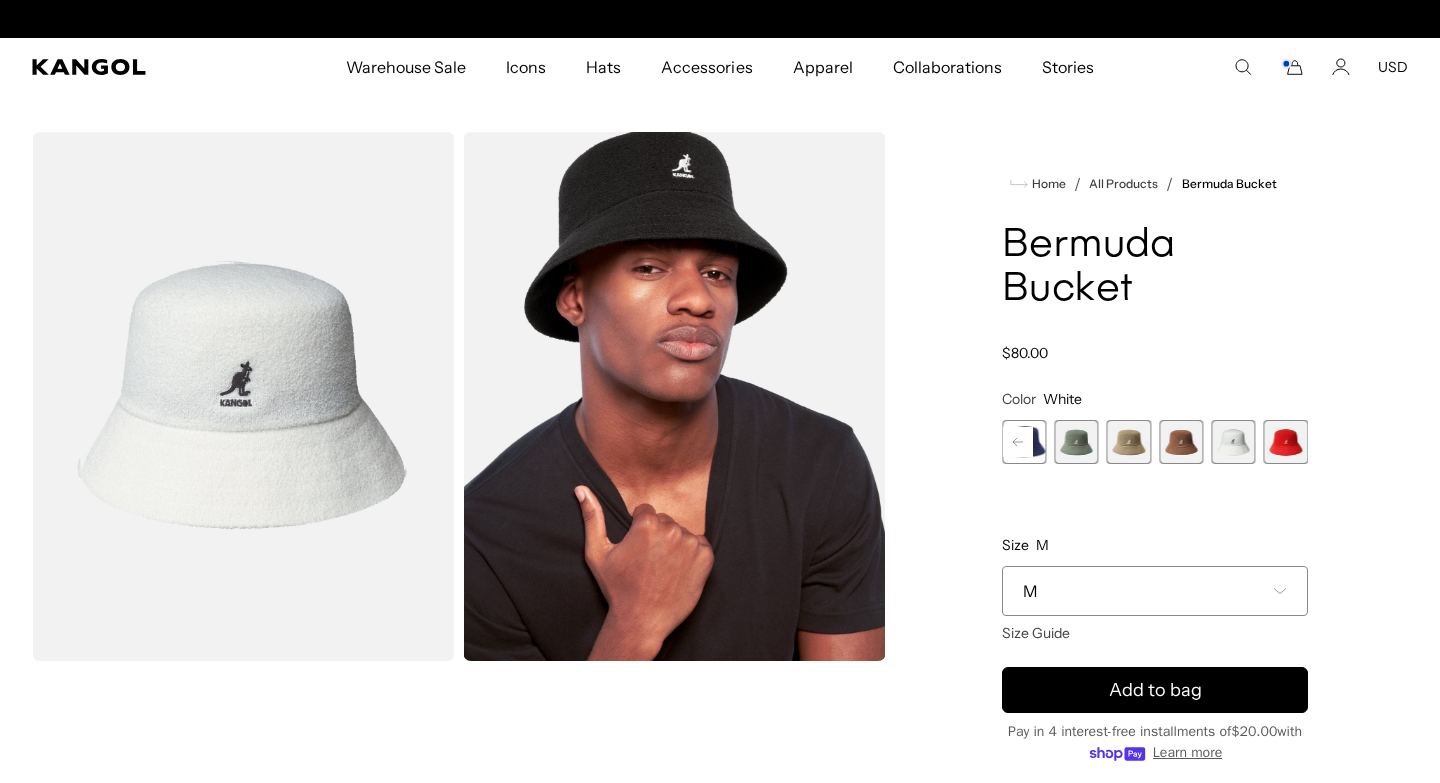 scroll, scrollTop: 0, scrollLeft: 412, axis: horizontal 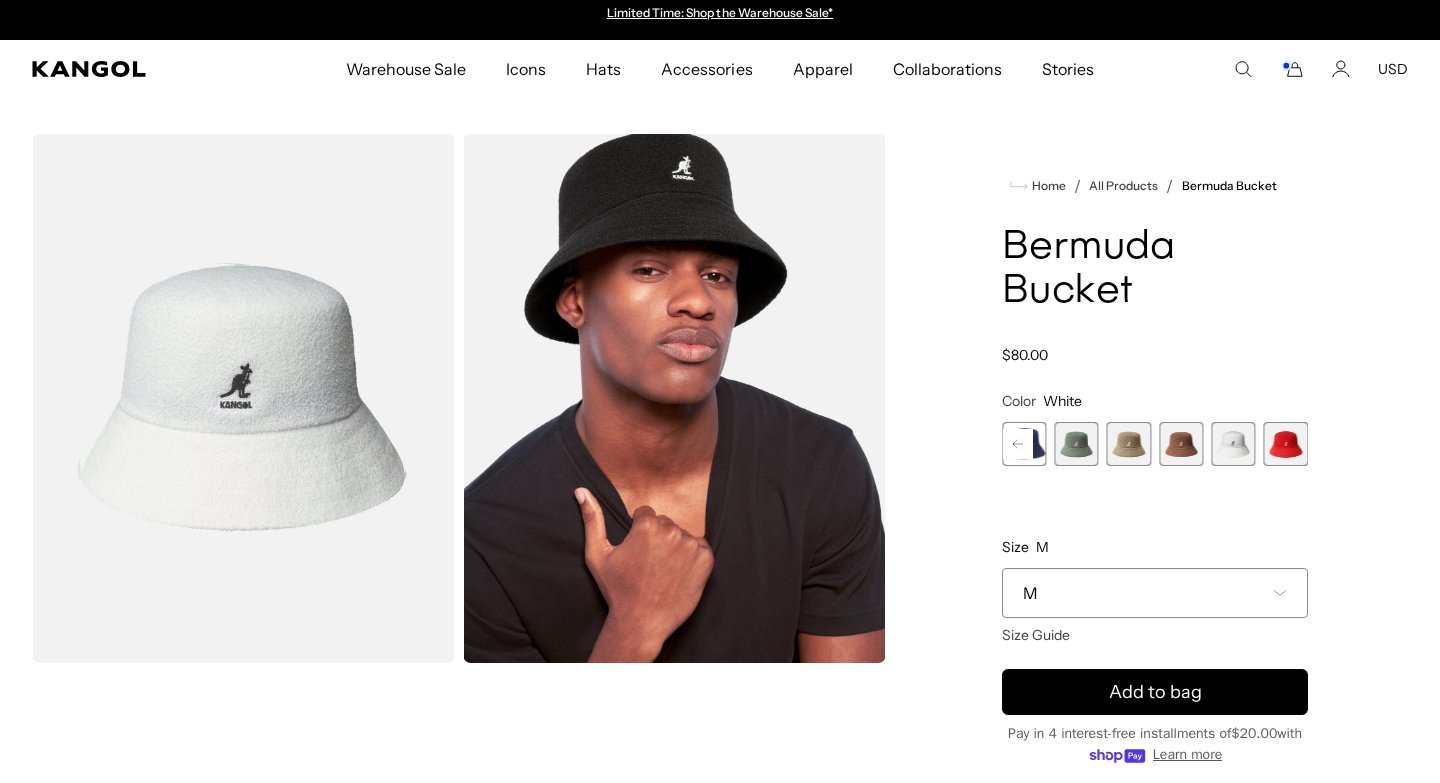 click 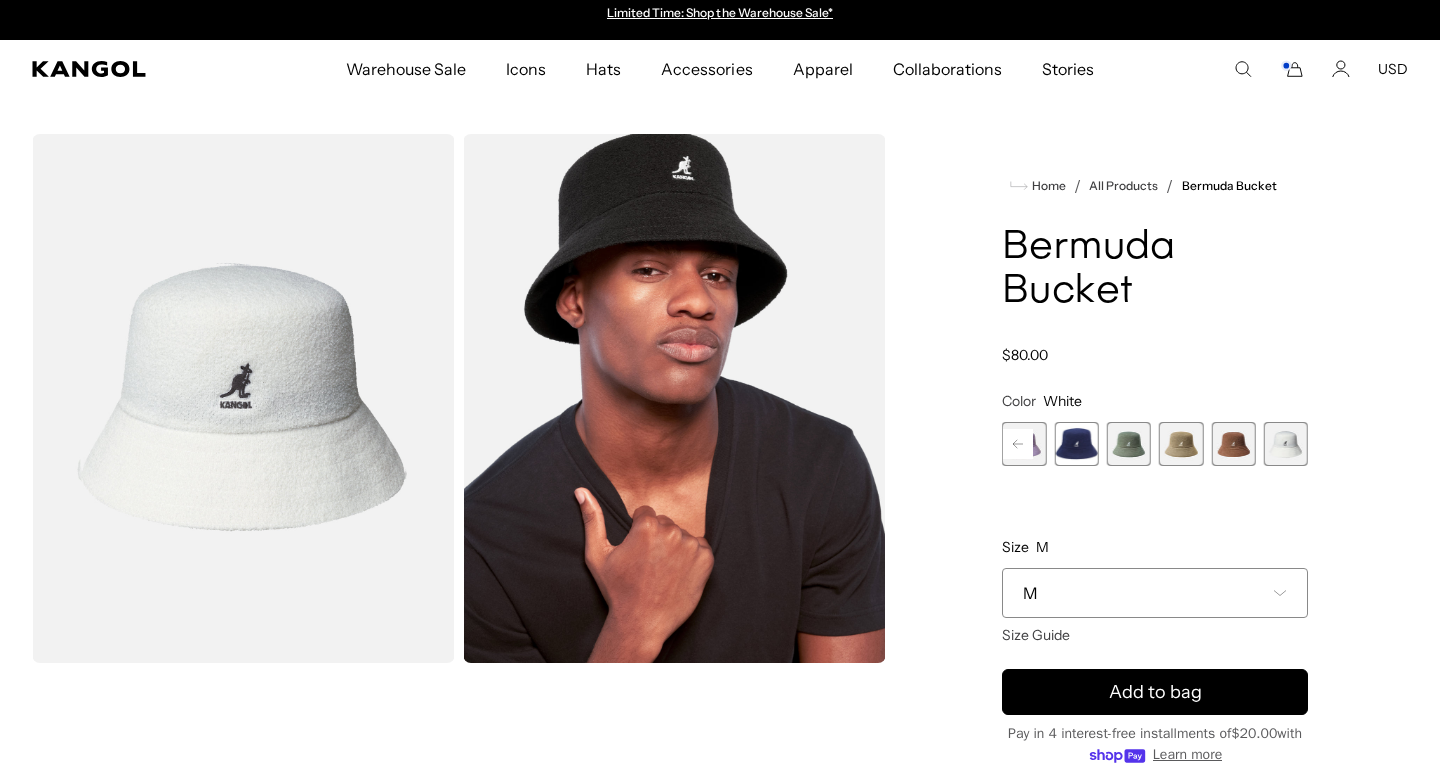 click 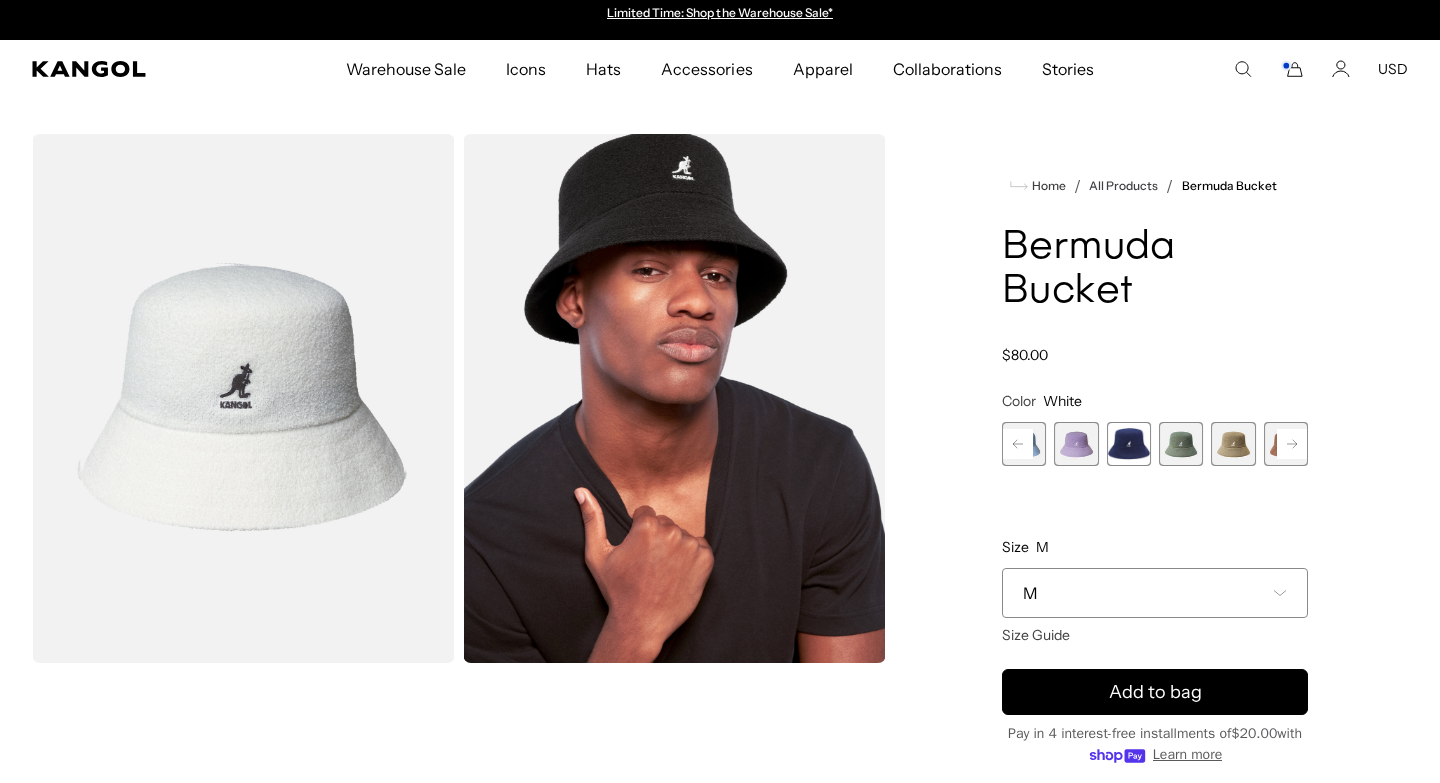 click 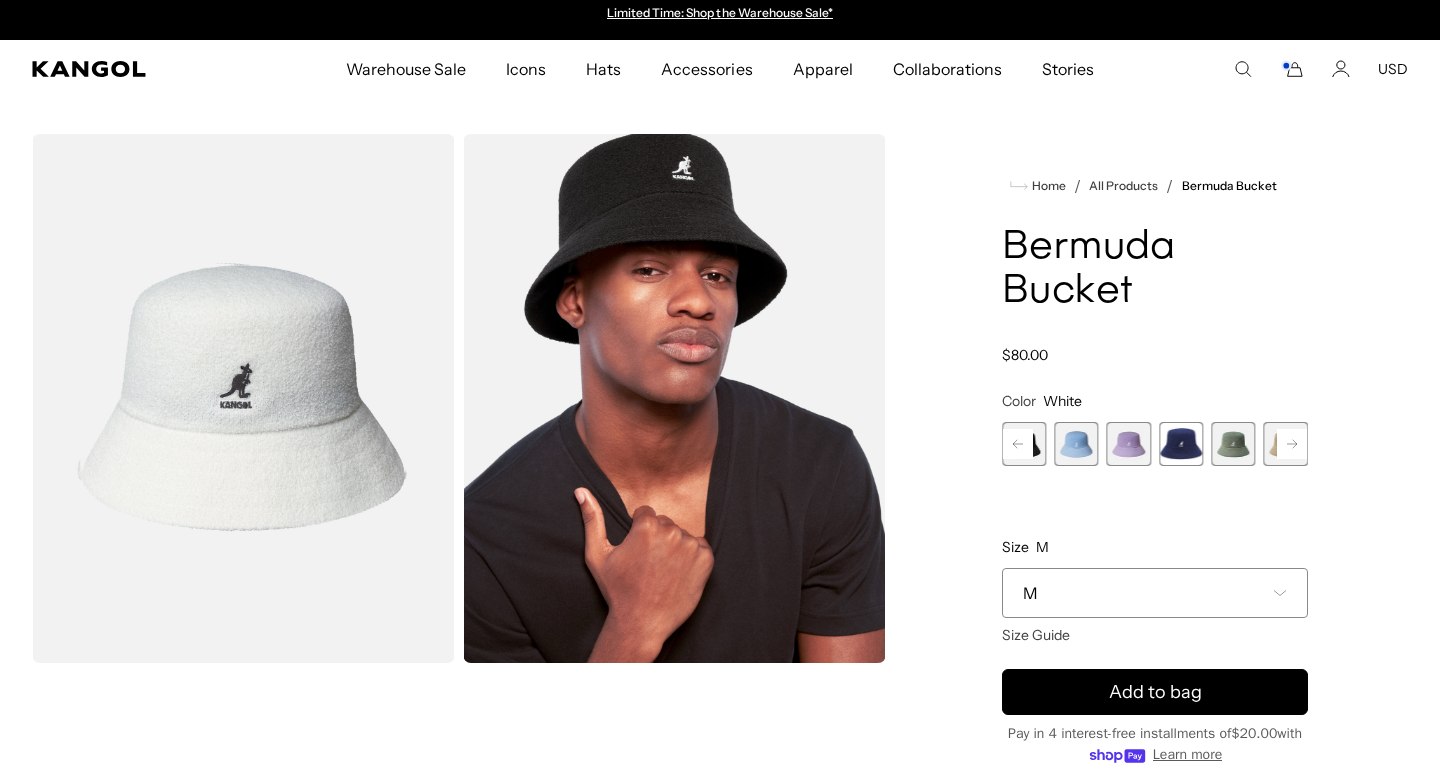 click 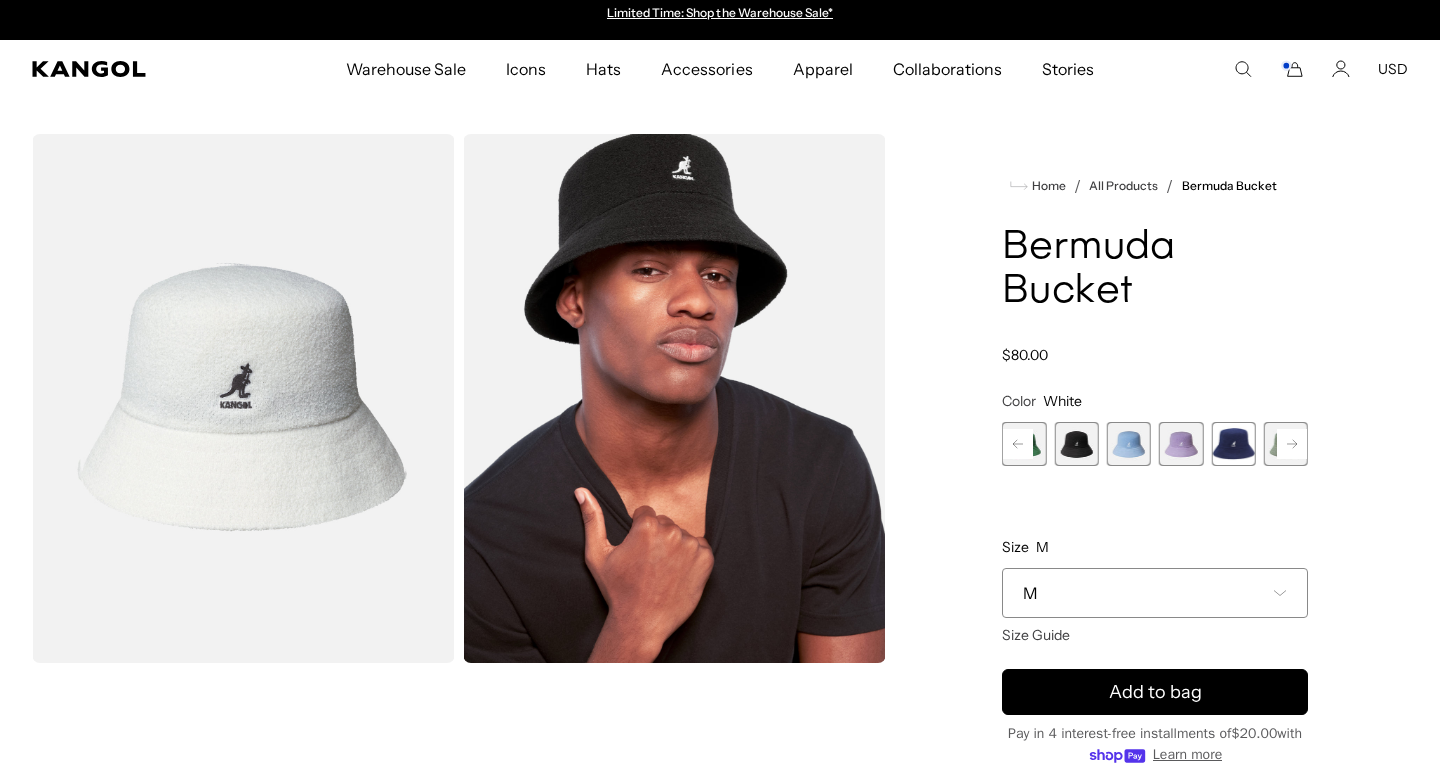 click 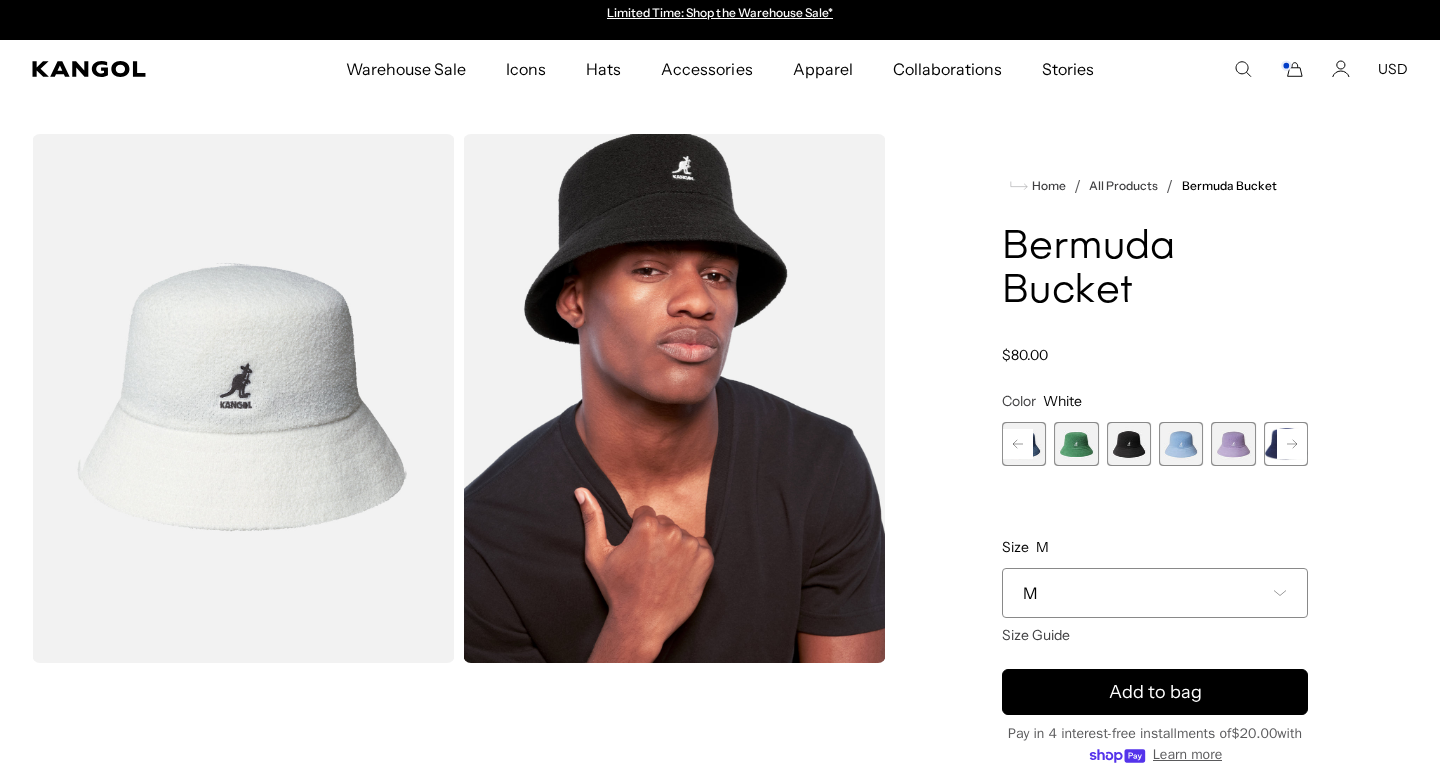 click 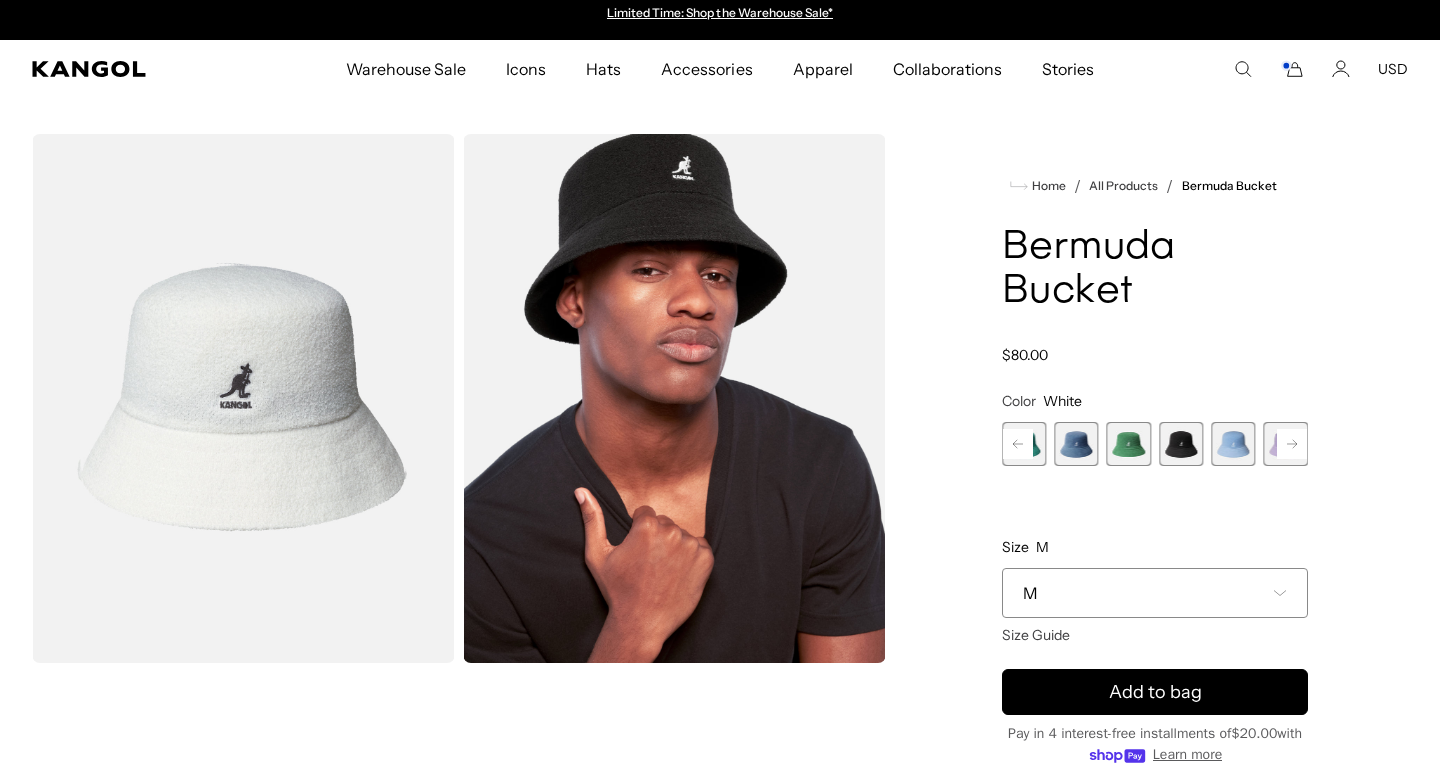 click 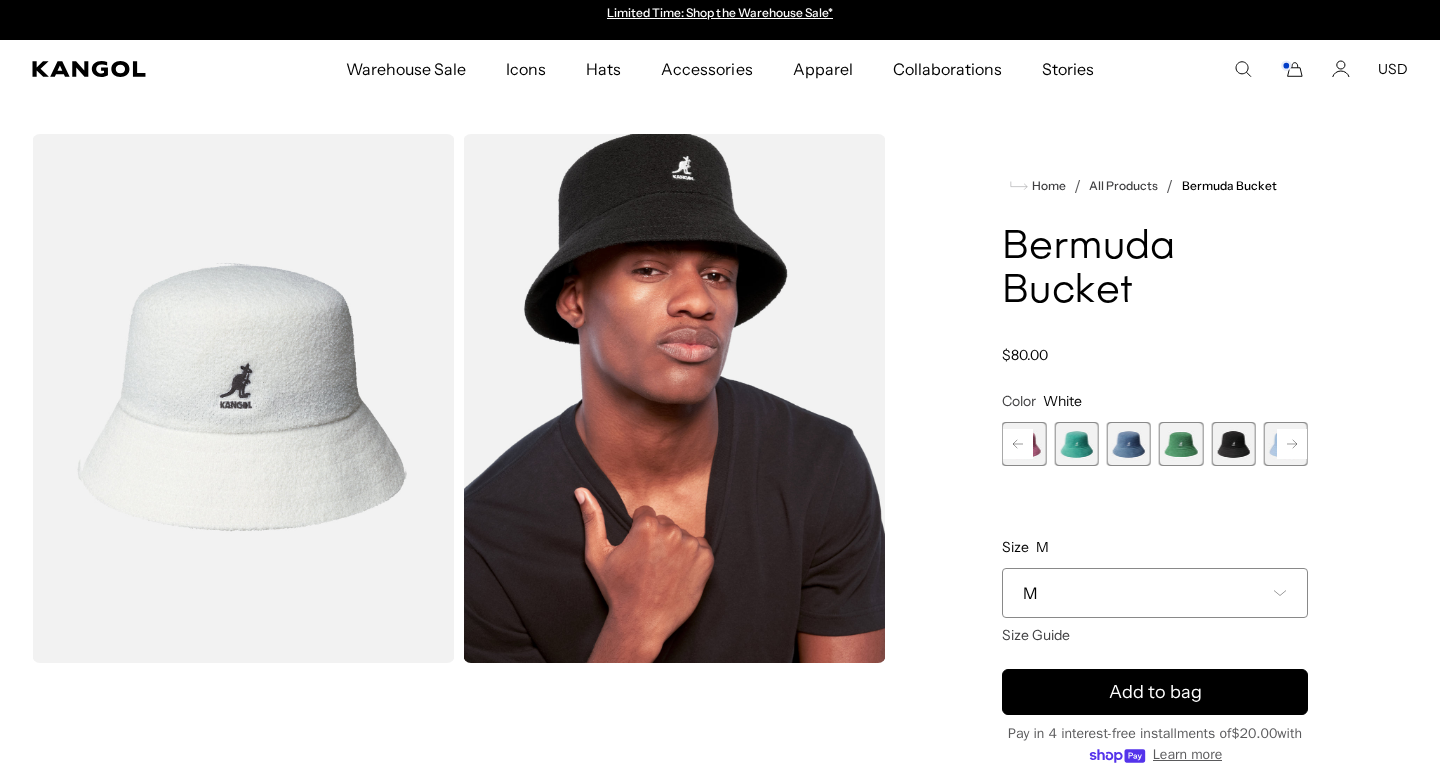 click 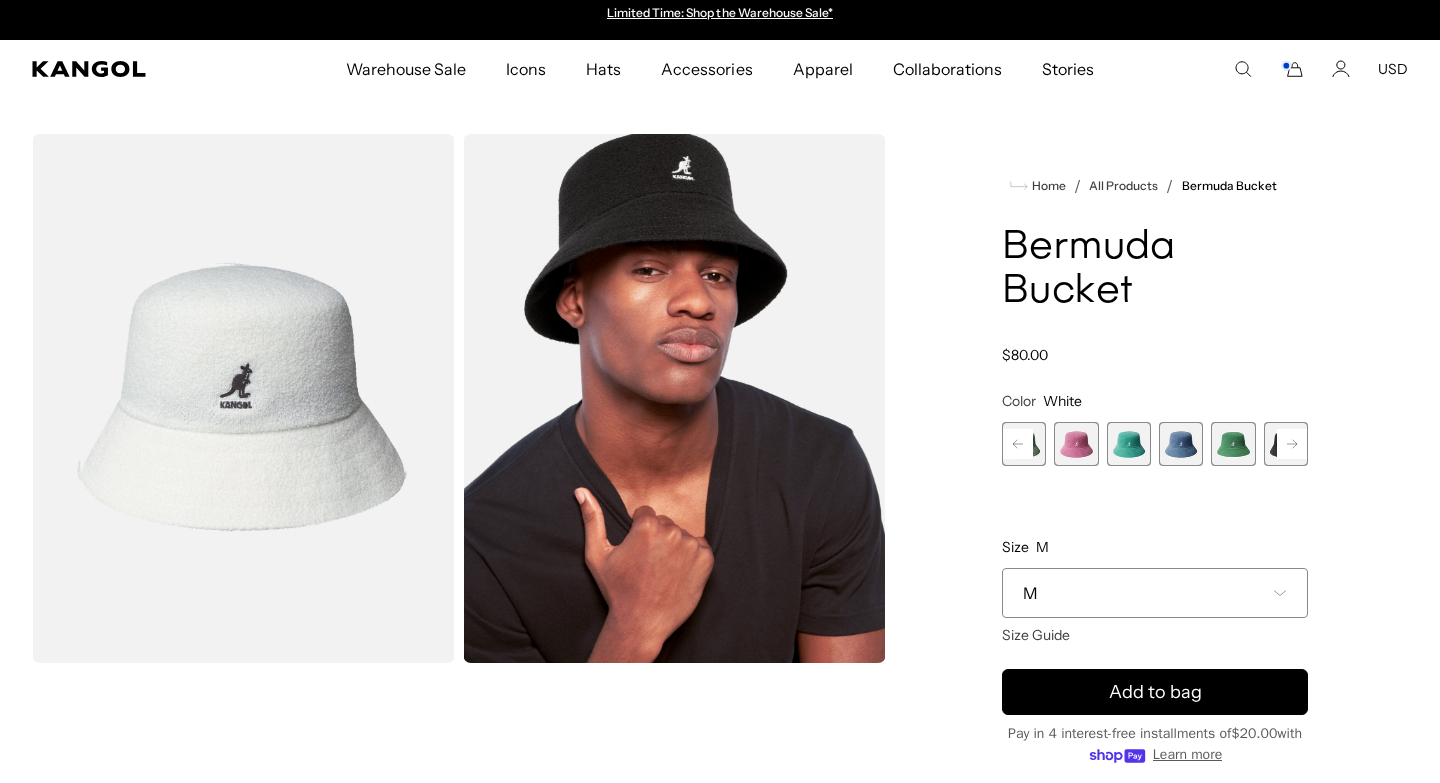 click 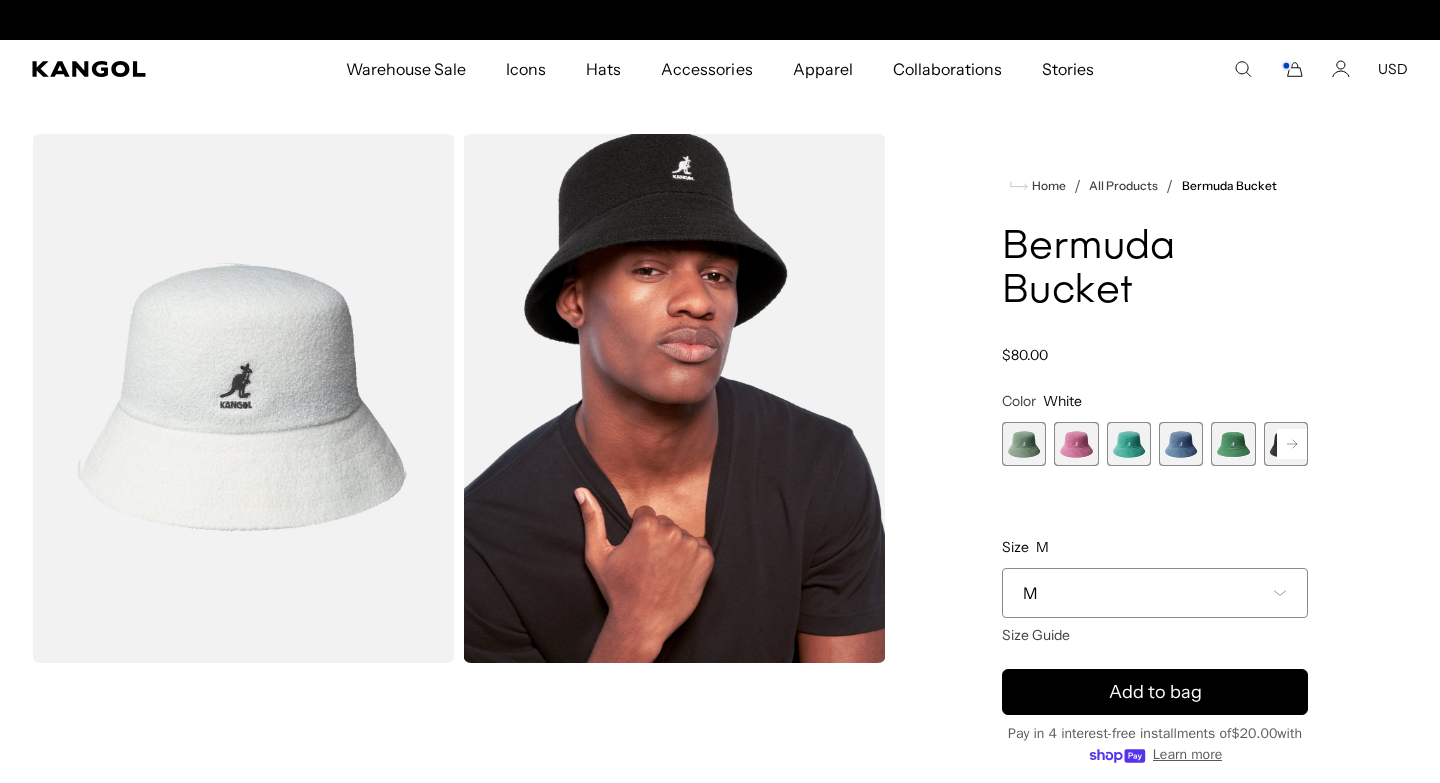 scroll, scrollTop: 0, scrollLeft: 412, axis: horizontal 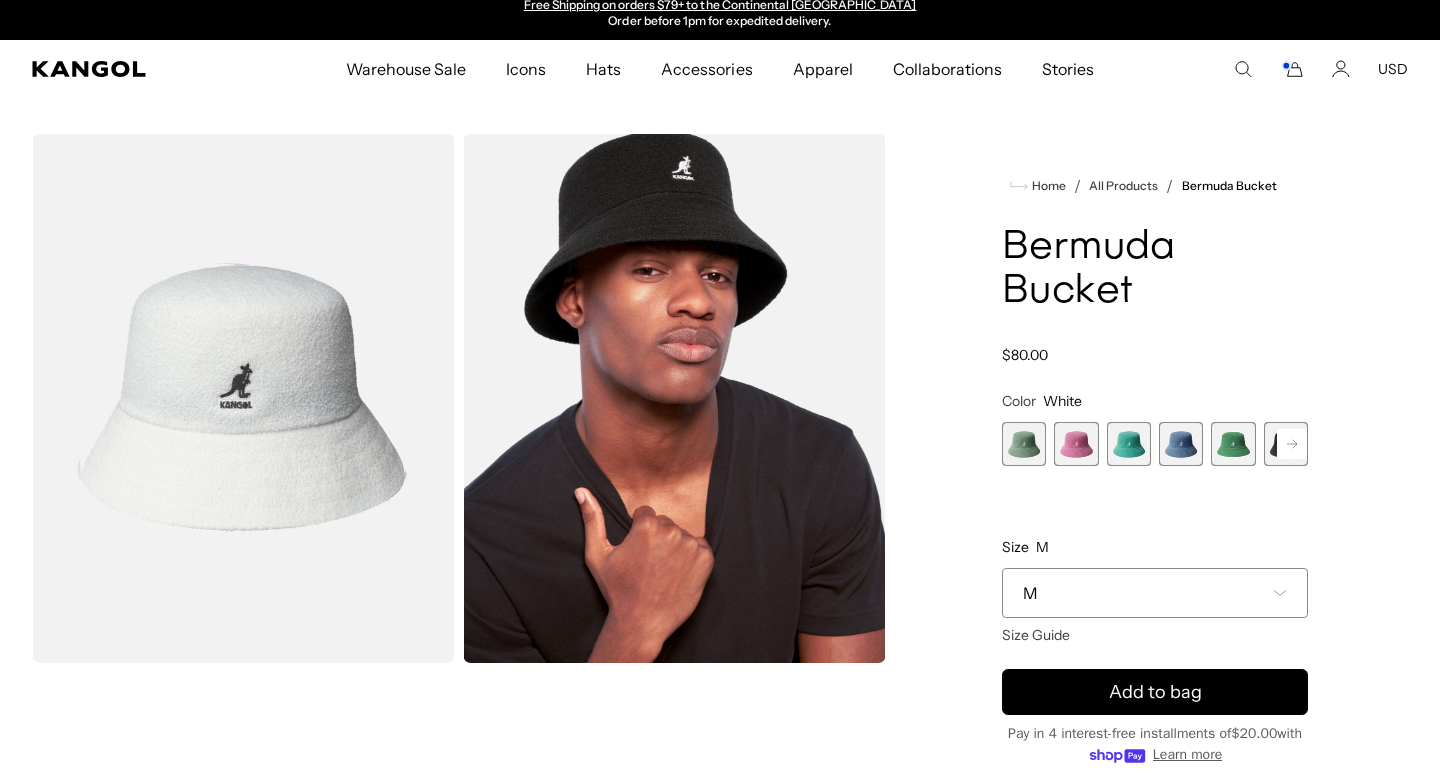 click at bounding box center [1024, 444] 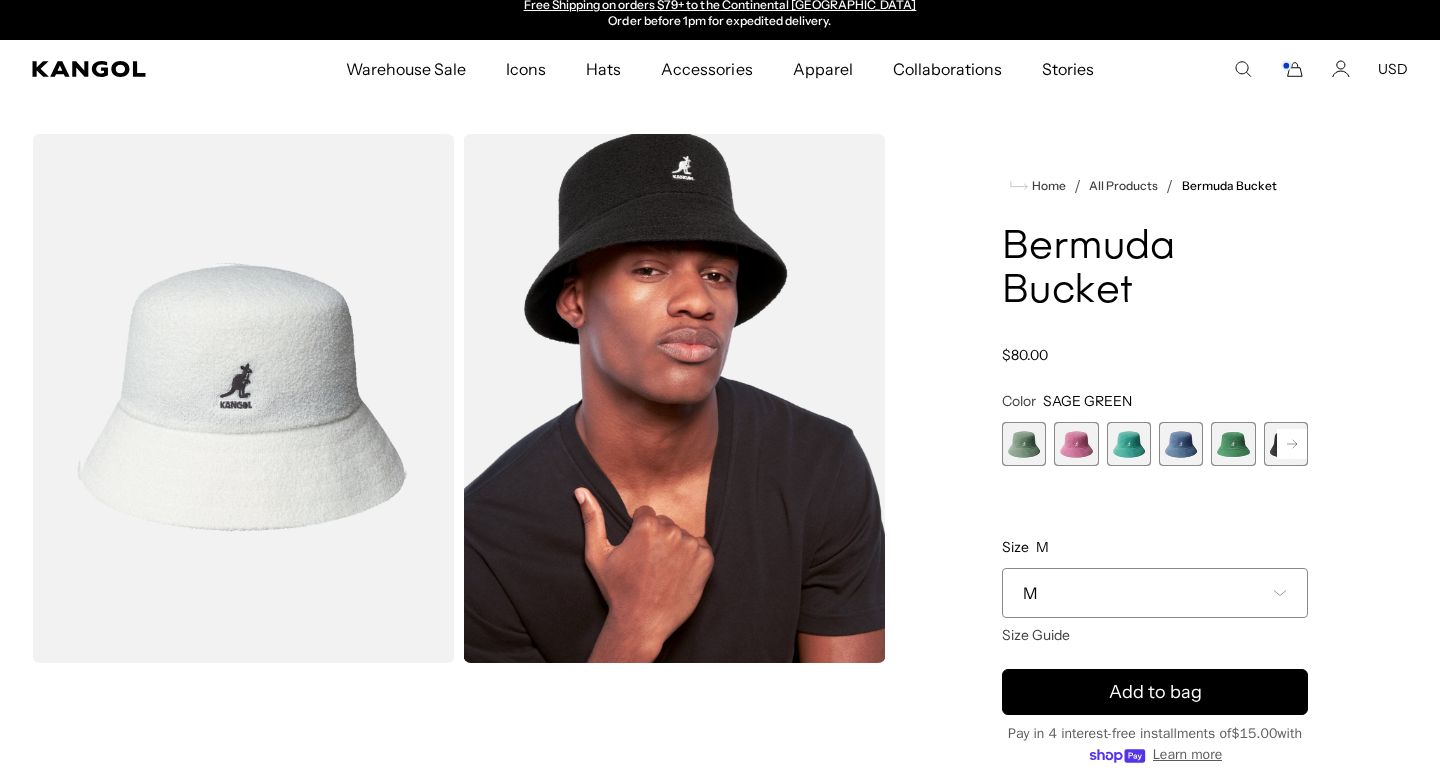 click at bounding box center [1024, 444] 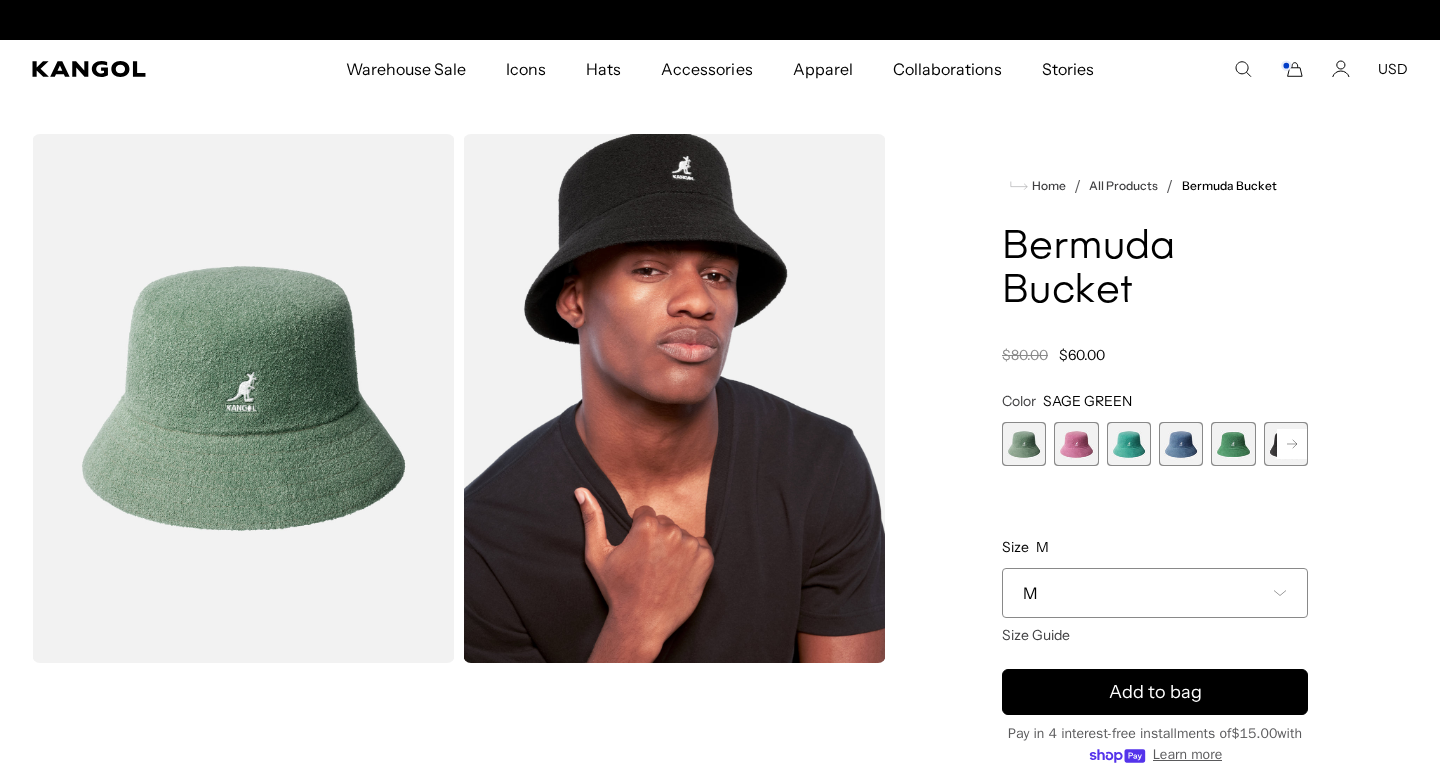 scroll, scrollTop: 0, scrollLeft: 0, axis: both 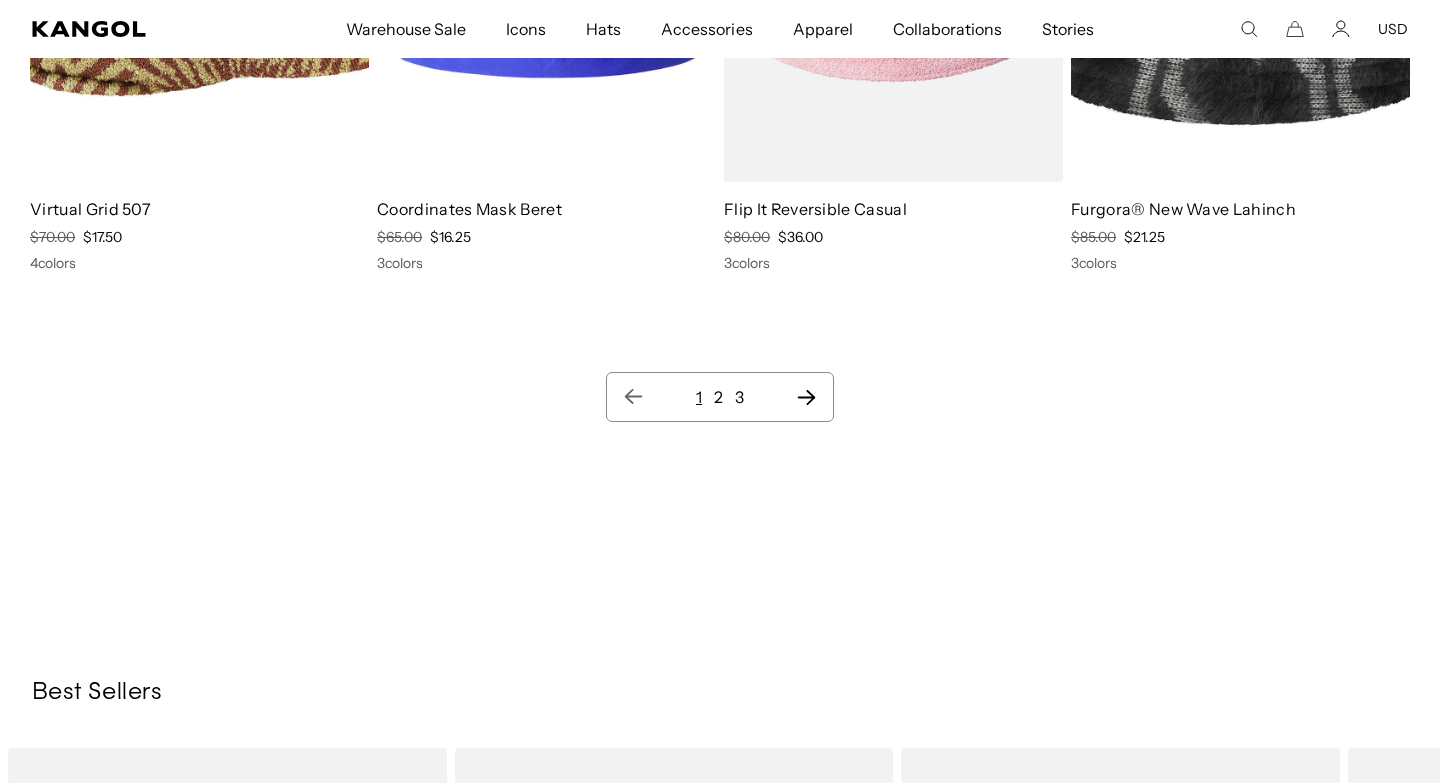 click 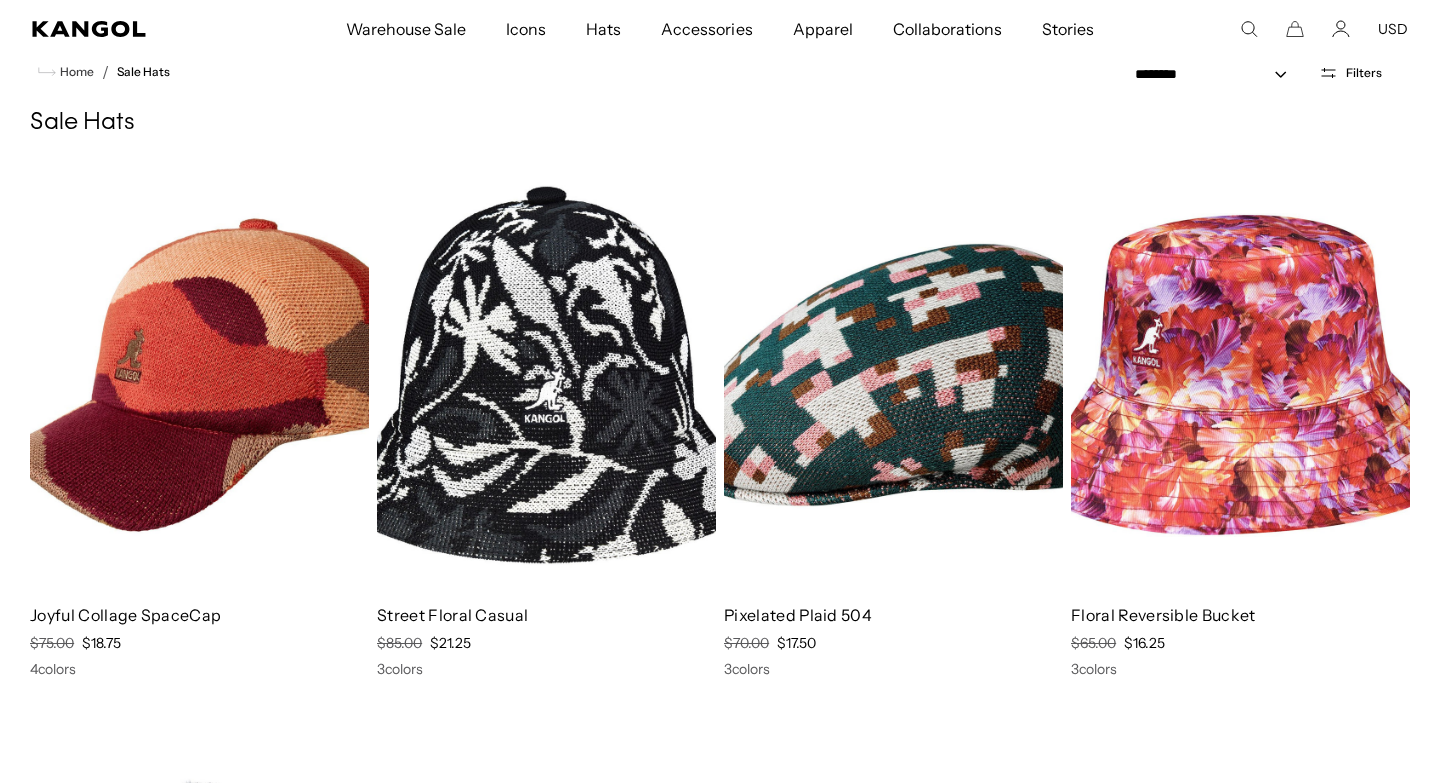 click at bounding box center [1240, 375] 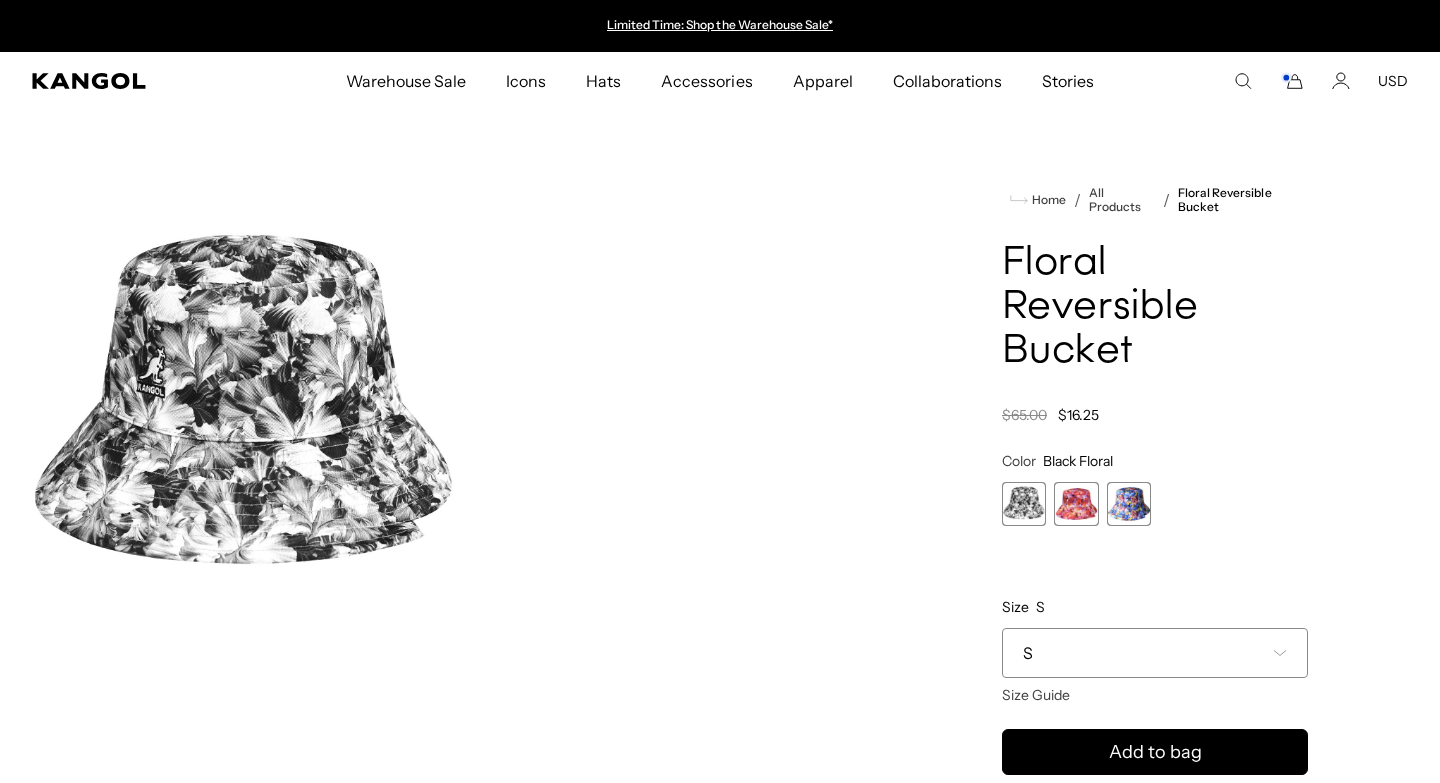 scroll, scrollTop: 0, scrollLeft: 0, axis: both 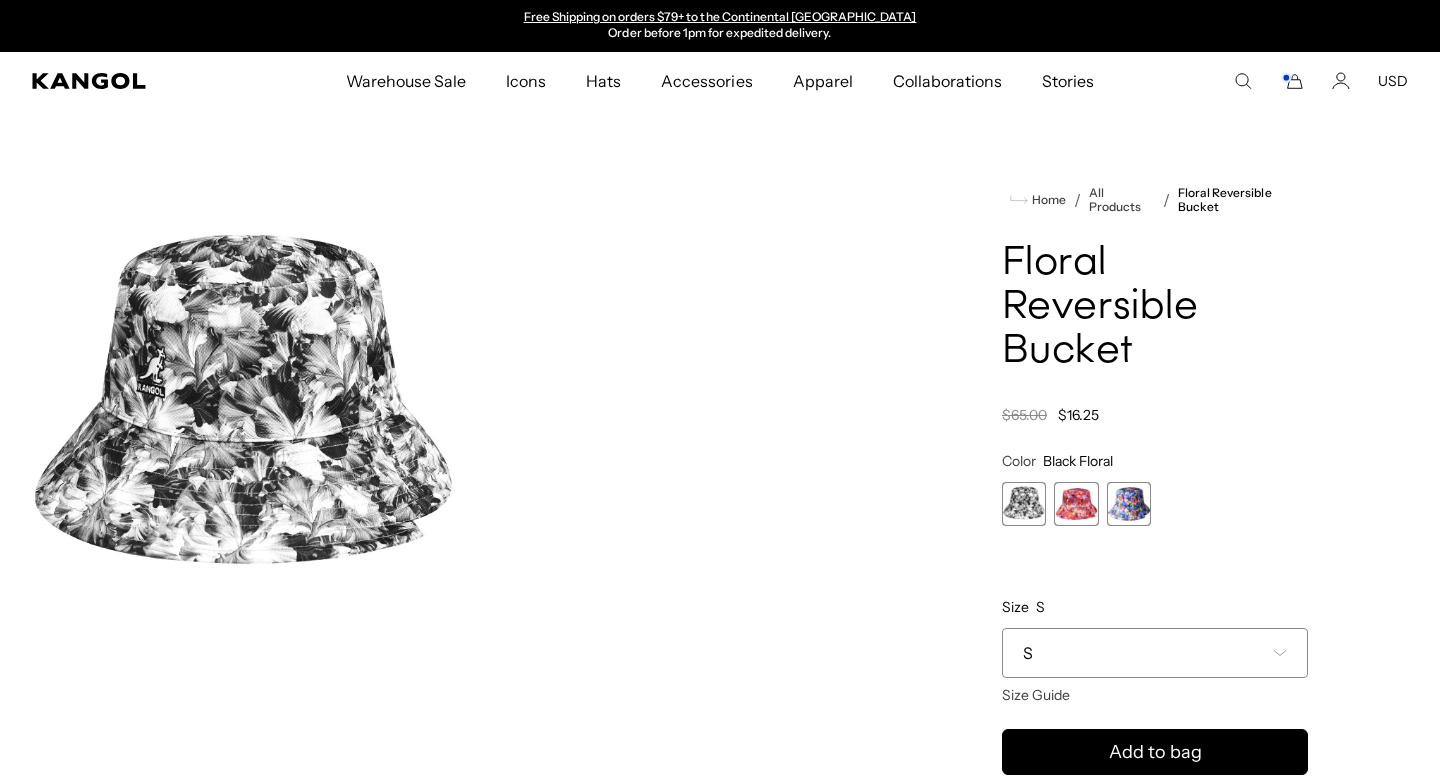 click at bounding box center [1024, 504] 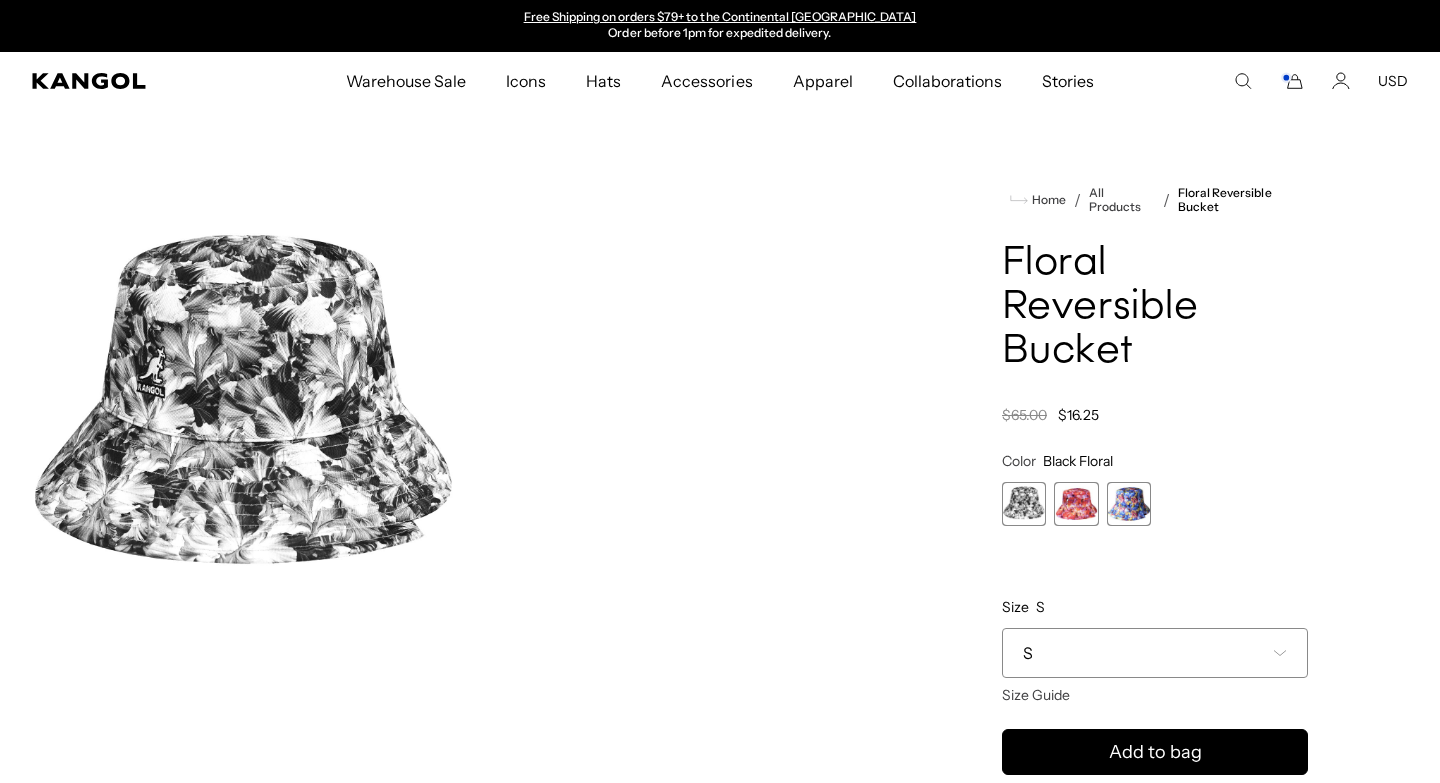 click on "S" at bounding box center (1155, 653) 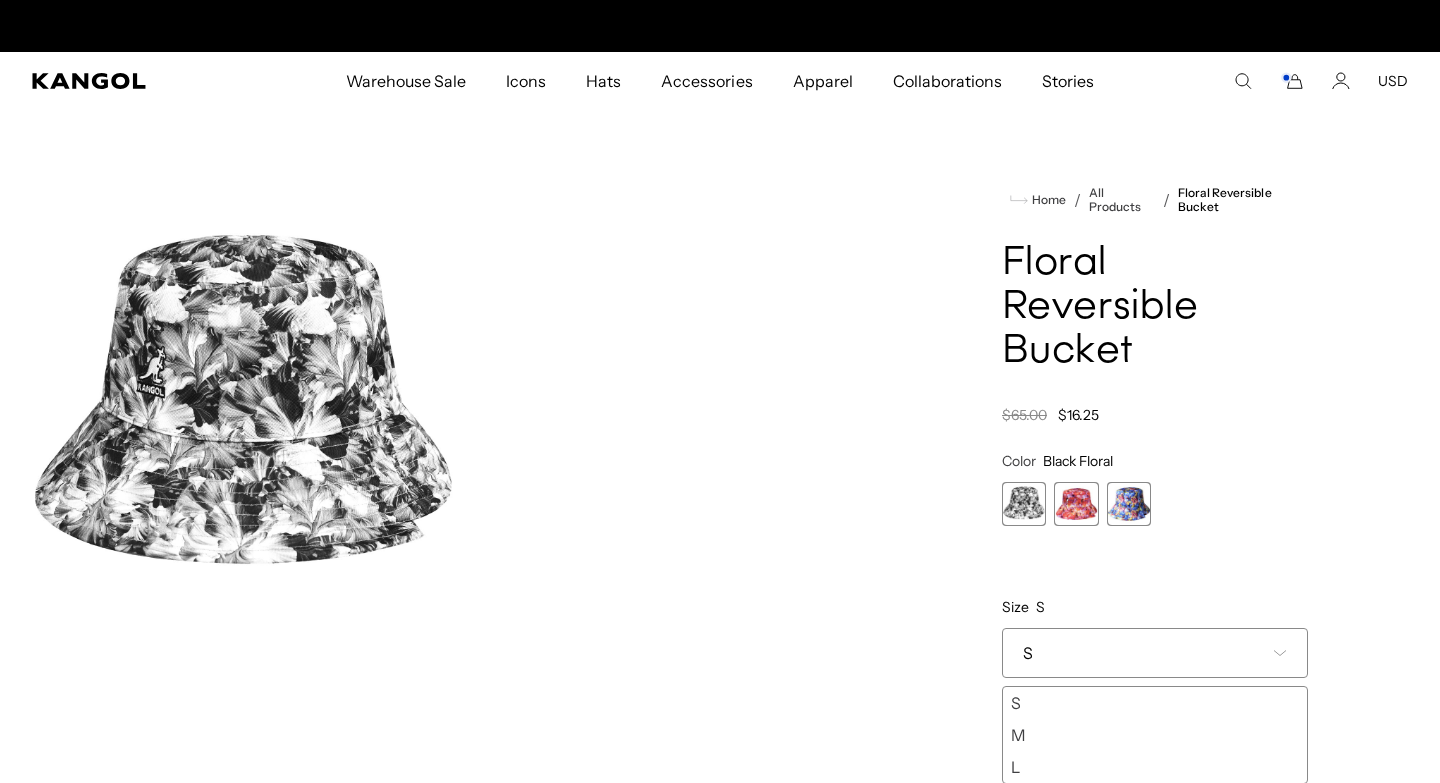 scroll, scrollTop: 73, scrollLeft: 0, axis: vertical 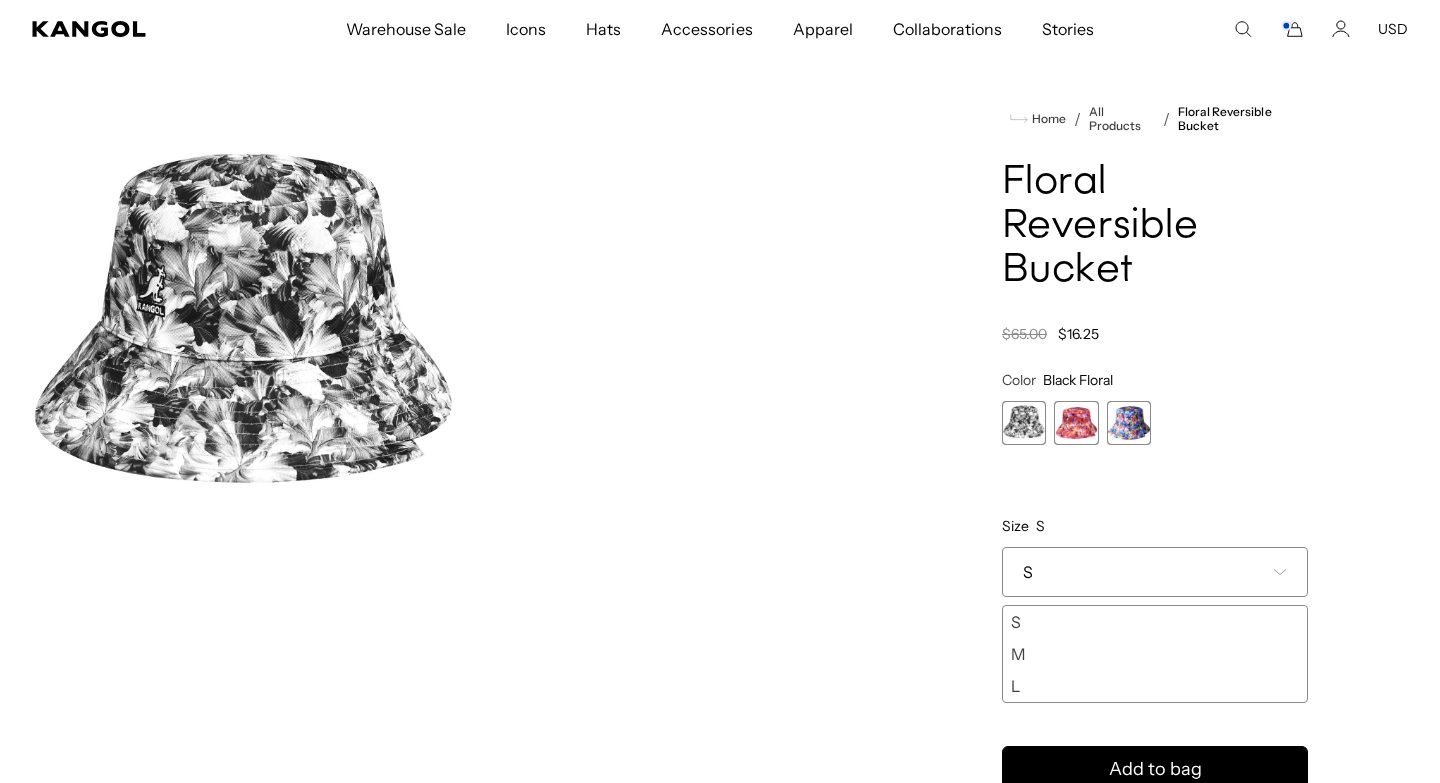 click on "M" at bounding box center (1155, 654) 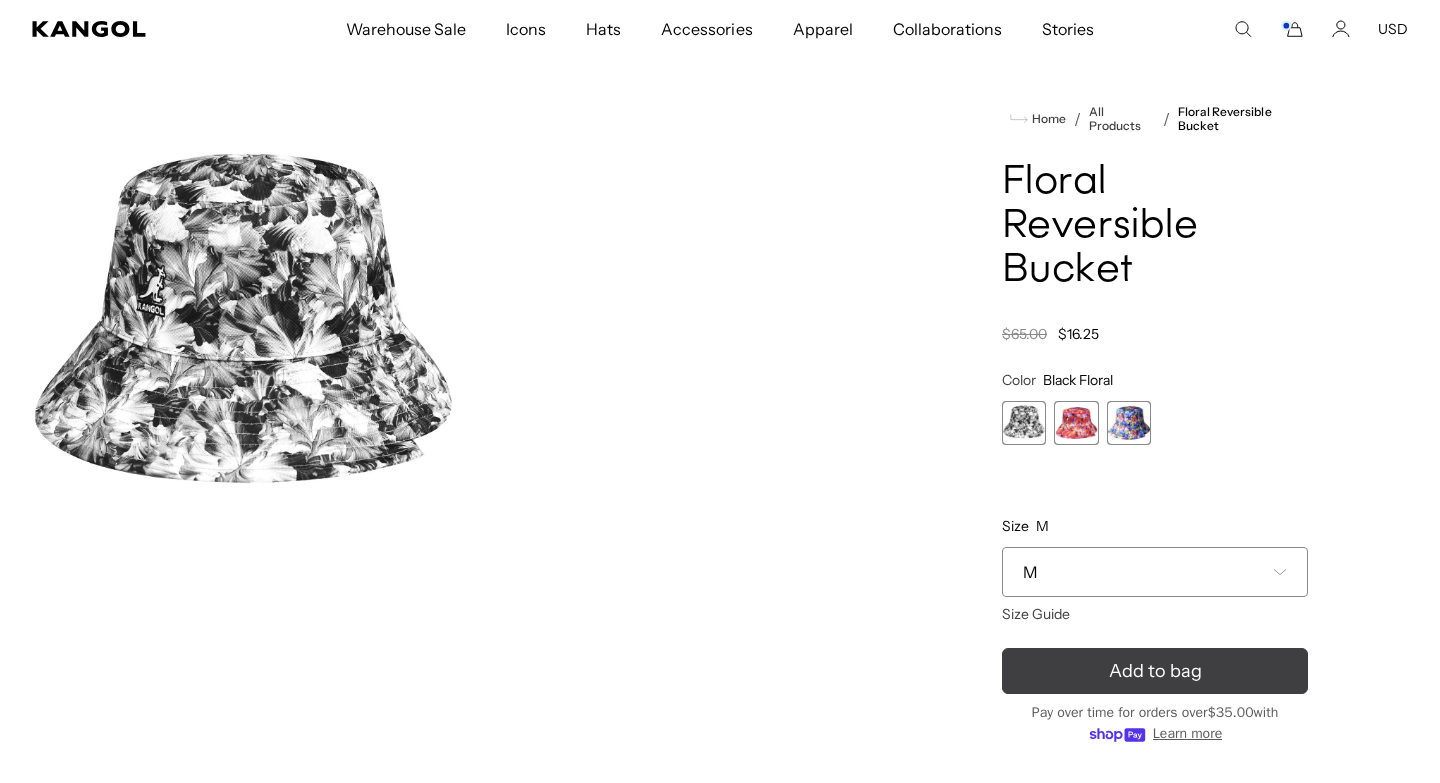 click on "Add to bag" at bounding box center (1155, 671) 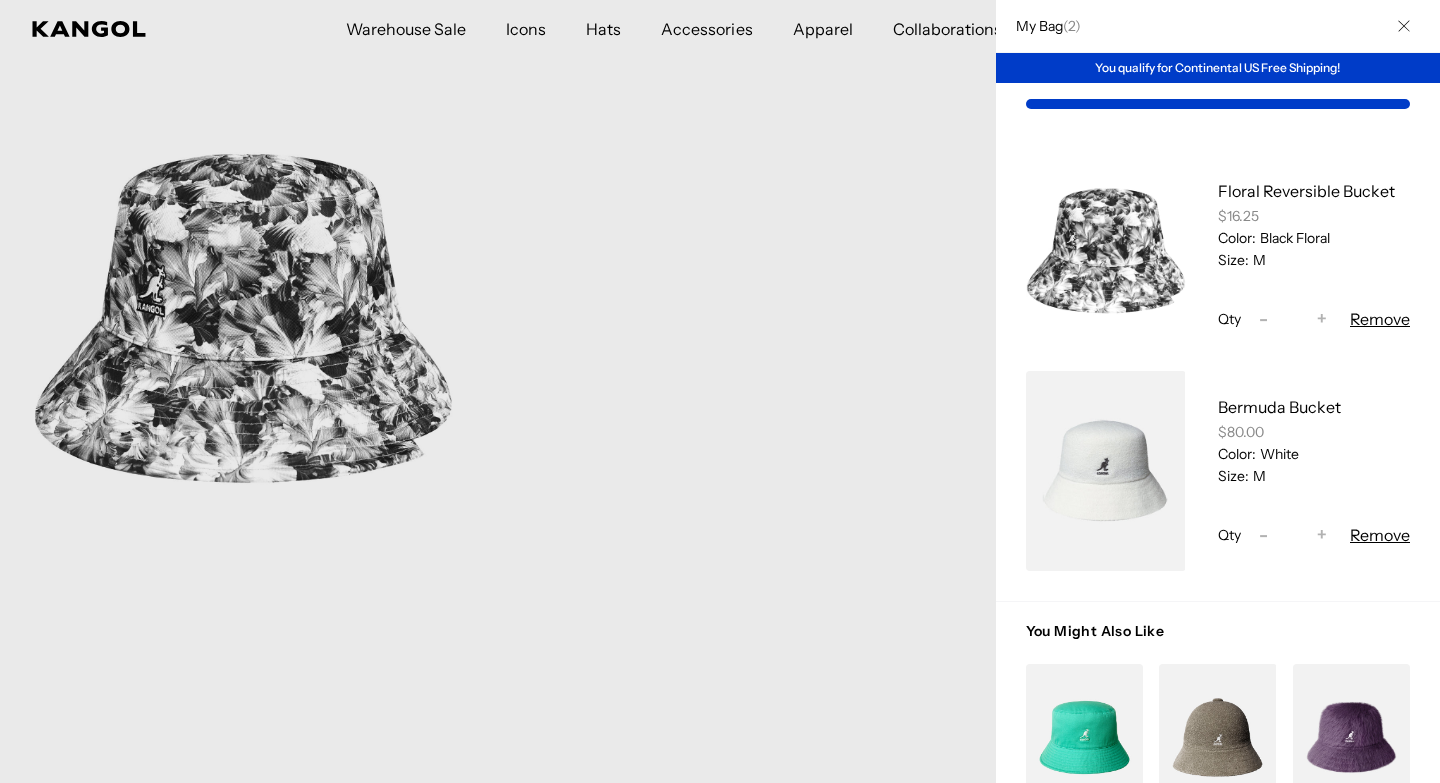 scroll, scrollTop: 0, scrollLeft: 412, axis: horizontal 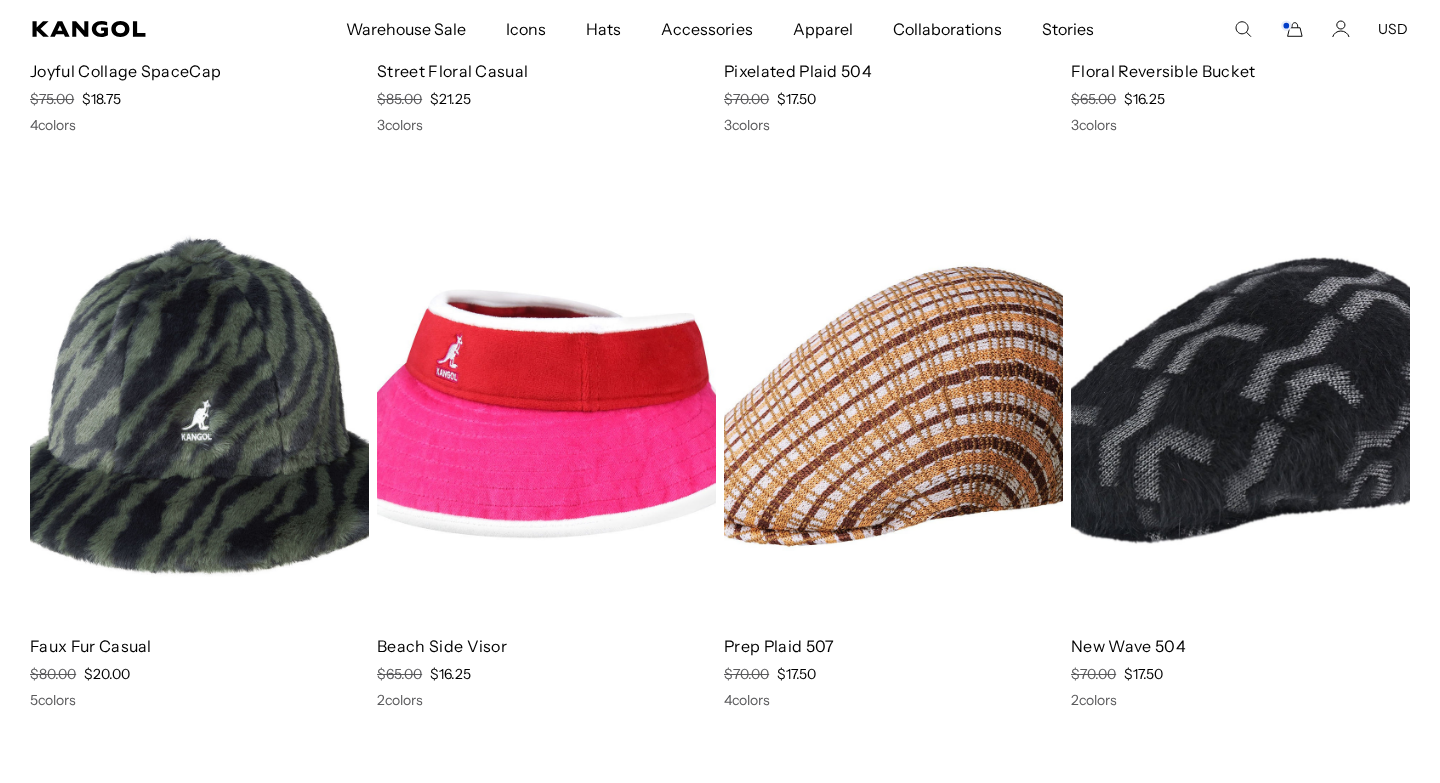 click at bounding box center [546, 407] 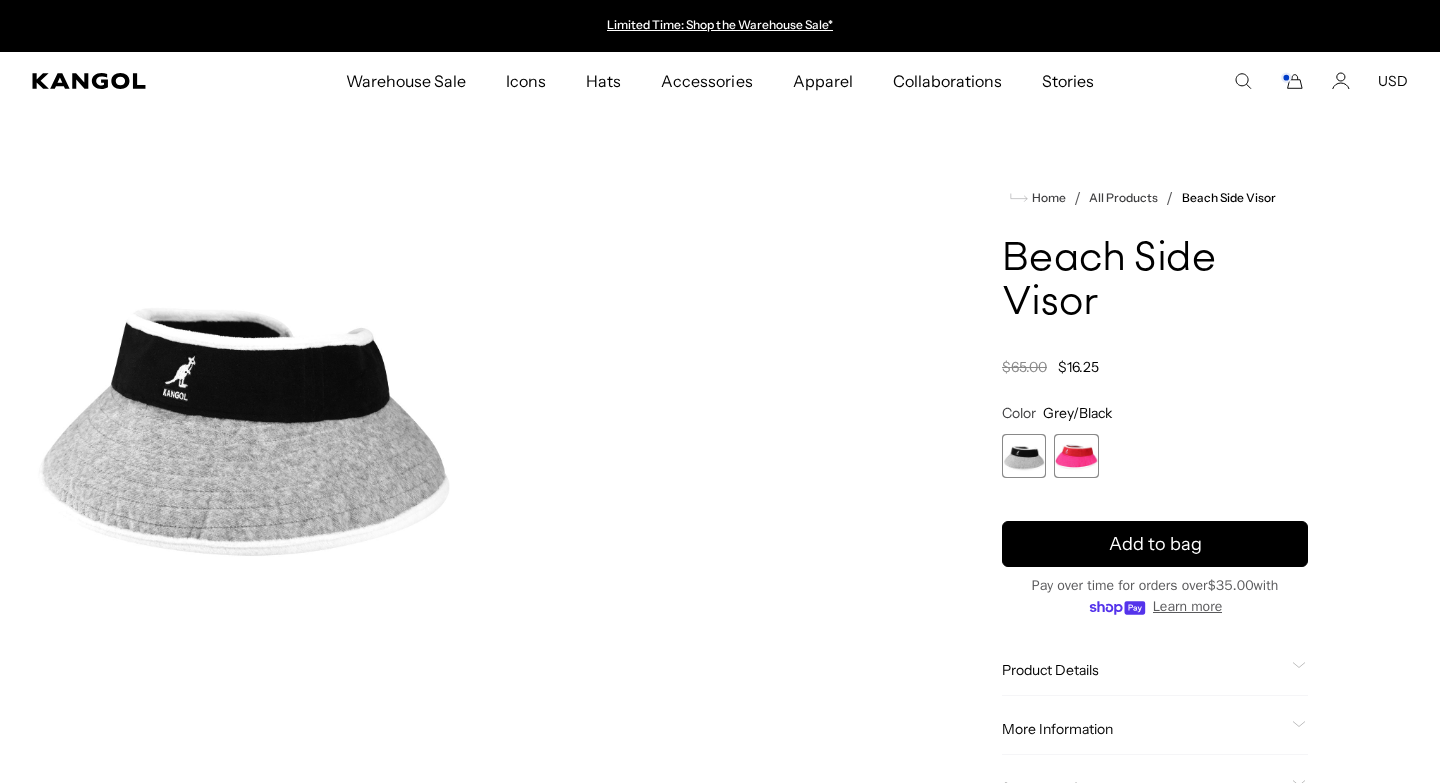 scroll, scrollTop: 0, scrollLeft: 0, axis: both 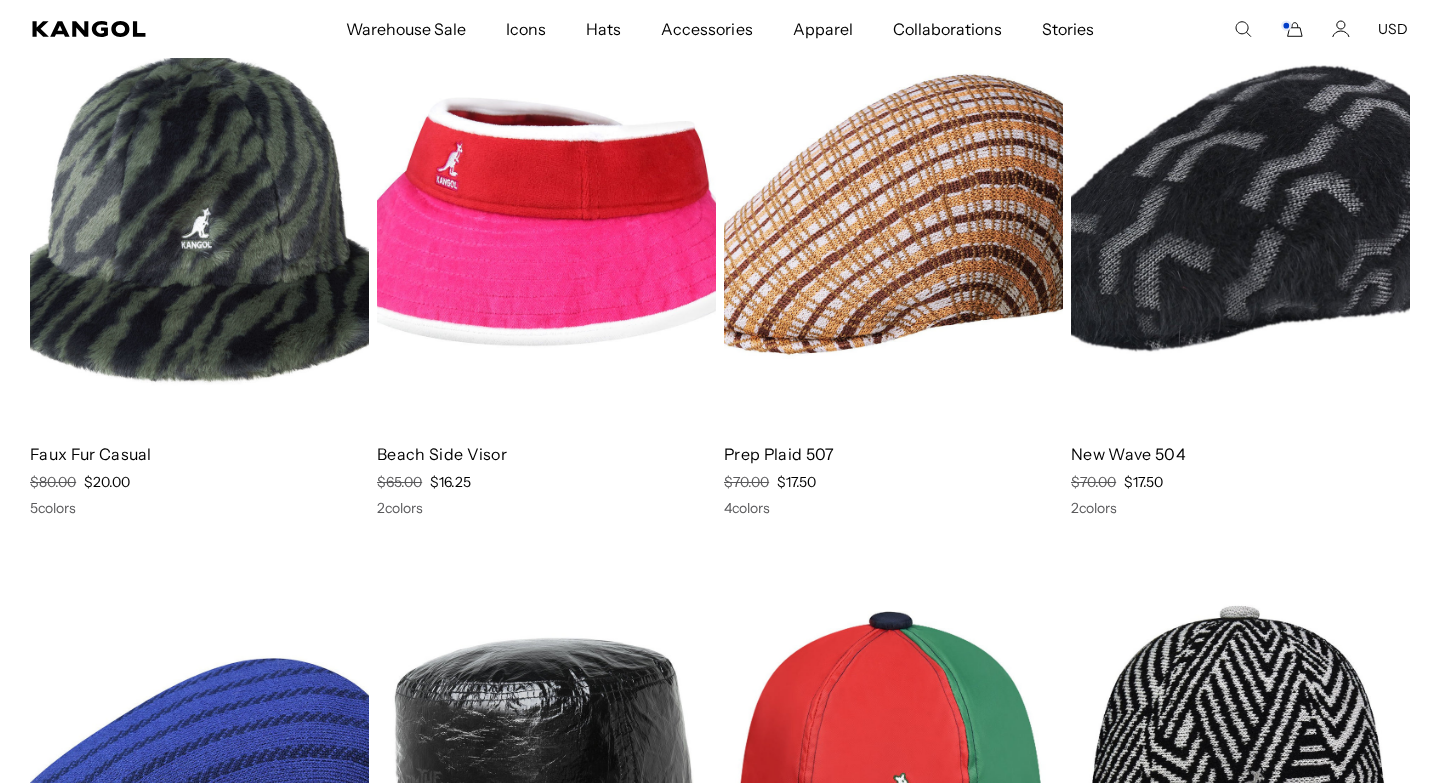 click at bounding box center (546, 215) 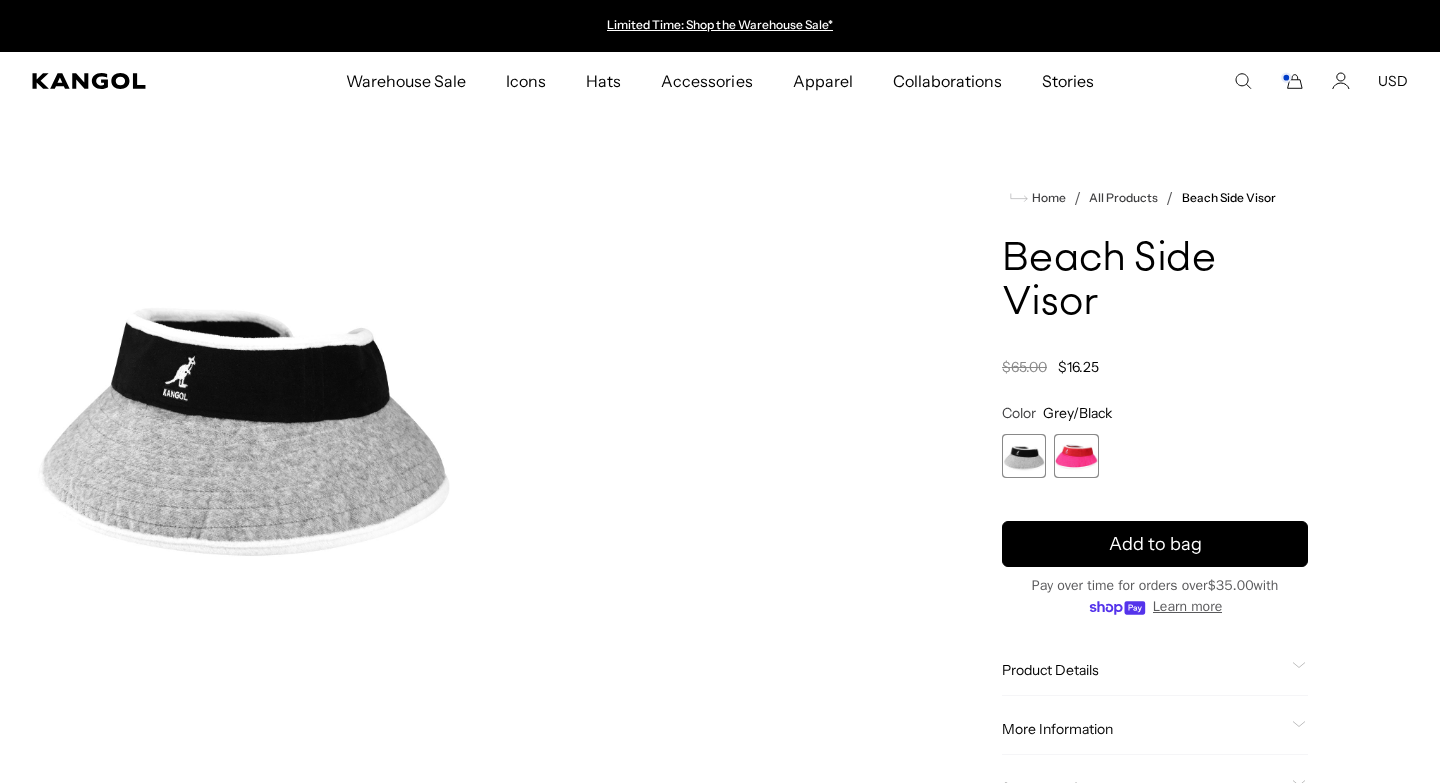 scroll, scrollTop: 0, scrollLeft: 0, axis: both 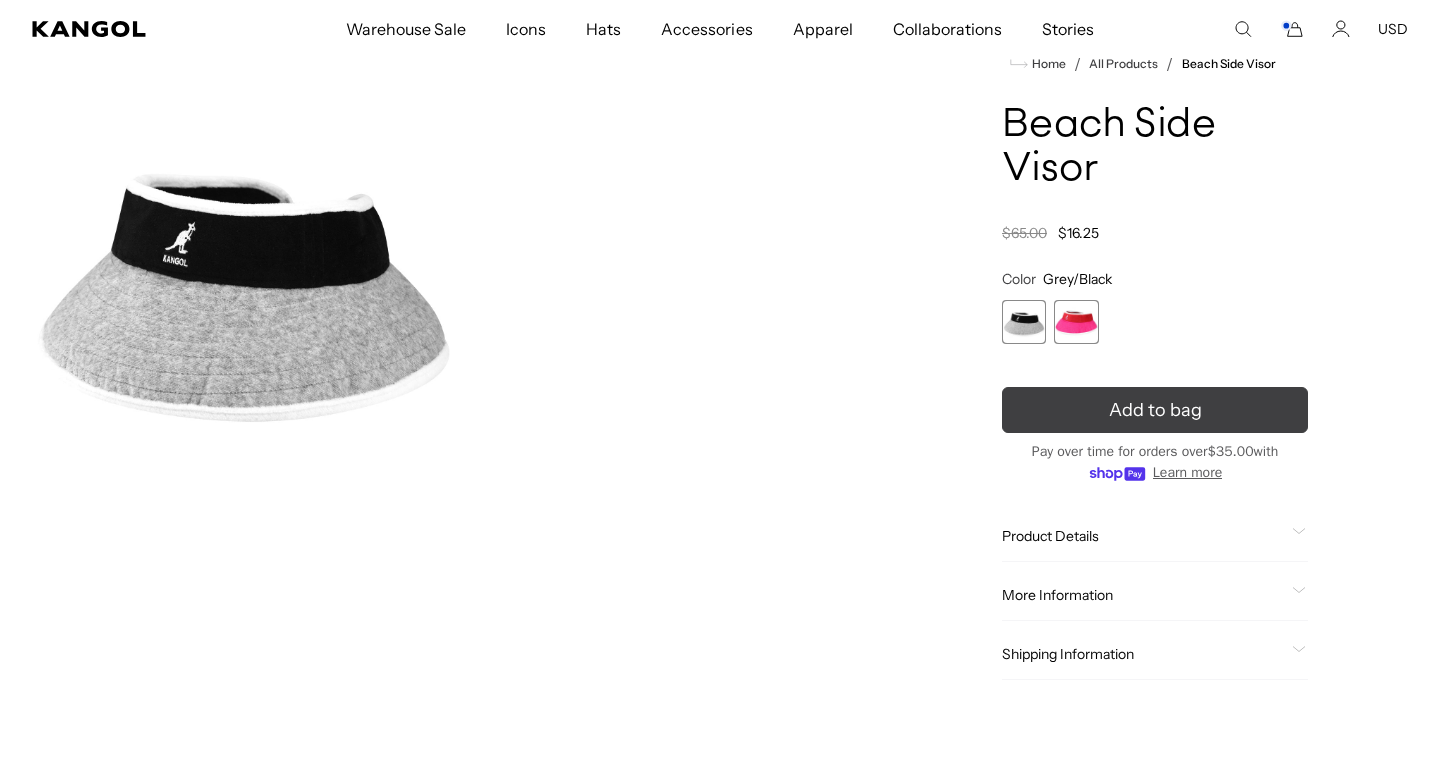 click on "Add to bag" at bounding box center (1155, 410) 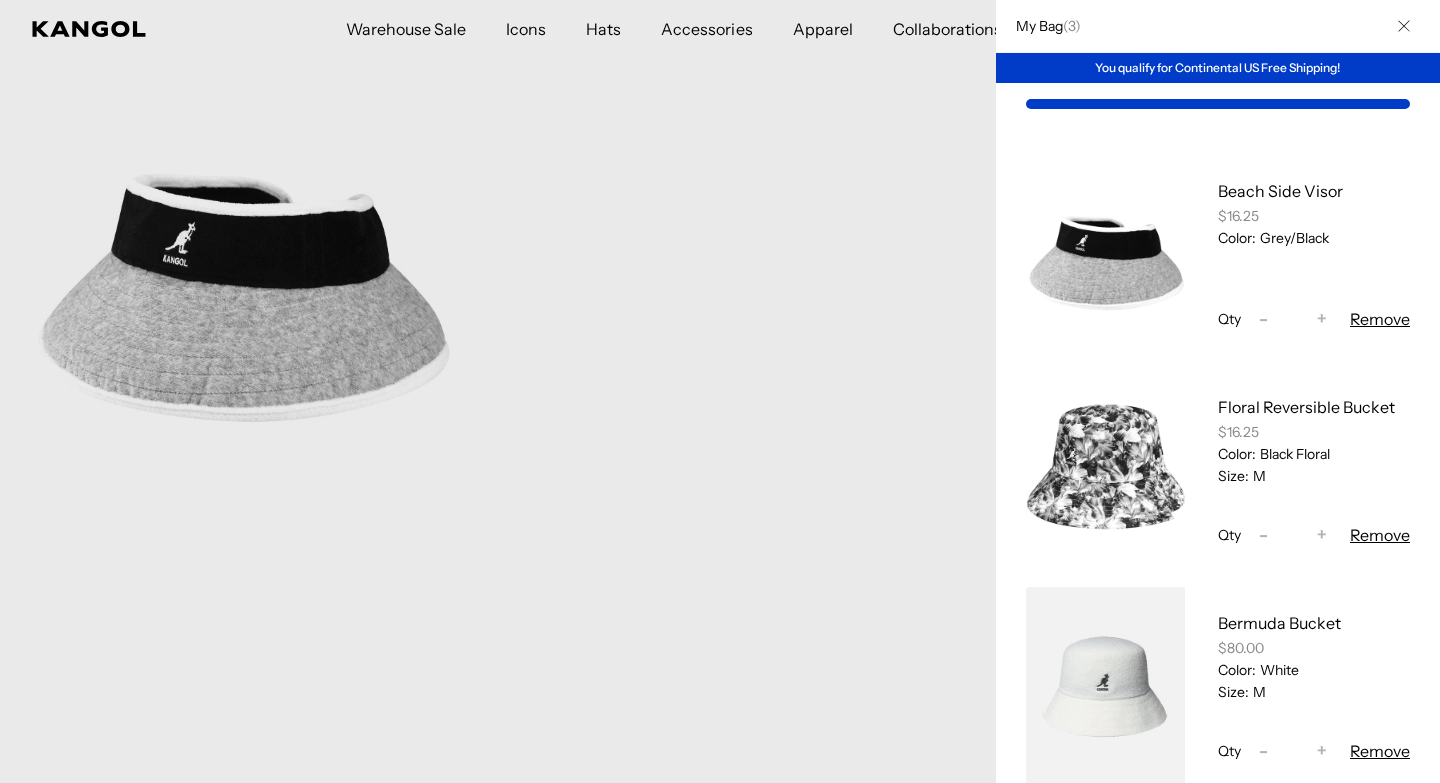 scroll, scrollTop: 0, scrollLeft: 0, axis: both 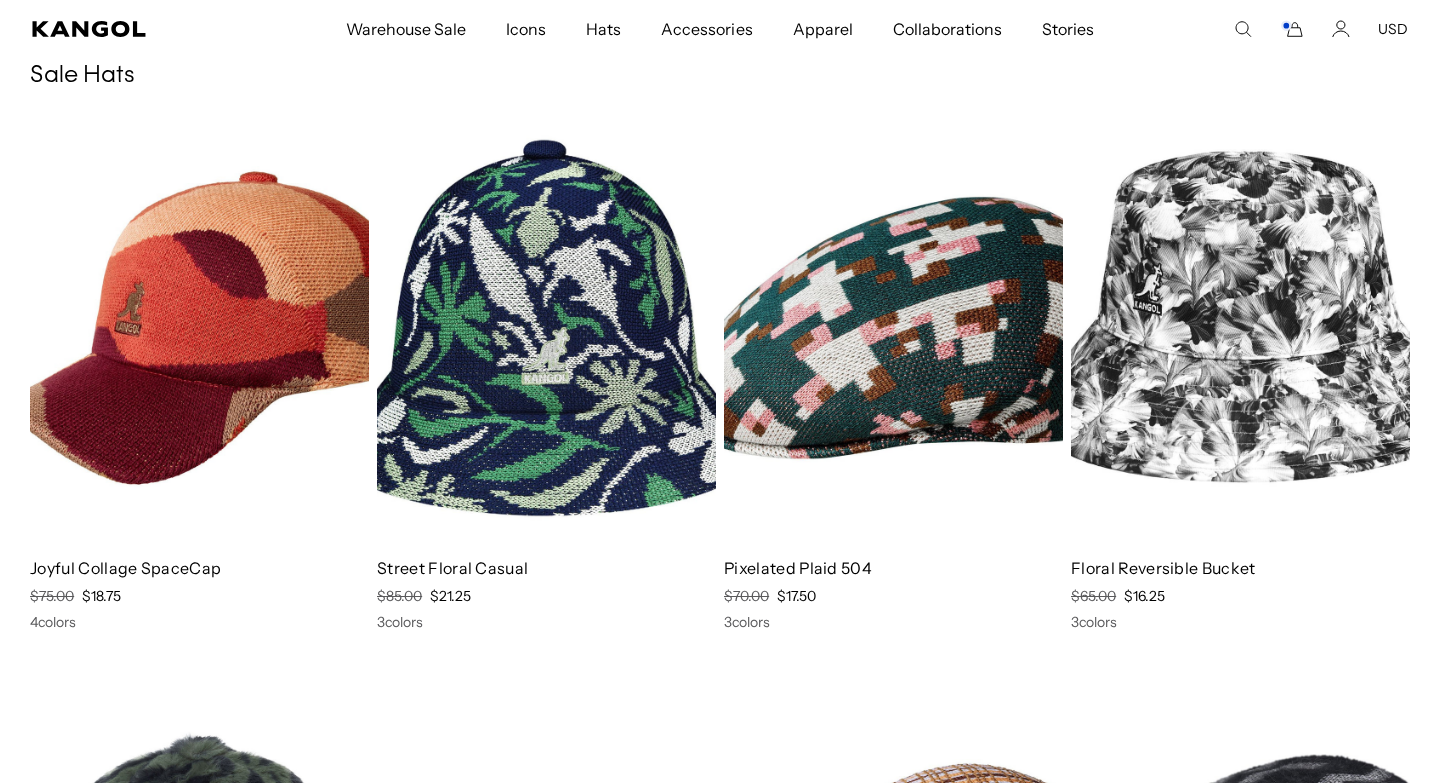 click at bounding box center [546, 328] 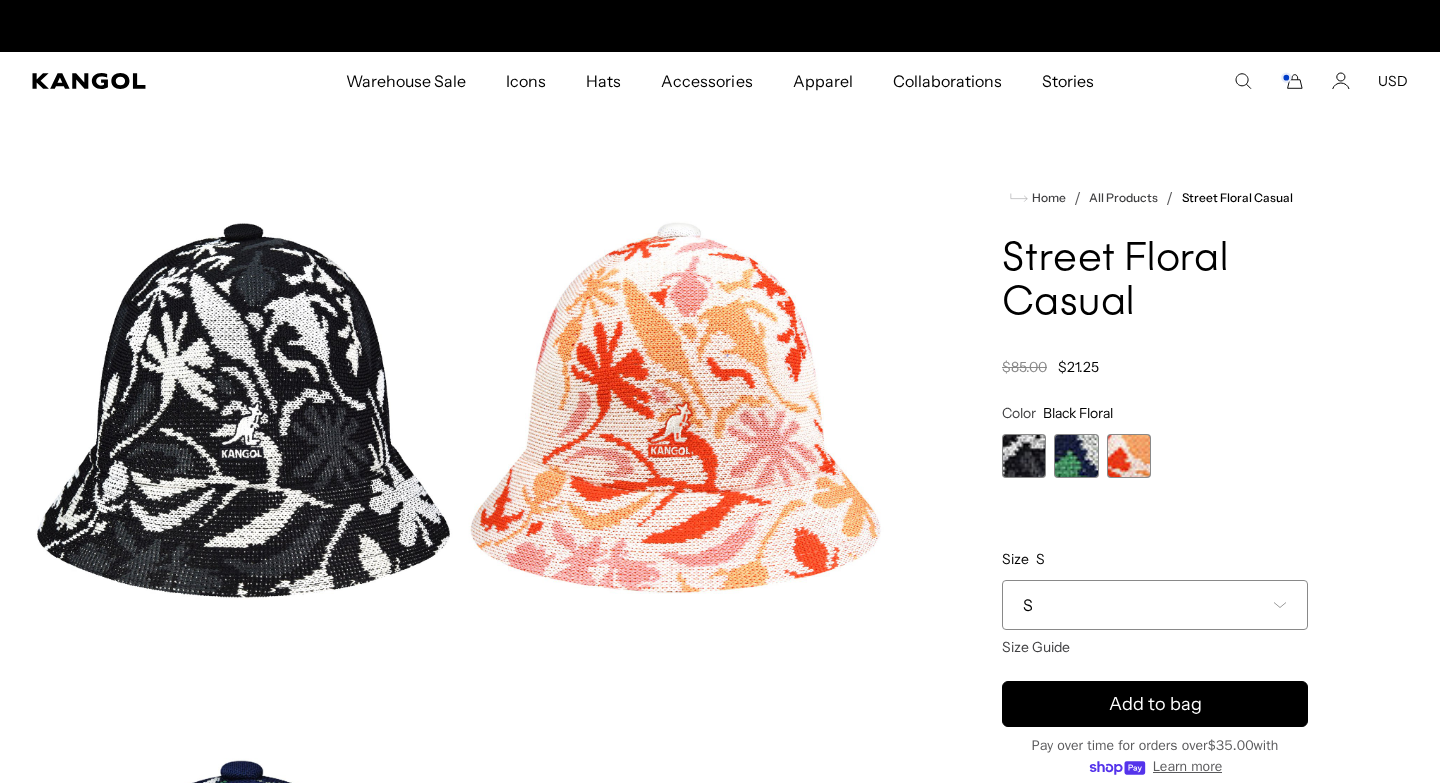 scroll, scrollTop: 0, scrollLeft: 0, axis: both 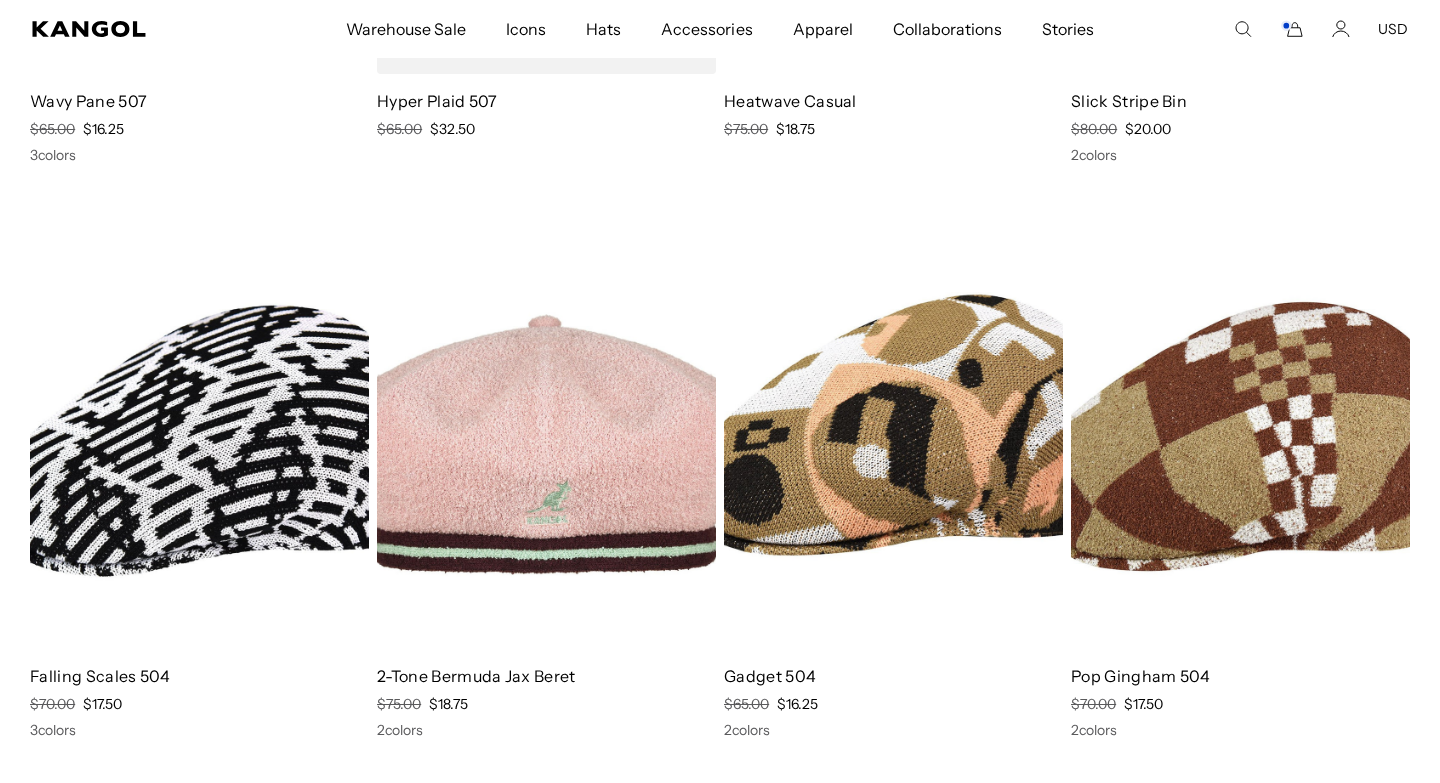 click at bounding box center [546, 437] 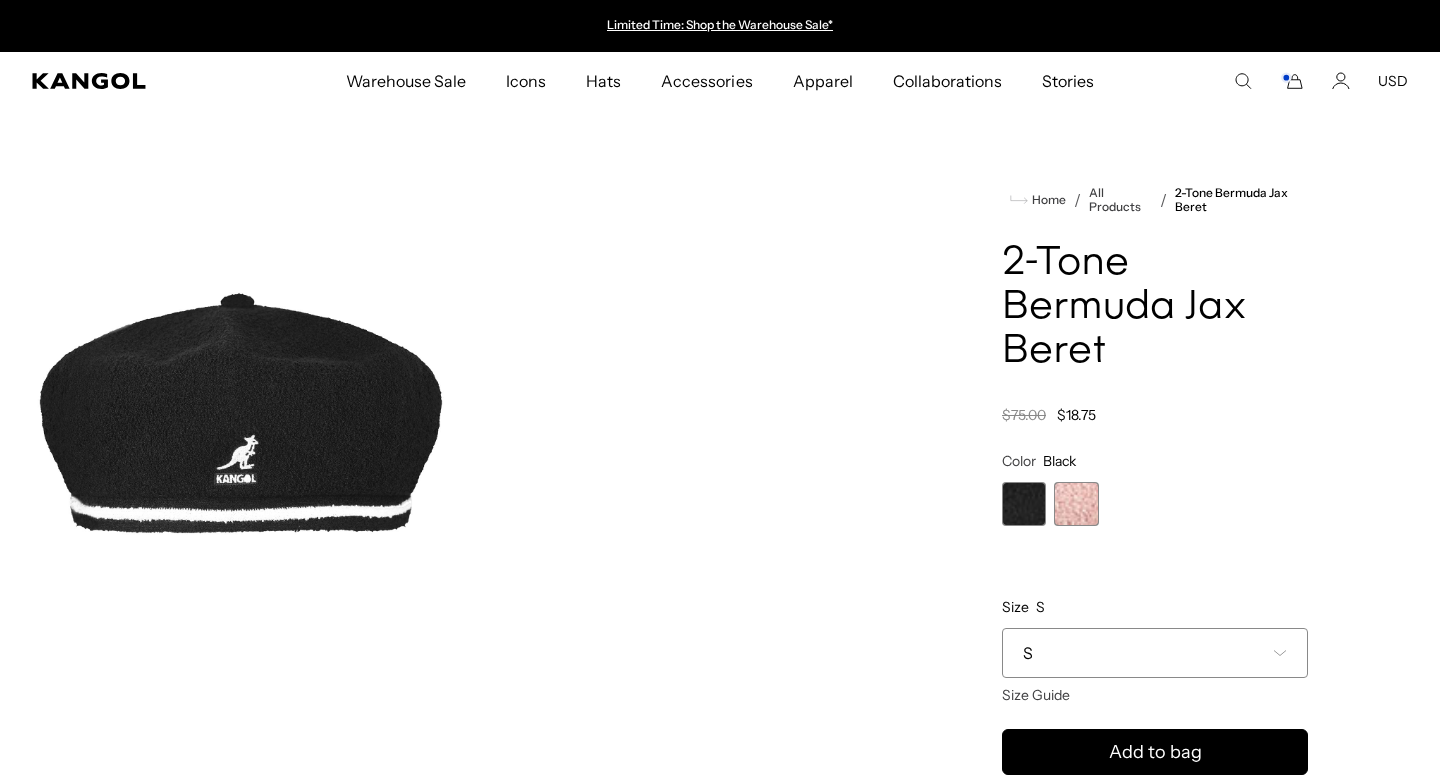 scroll, scrollTop: 0, scrollLeft: 0, axis: both 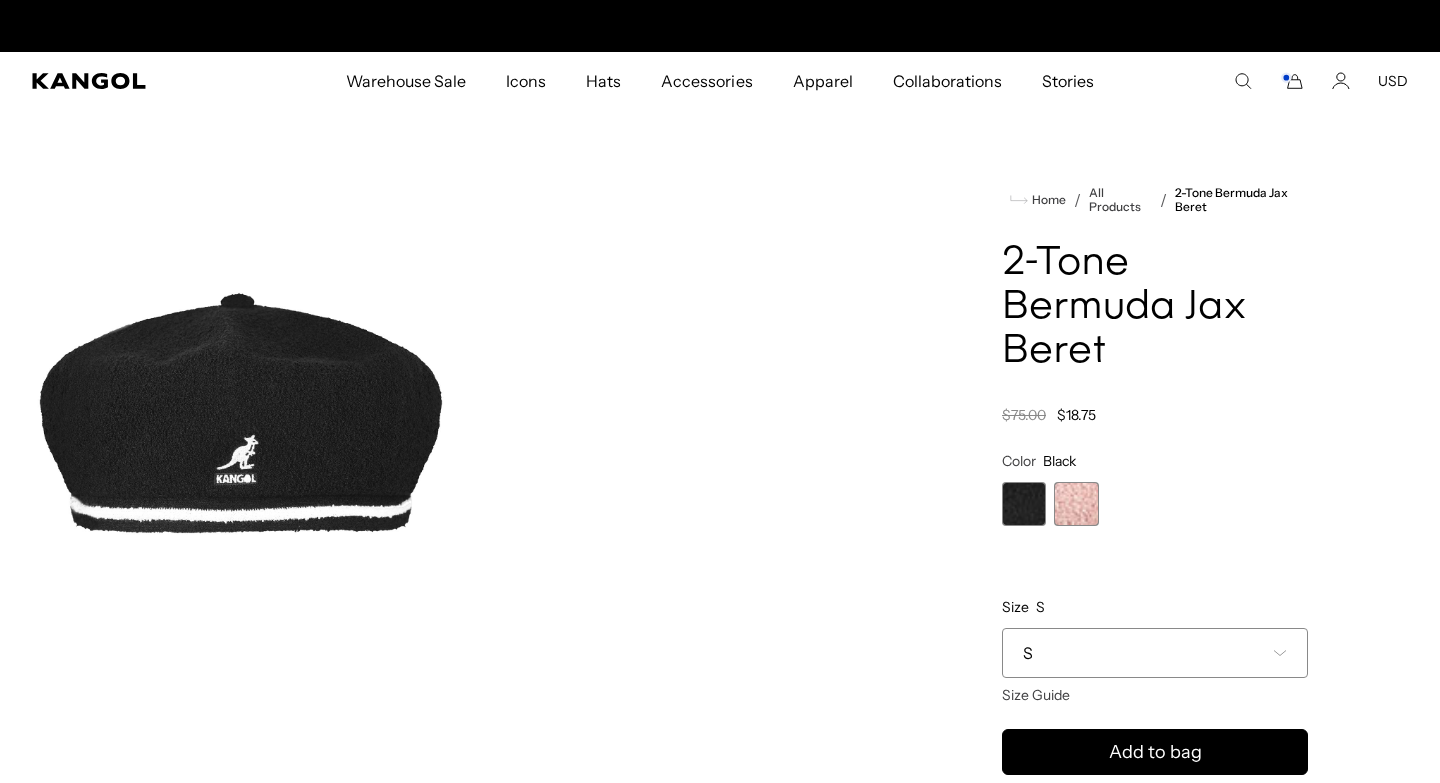click on "S" at bounding box center (1155, 653) 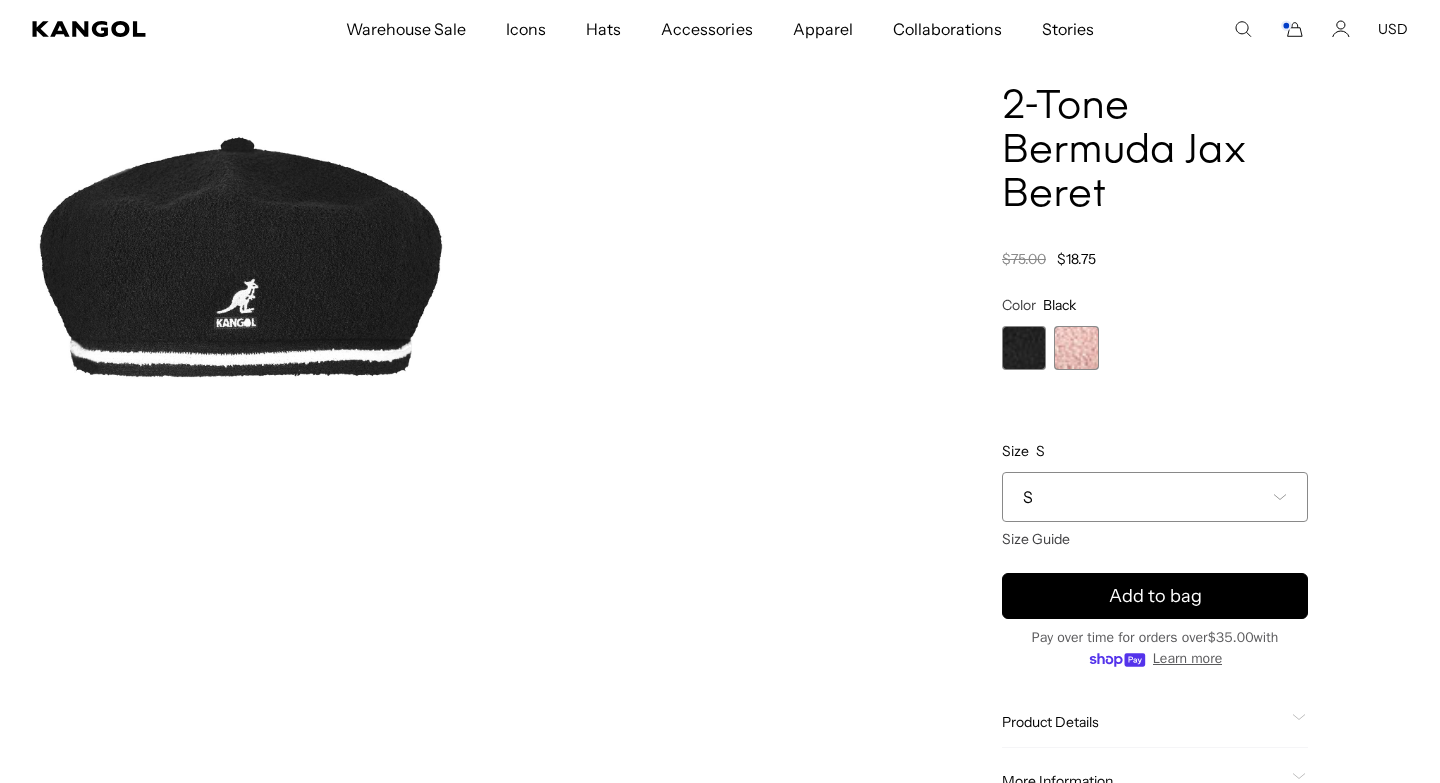 scroll, scrollTop: 0, scrollLeft: 412, axis: horizontal 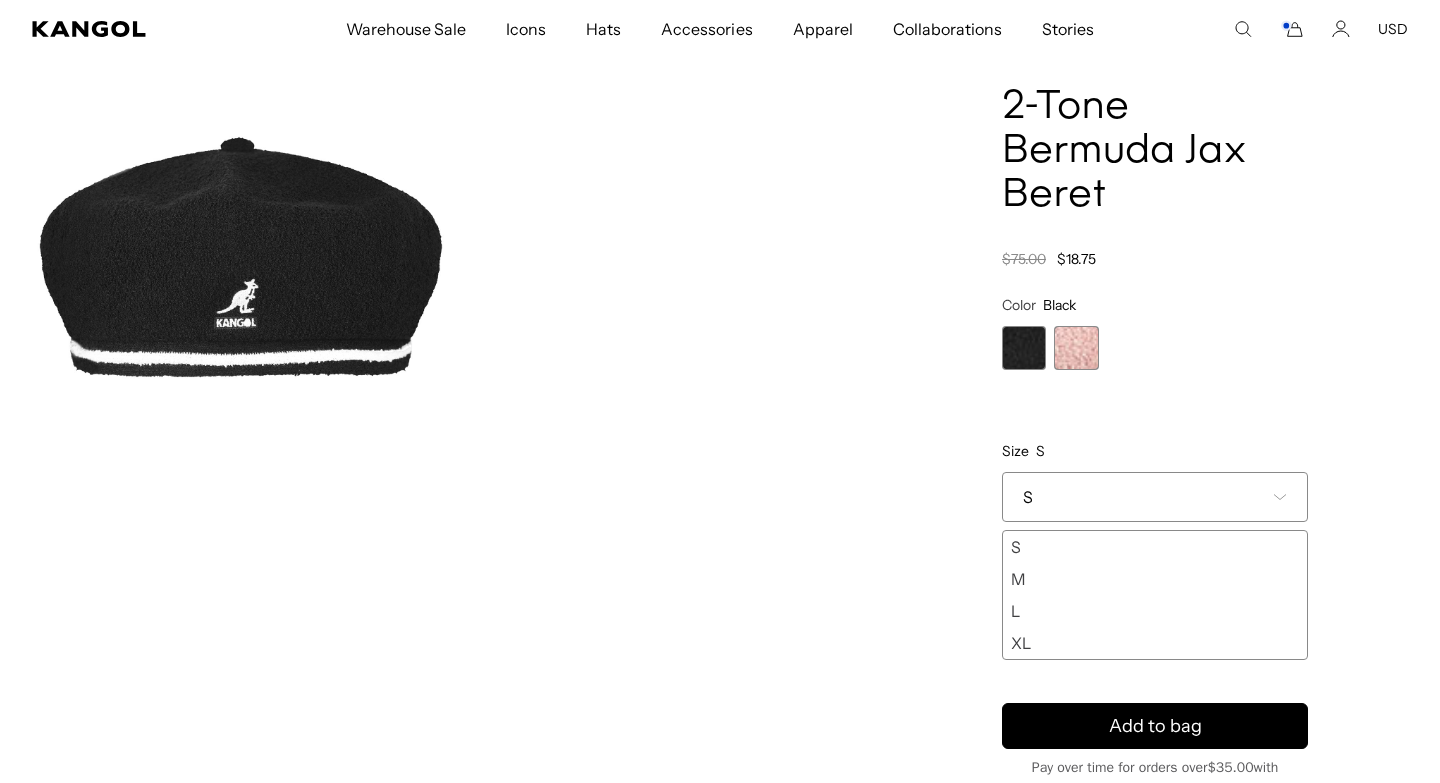 click on "M" at bounding box center (1155, 579) 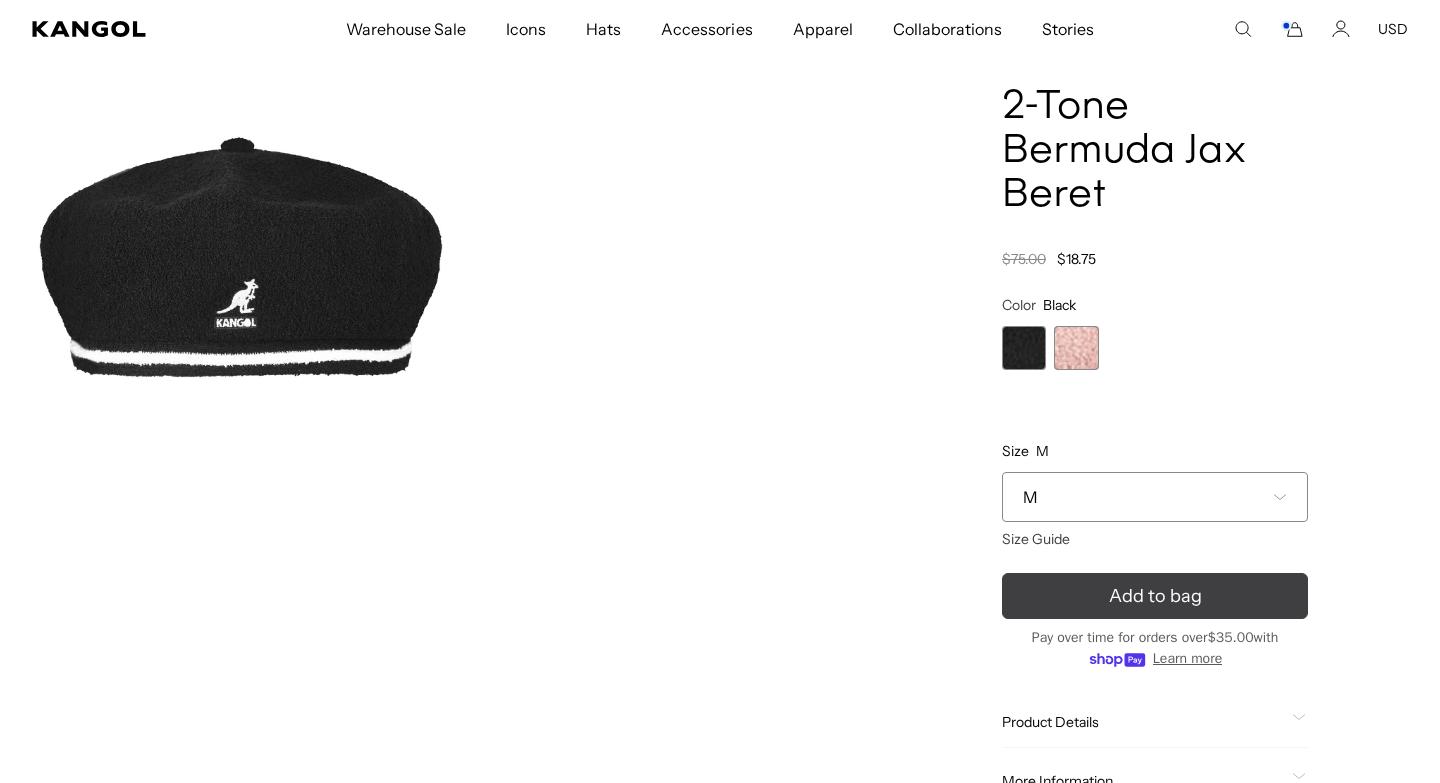 scroll, scrollTop: 0, scrollLeft: 0, axis: both 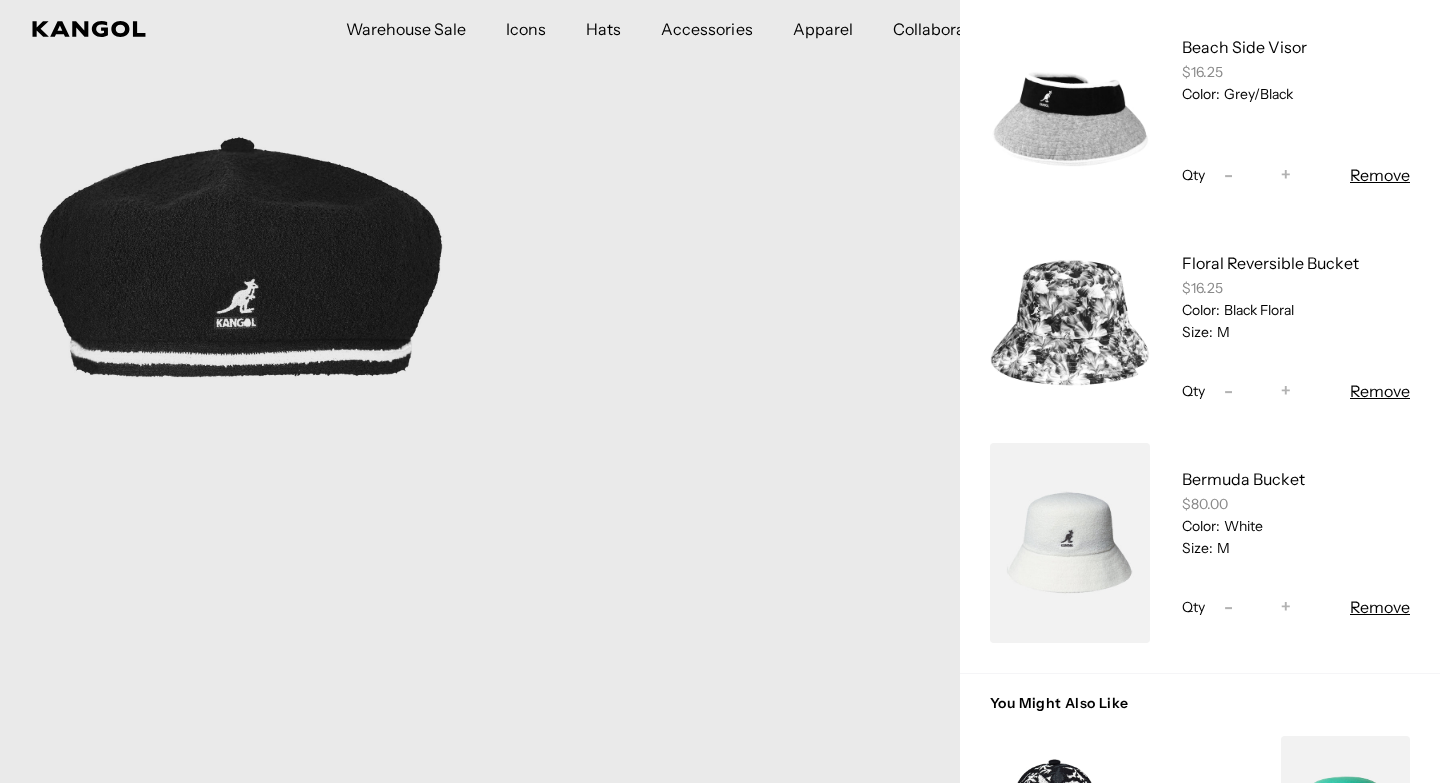 click on "Remove" at bounding box center (1380, 607) 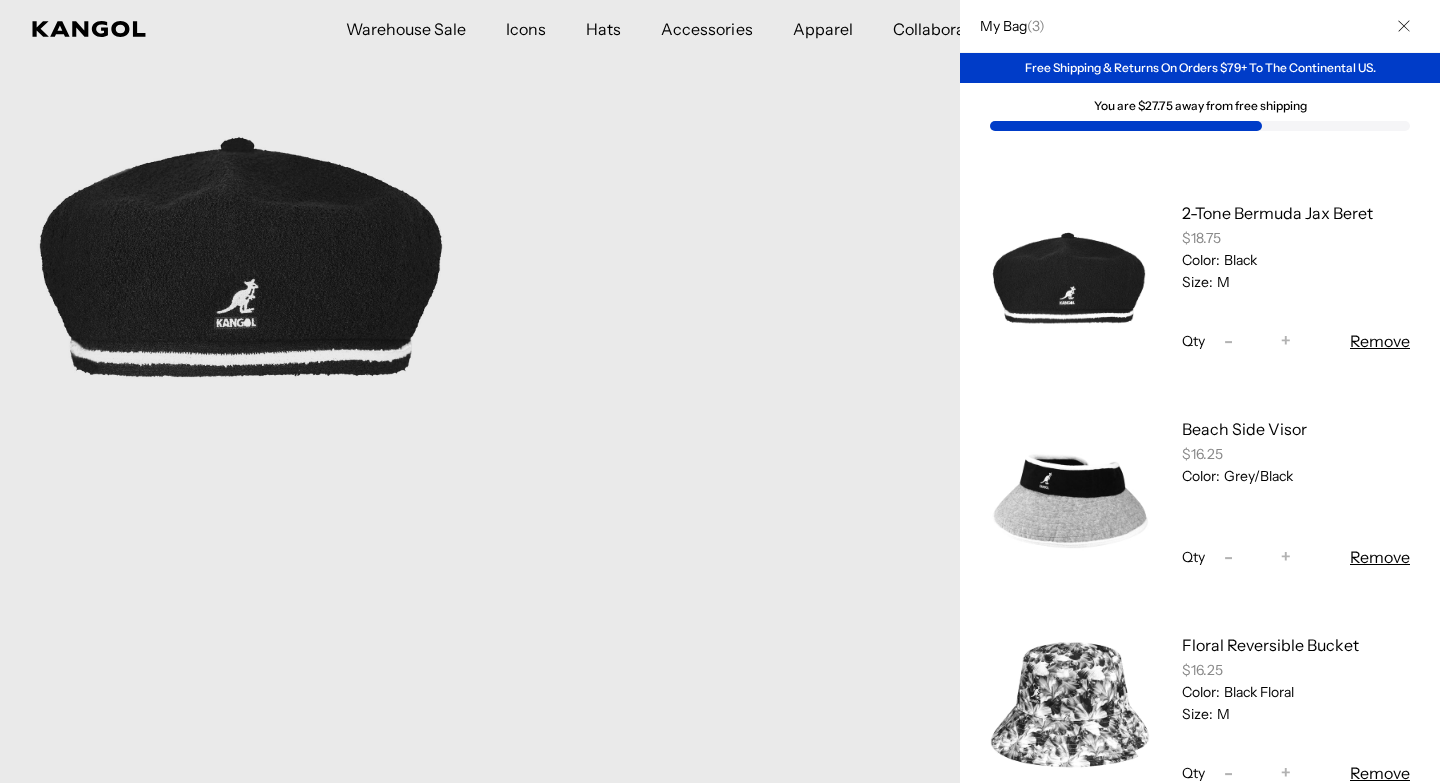 scroll, scrollTop: 0, scrollLeft: 0, axis: both 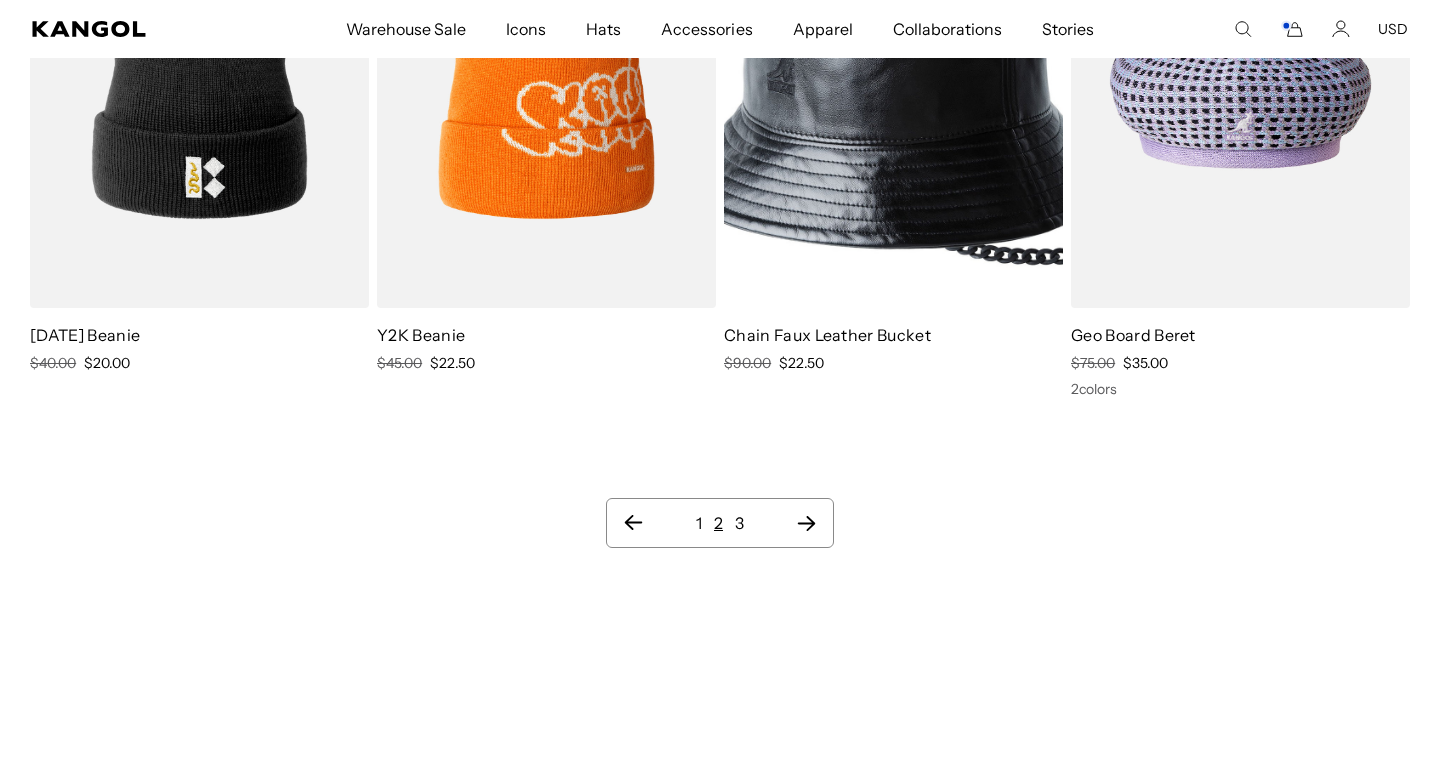 click on "3" at bounding box center (739, 523) 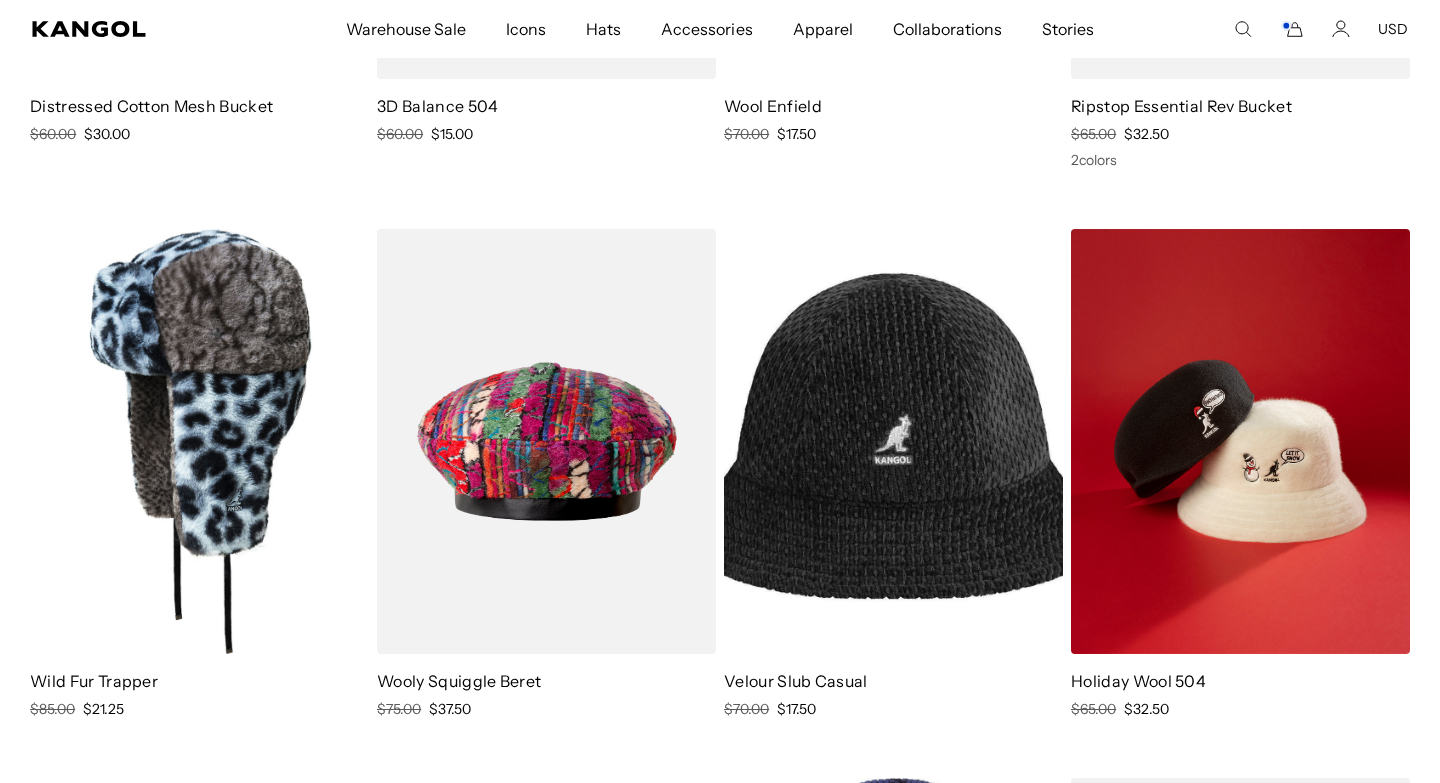 click at bounding box center (1240, 442) 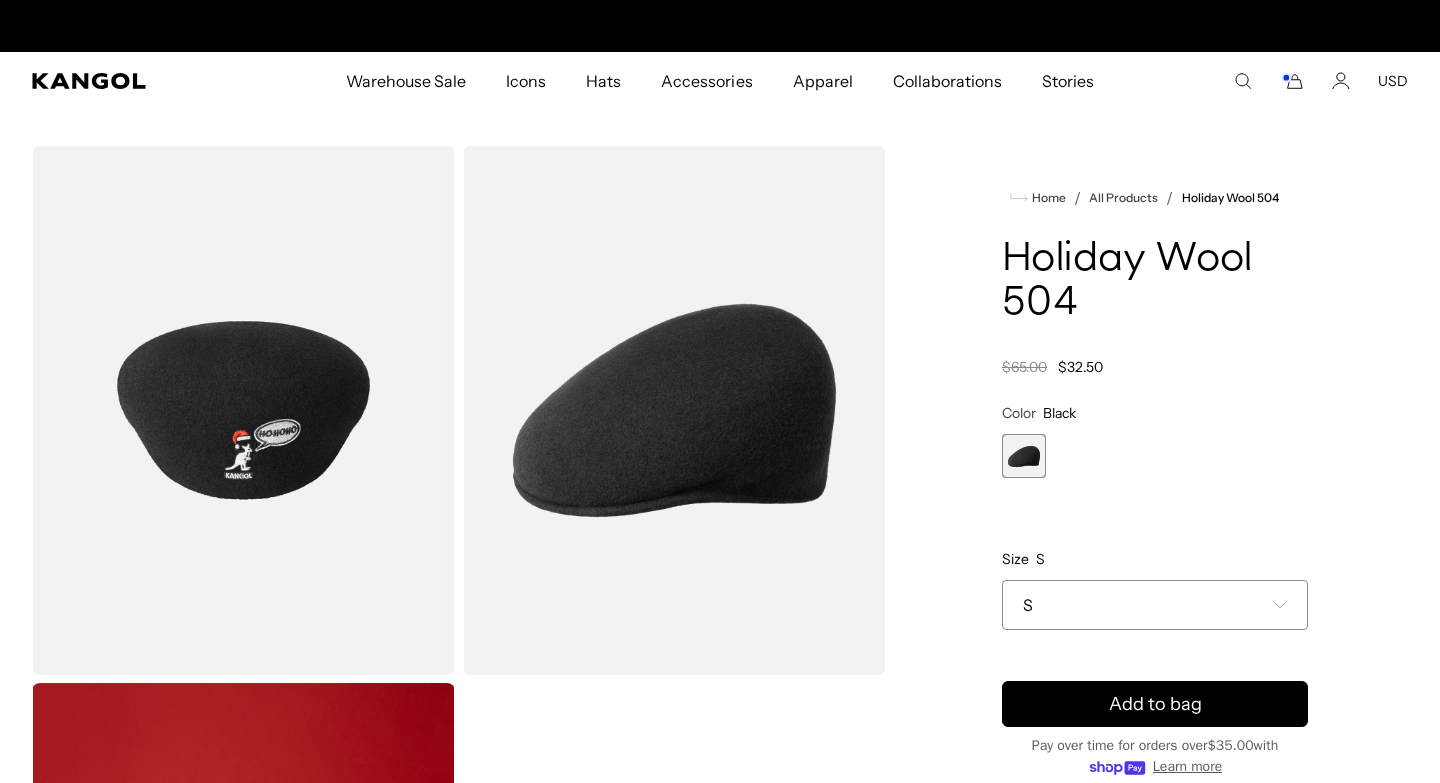 scroll, scrollTop: 0, scrollLeft: 0, axis: both 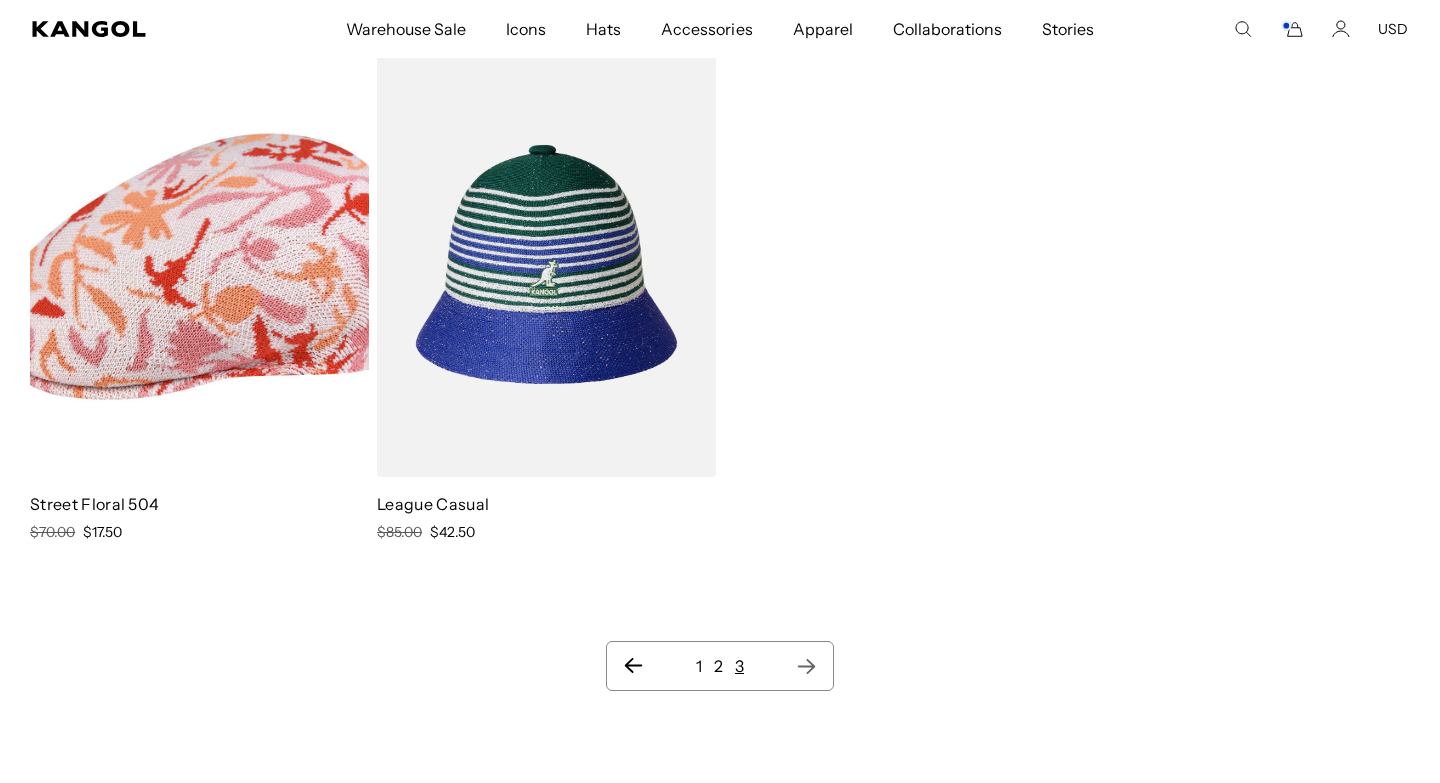 click on "1" at bounding box center [699, 666] 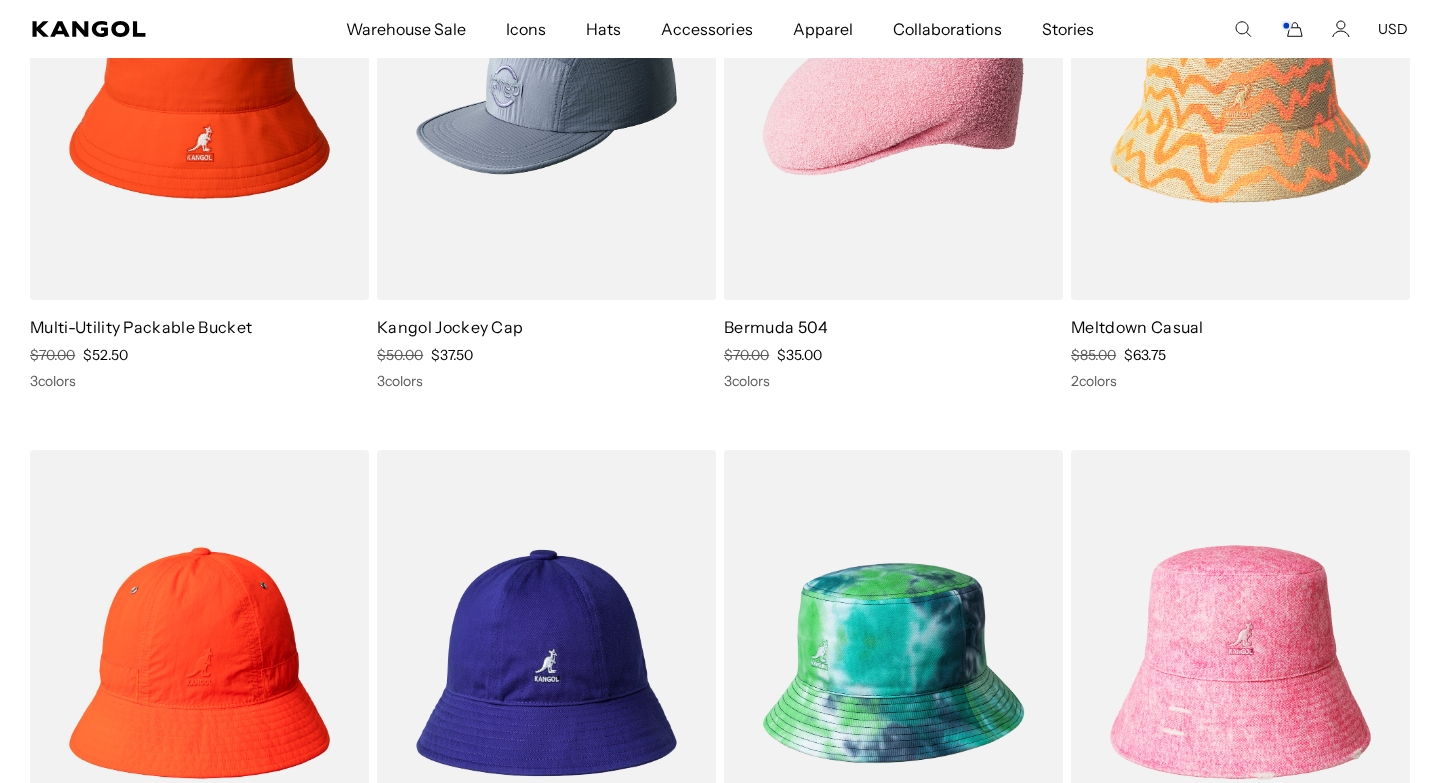 scroll, scrollTop: 0, scrollLeft: 0, axis: both 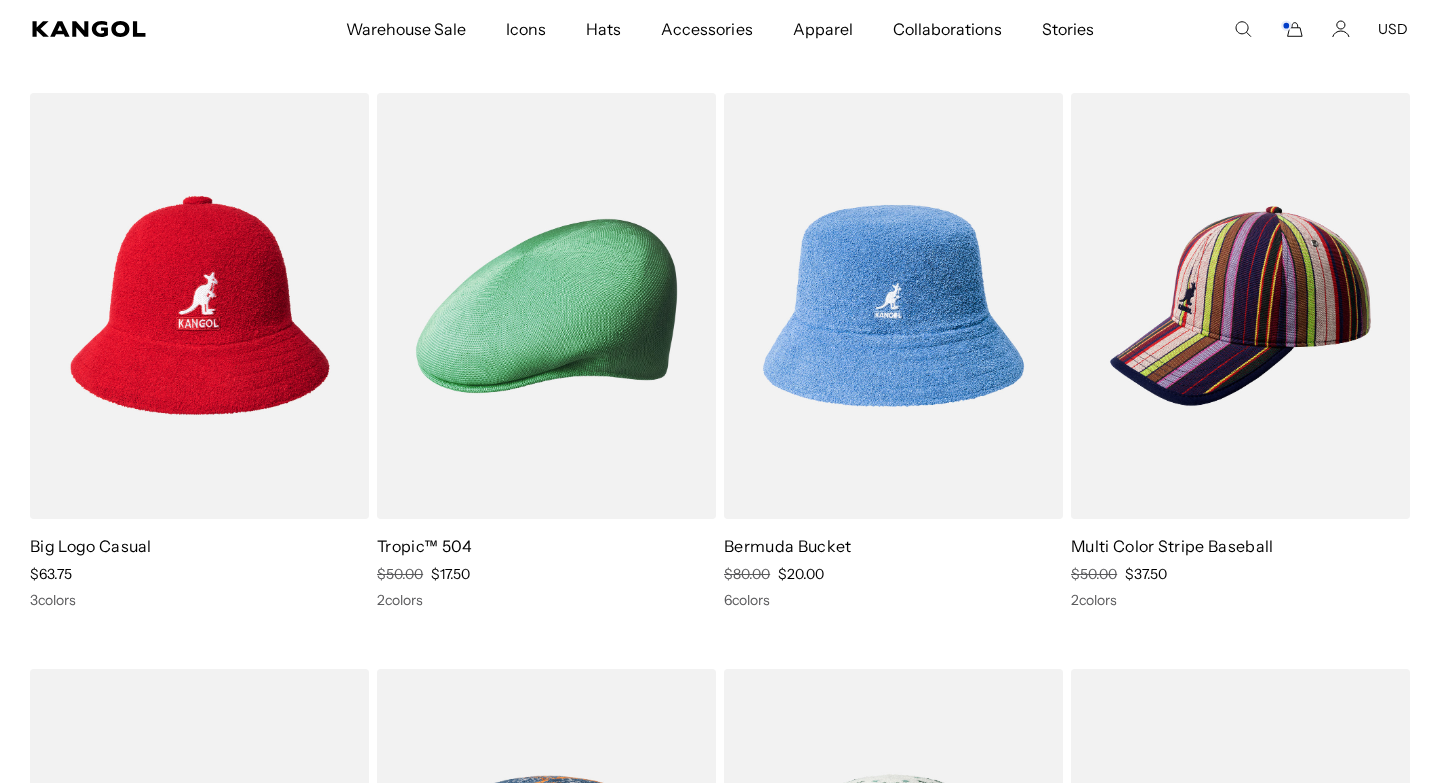 click at bounding box center (893, 306) 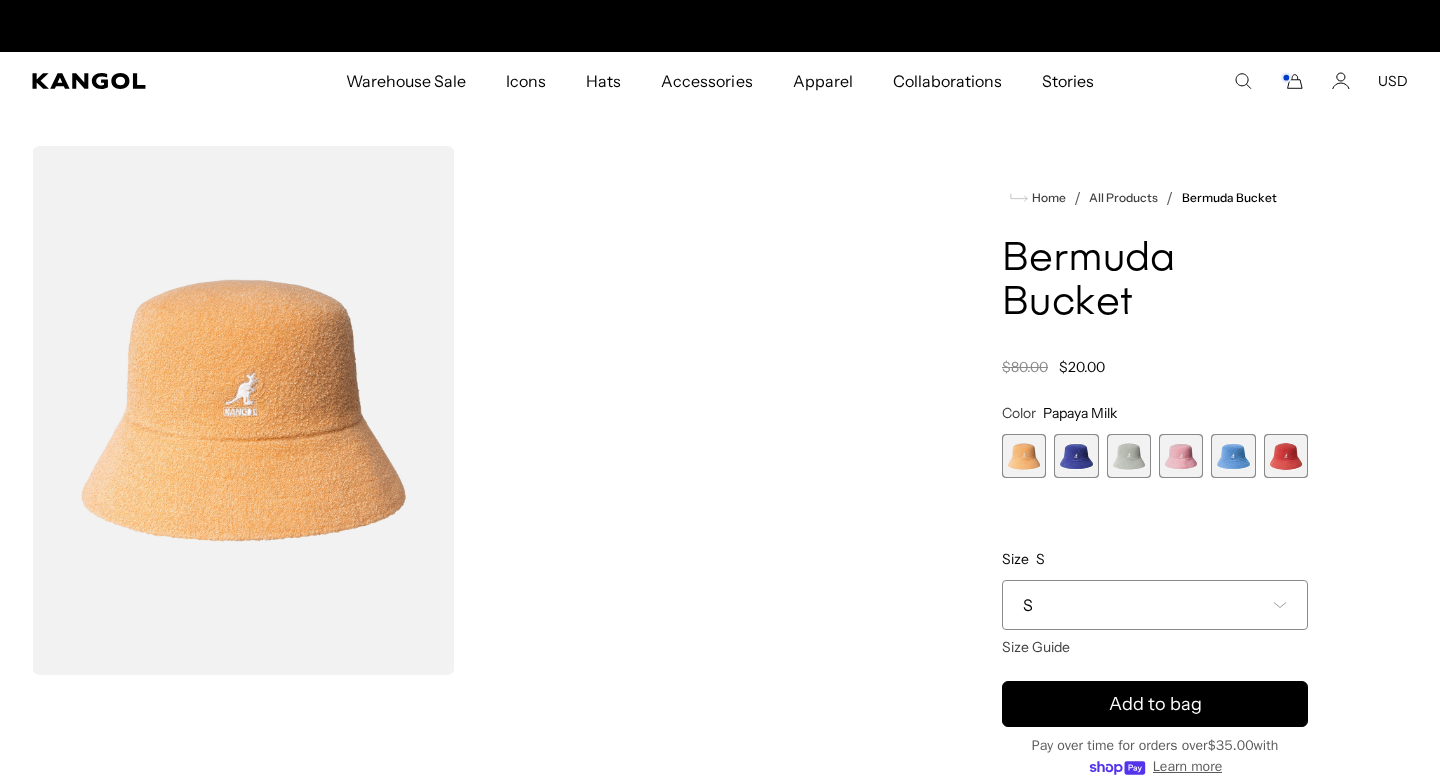 scroll, scrollTop: 0, scrollLeft: 0, axis: both 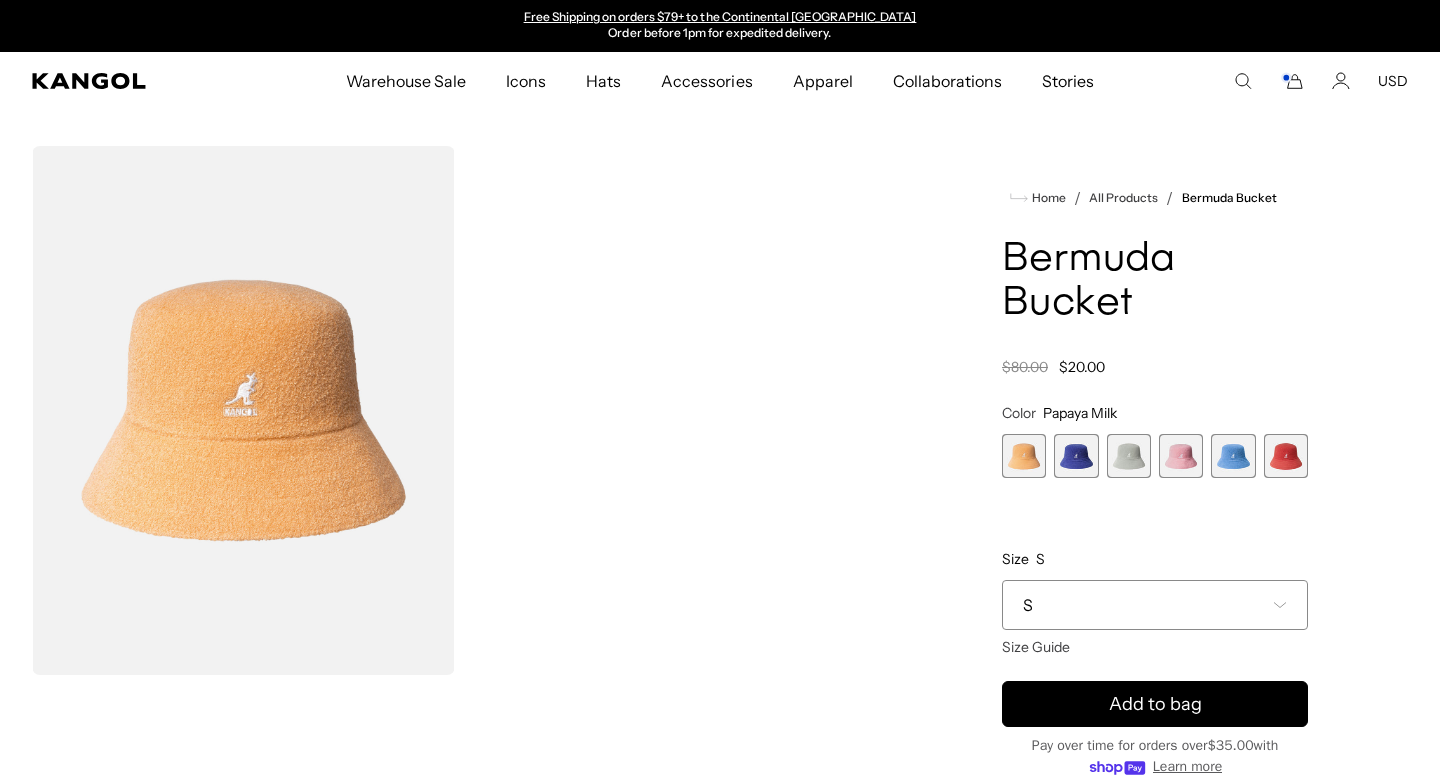 click at bounding box center (1076, 456) 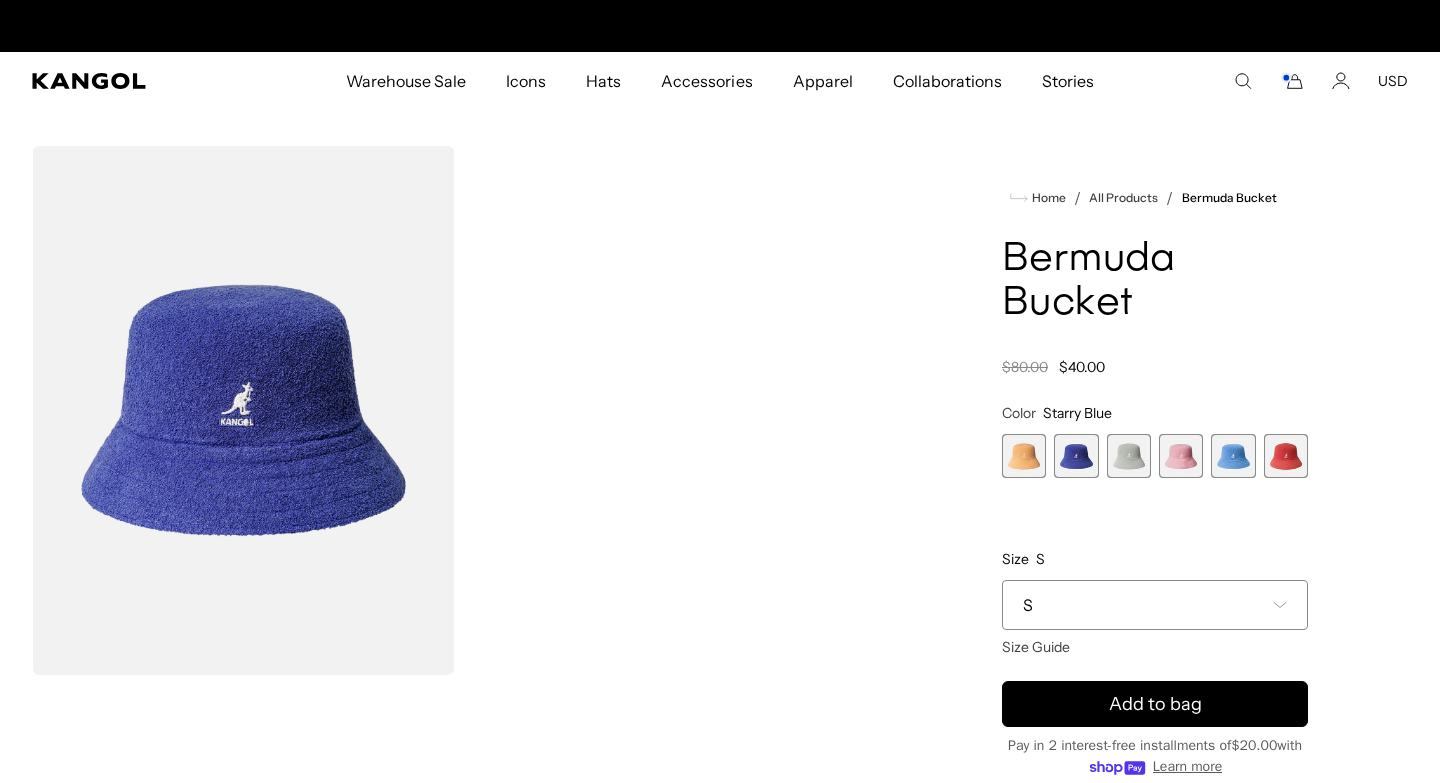 scroll, scrollTop: 0, scrollLeft: 0, axis: both 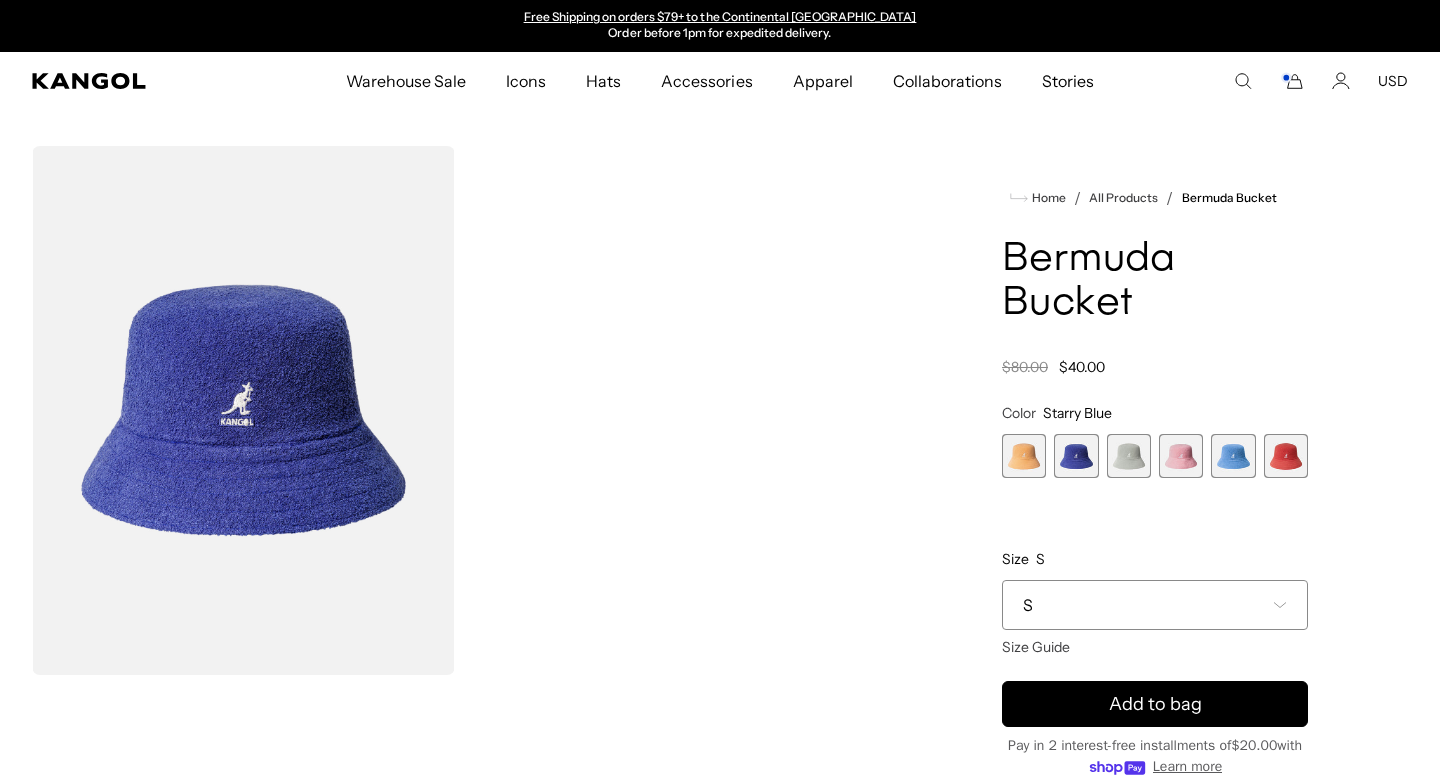 click at bounding box center (1129, 456) 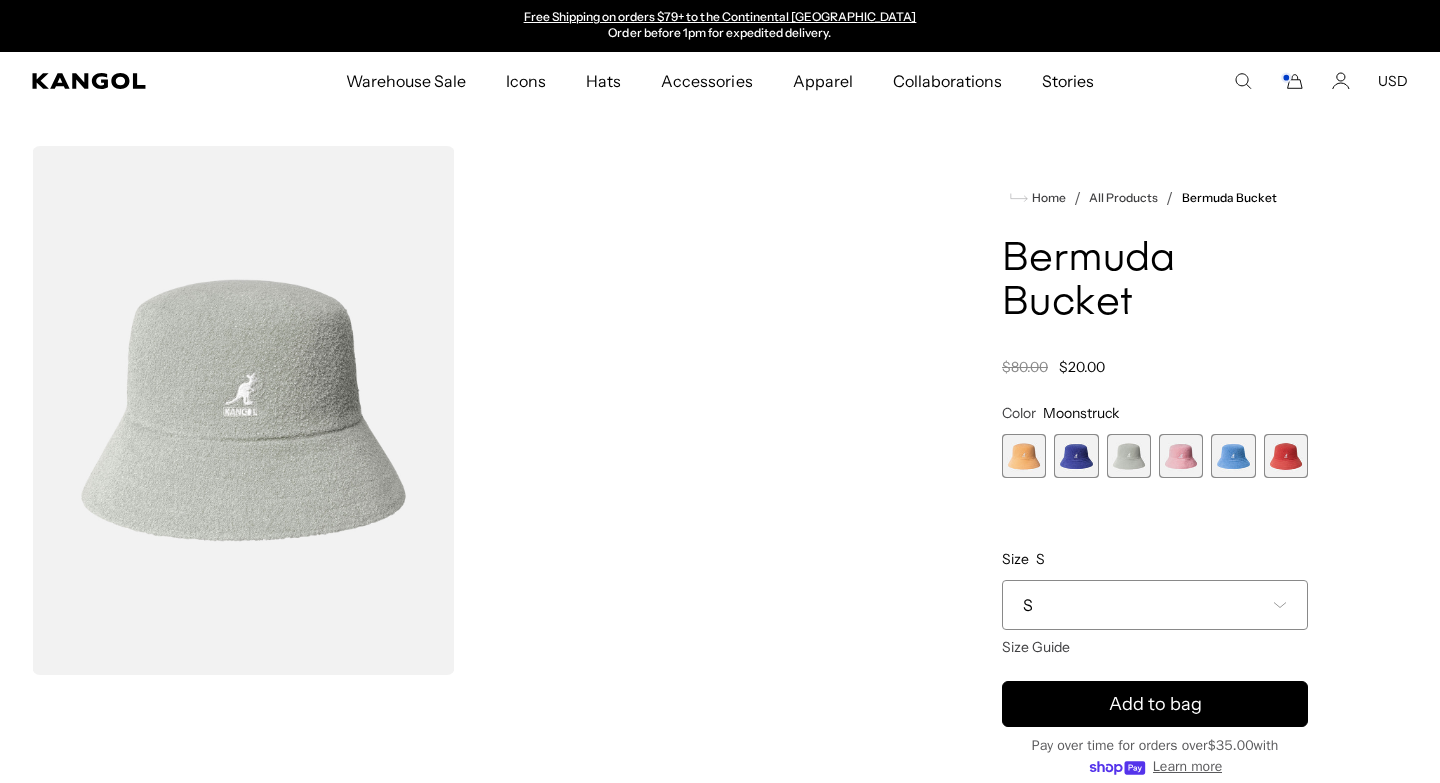 click at bounding box center (1181, 456) 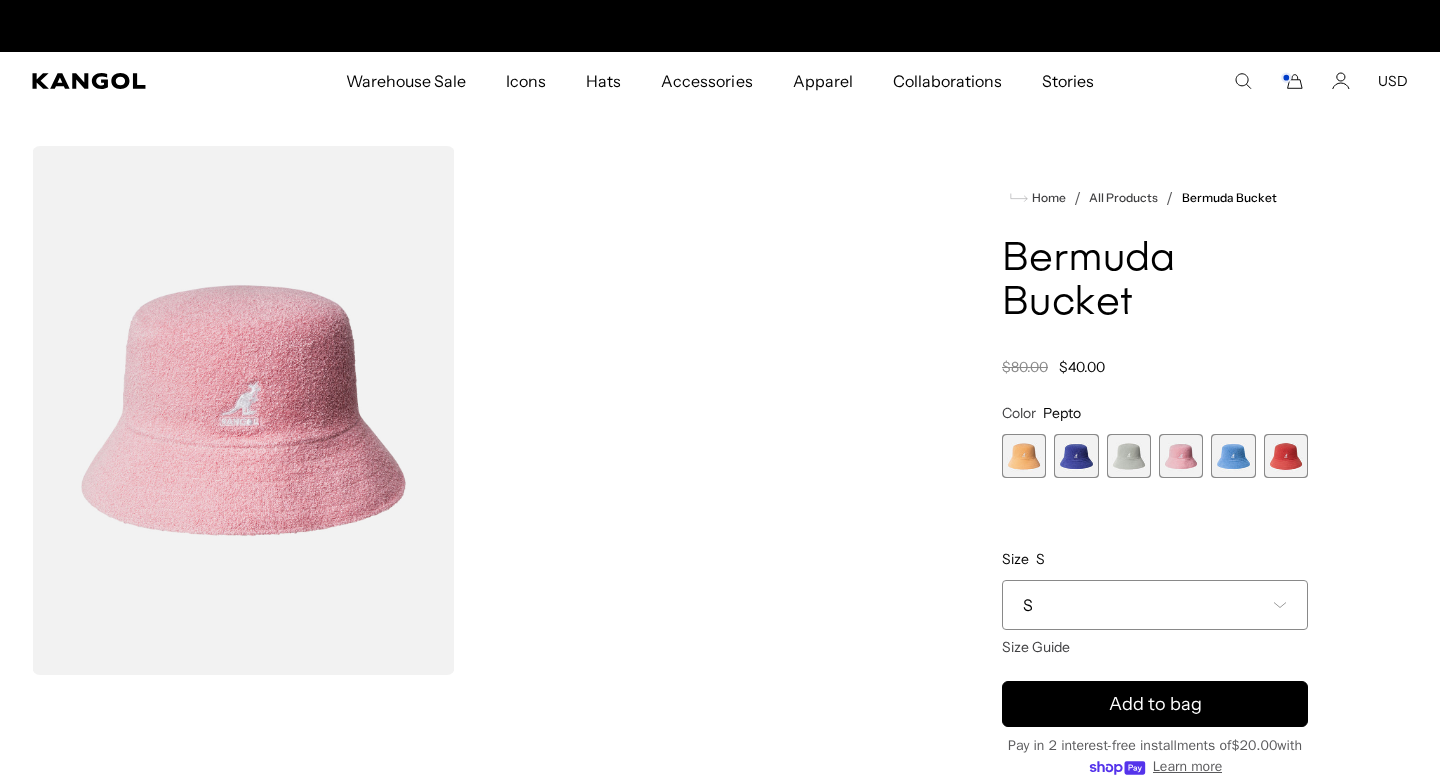scroll, scrollTop: 0, scrollLeft: 412, axis: horizontal 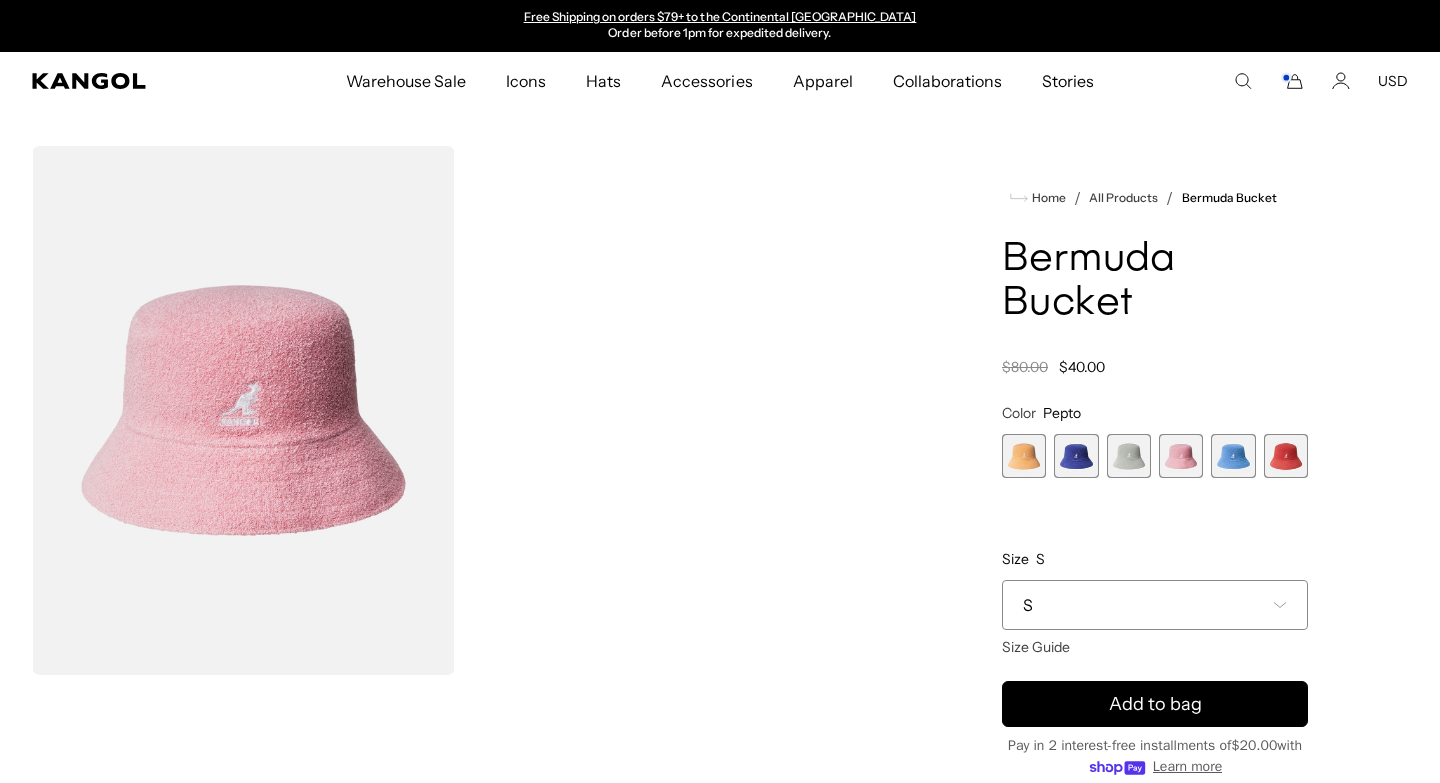 click at bounding box center [1024, 456] 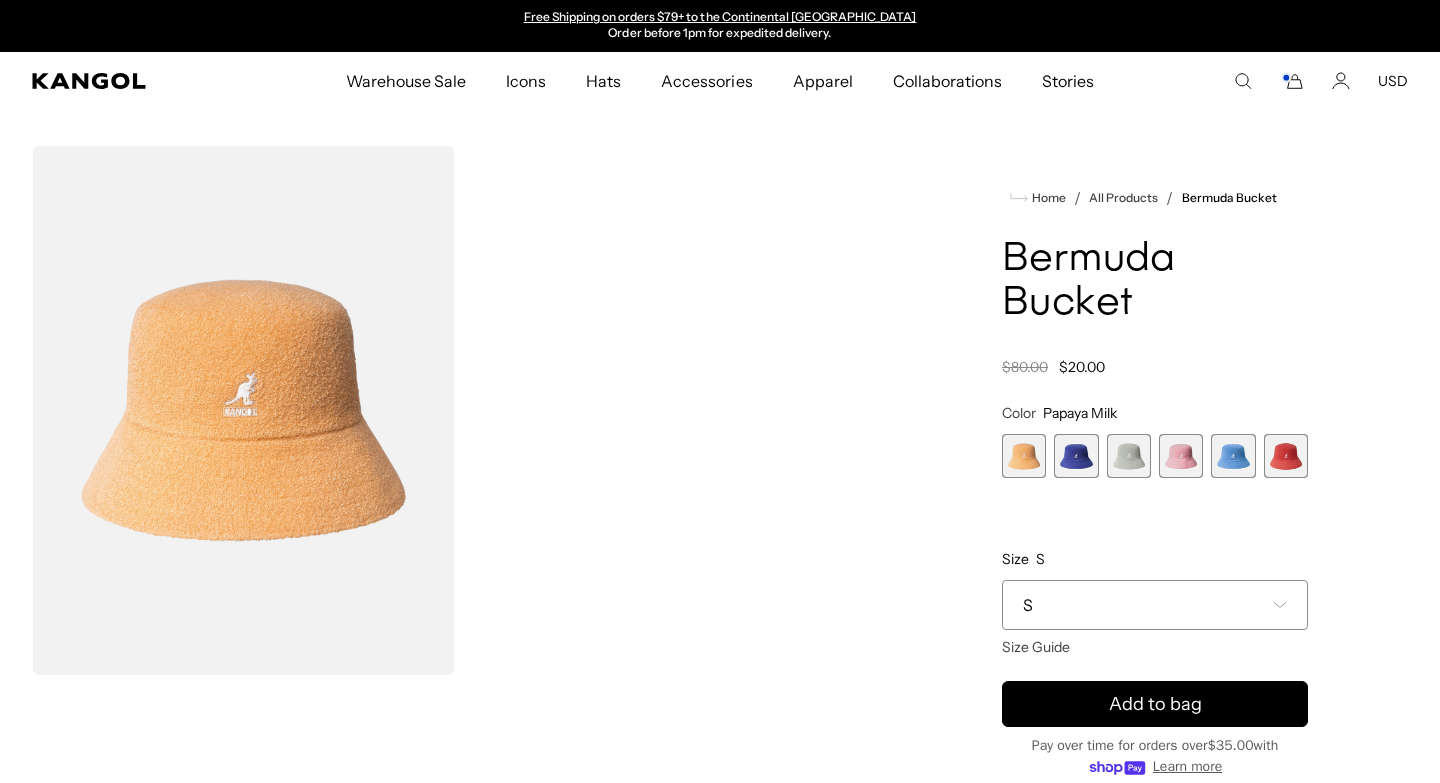 click at bounding box center [1076, 456] 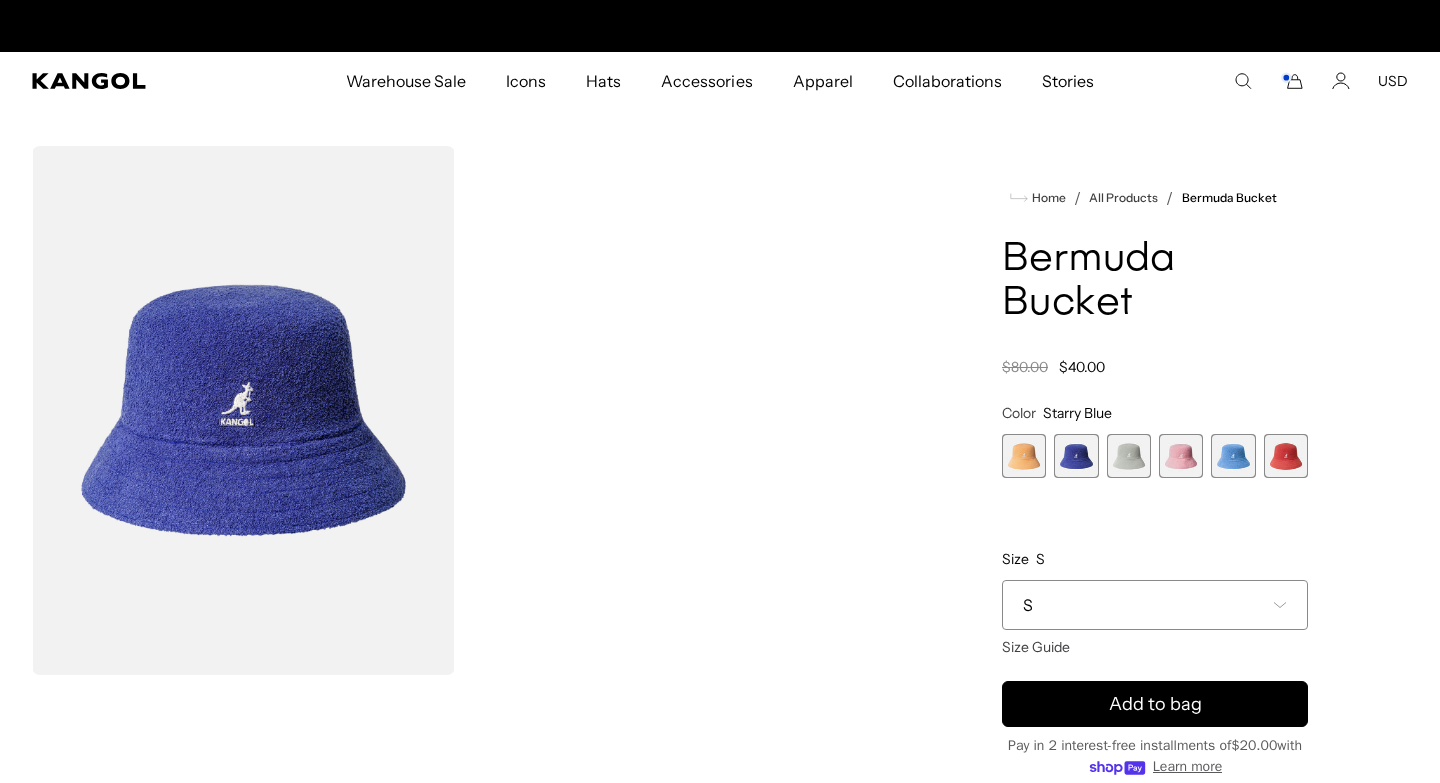 scroll, scrollTop: 0, scrollLeft: 0, axis: both 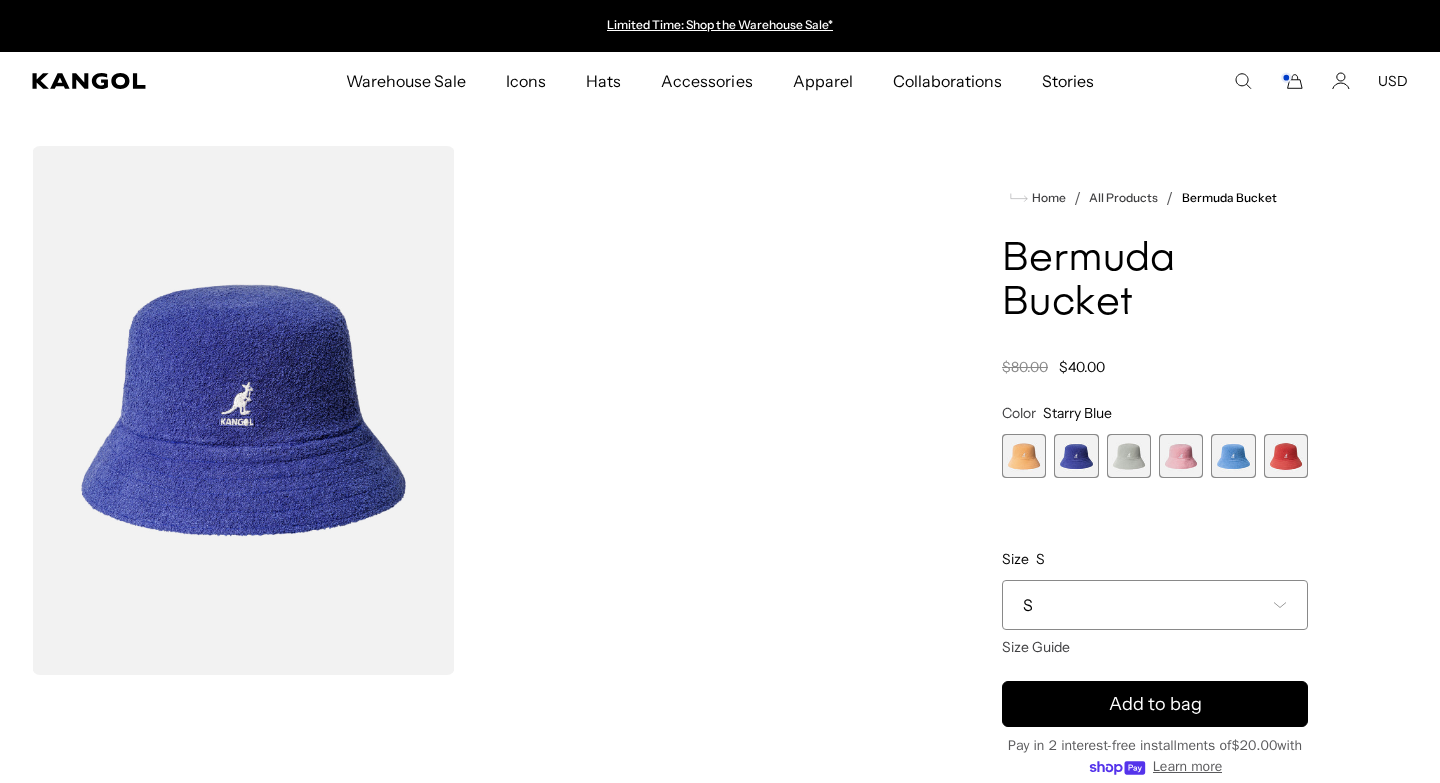 click at bounding box center [1129, 456] 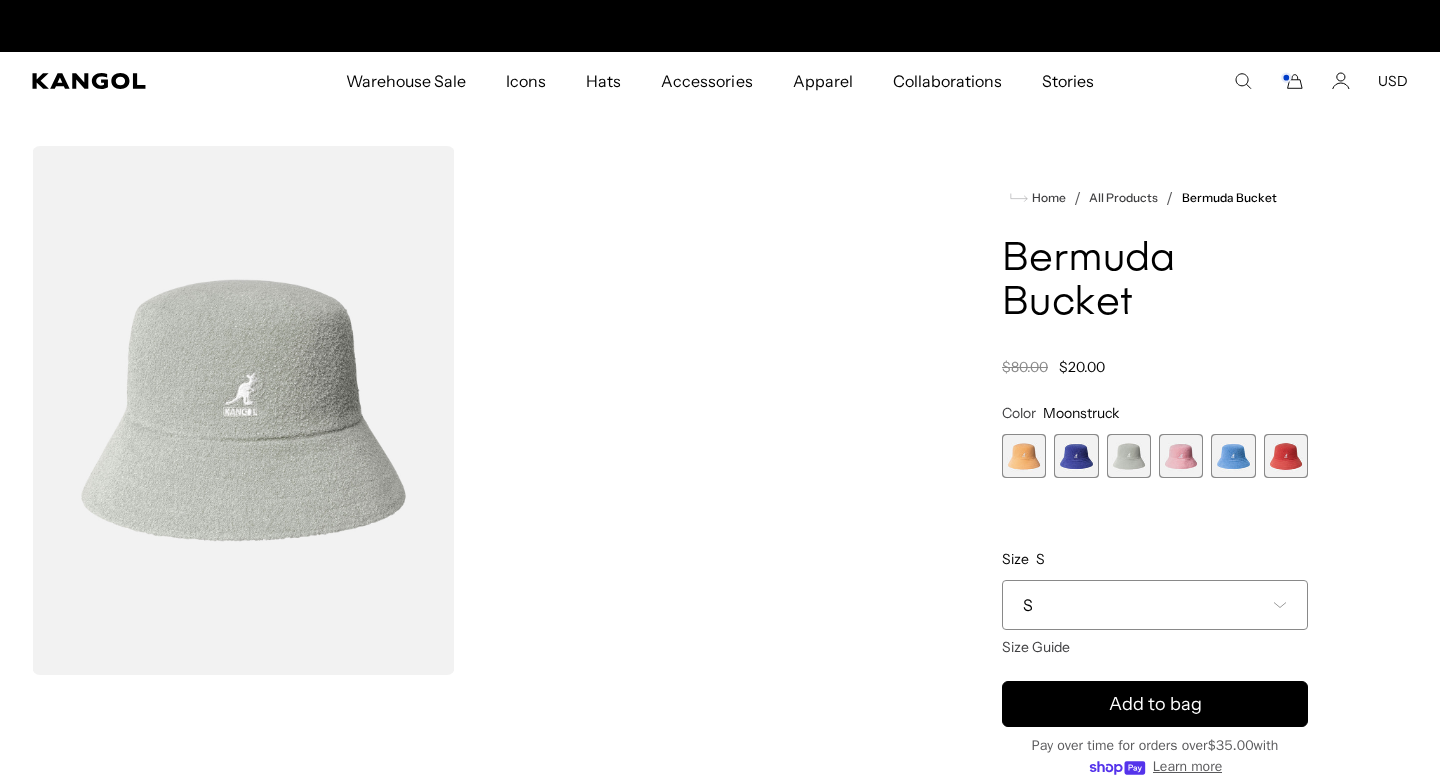 scroll, scrollTop: 0, scrollLeft: 412, axis: horizontal 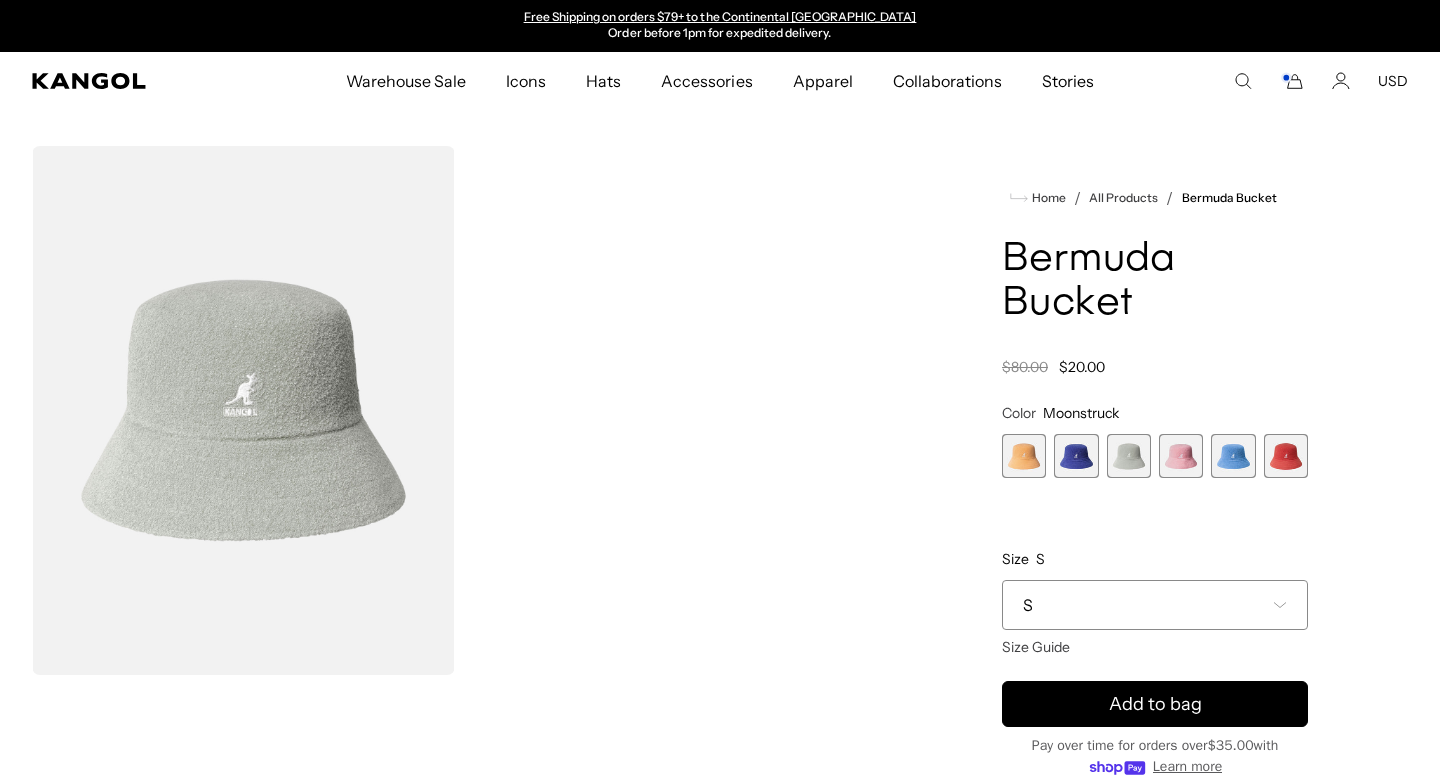 click at bounding box center [1286, 456] 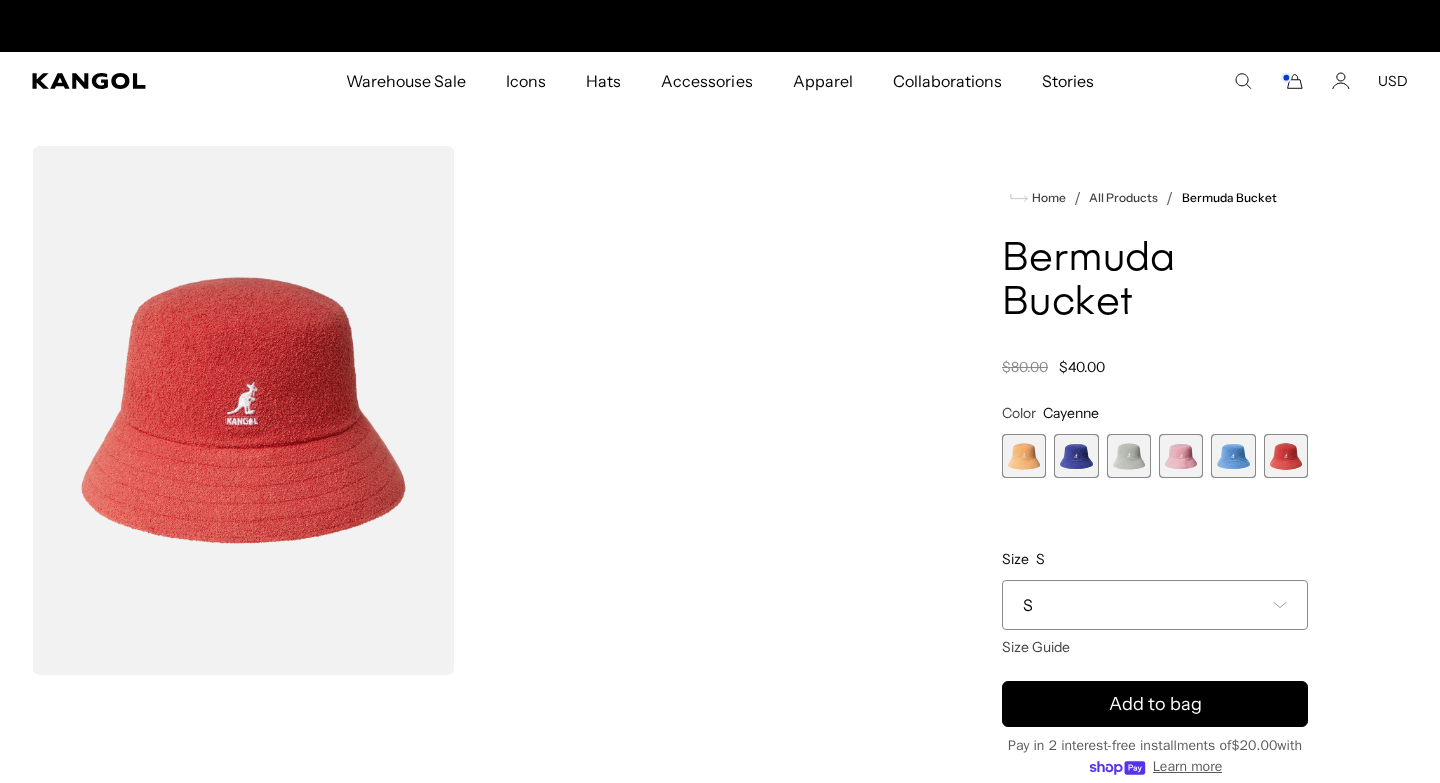 scroll, scrollTop: 0, scrollLeft: 412, axis: horizontal 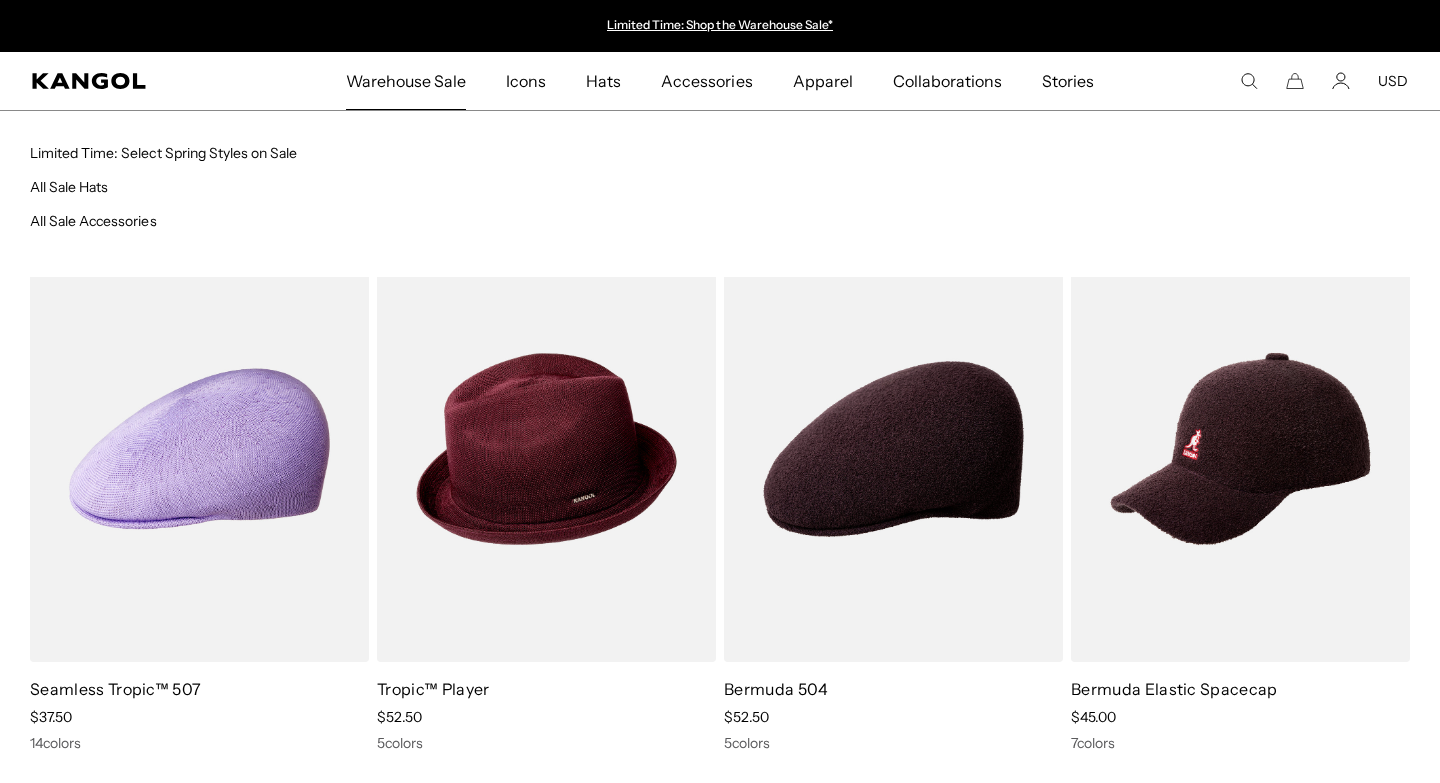 click on "Warehouse Sale" at bounding box center (406, 81) 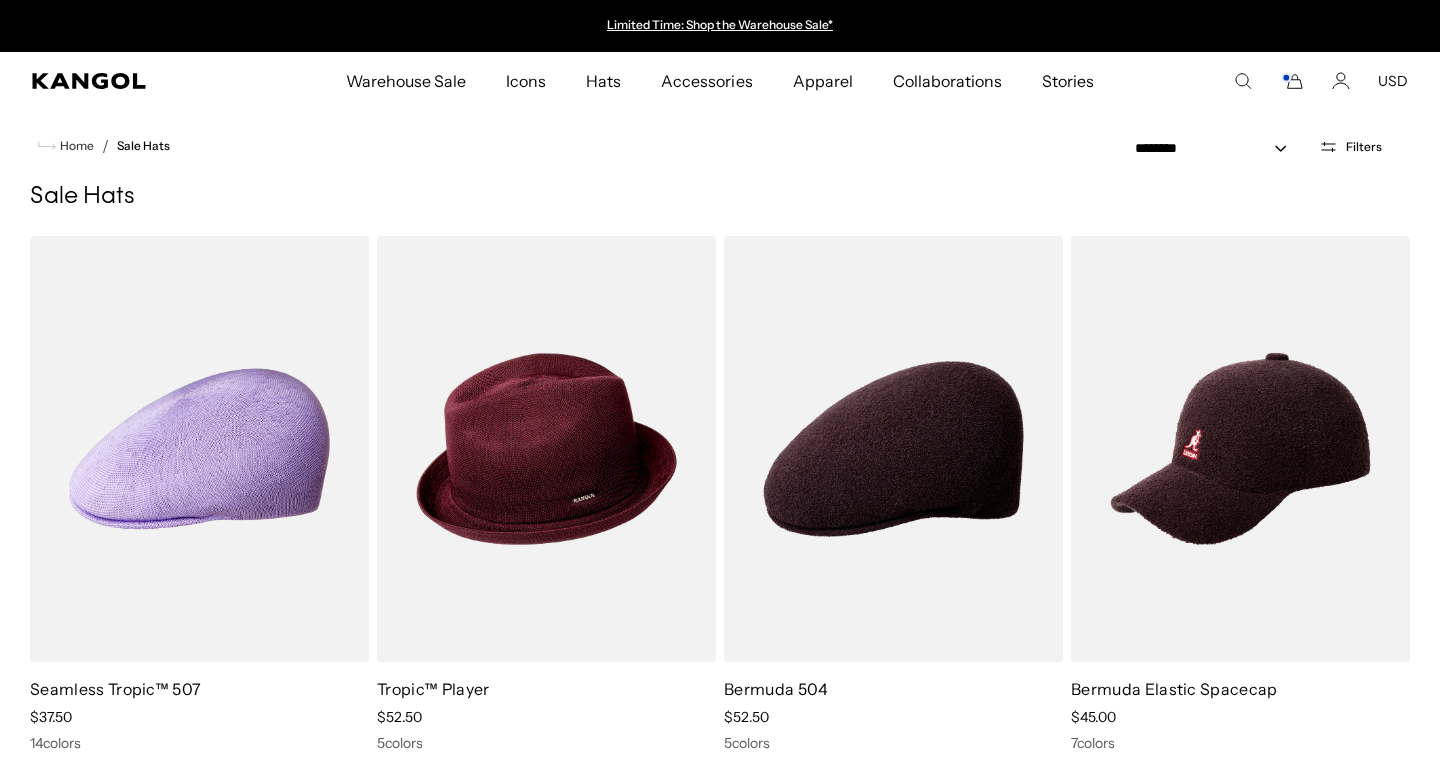 scroll, scrollTop: 1007, scrollLeft: 0, axis: vertical 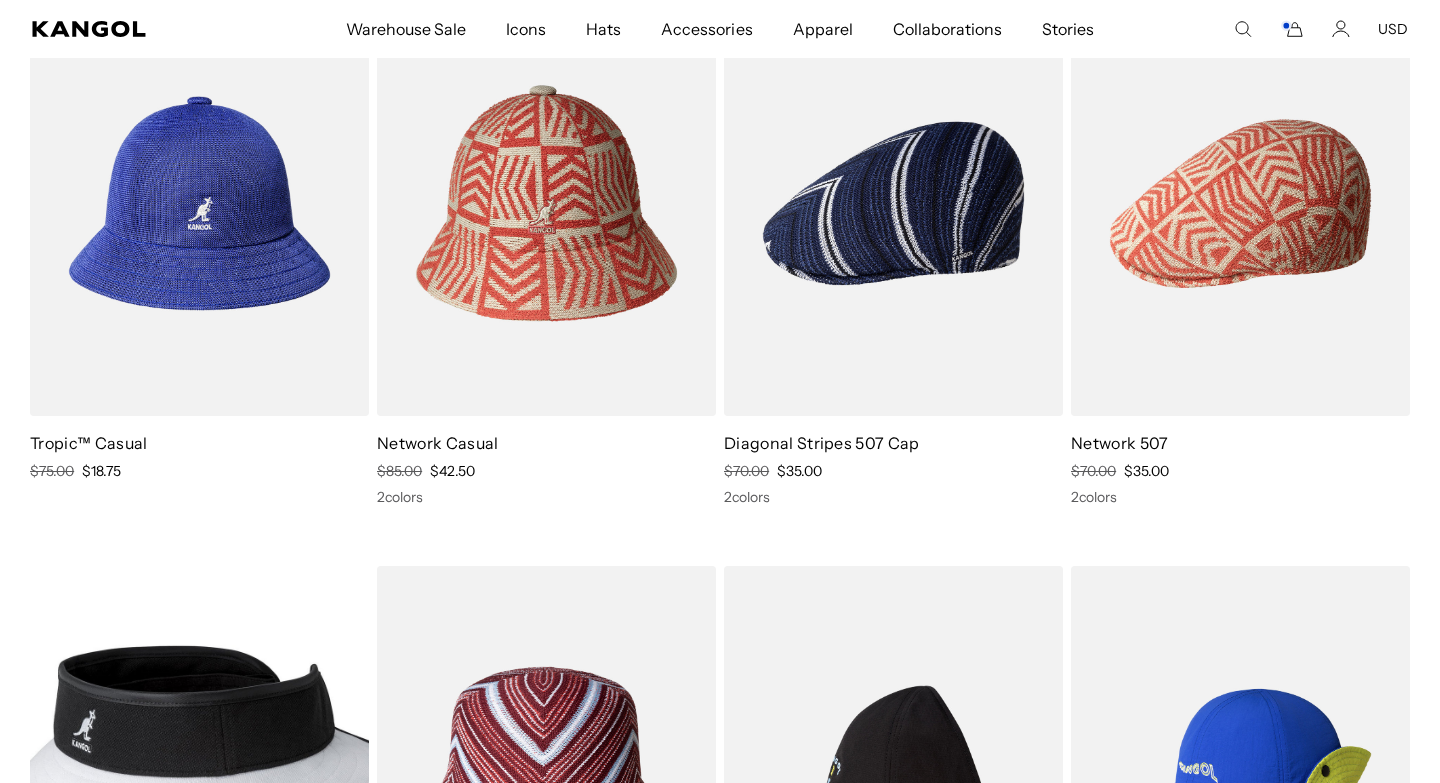 click at bounding box center (199, 204) 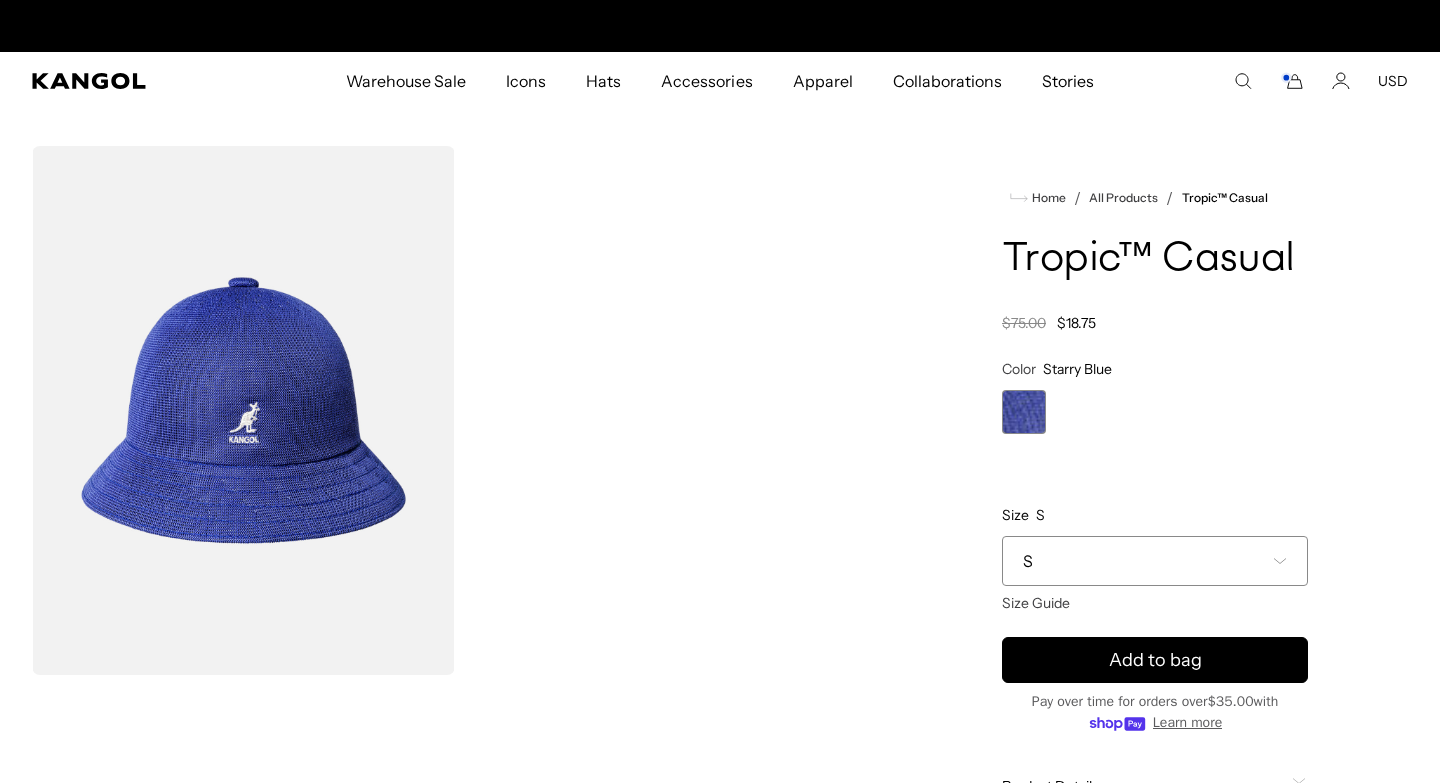 scroll, scrollTop: 2, scrollLeft: 0, axis: vertical 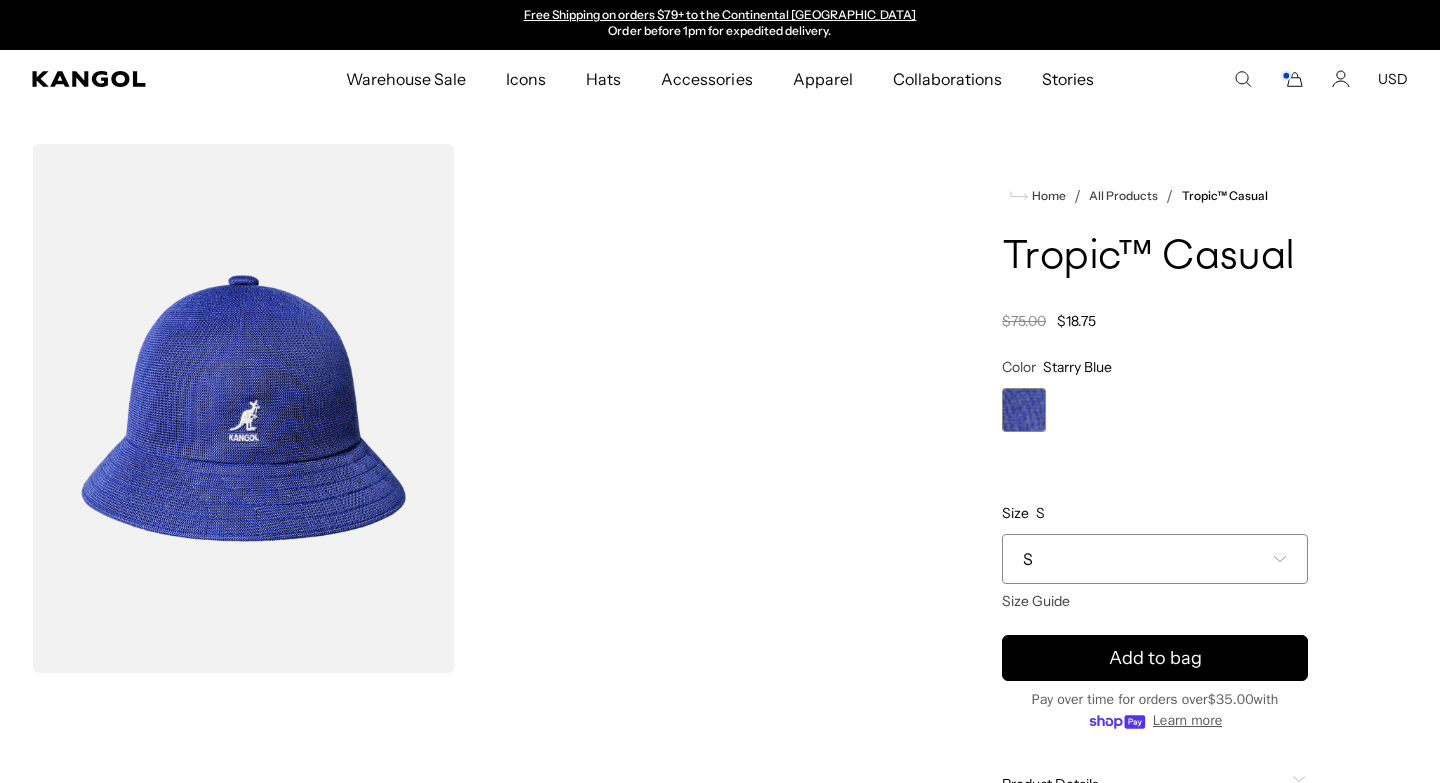 click at bounding box center [243, 408] 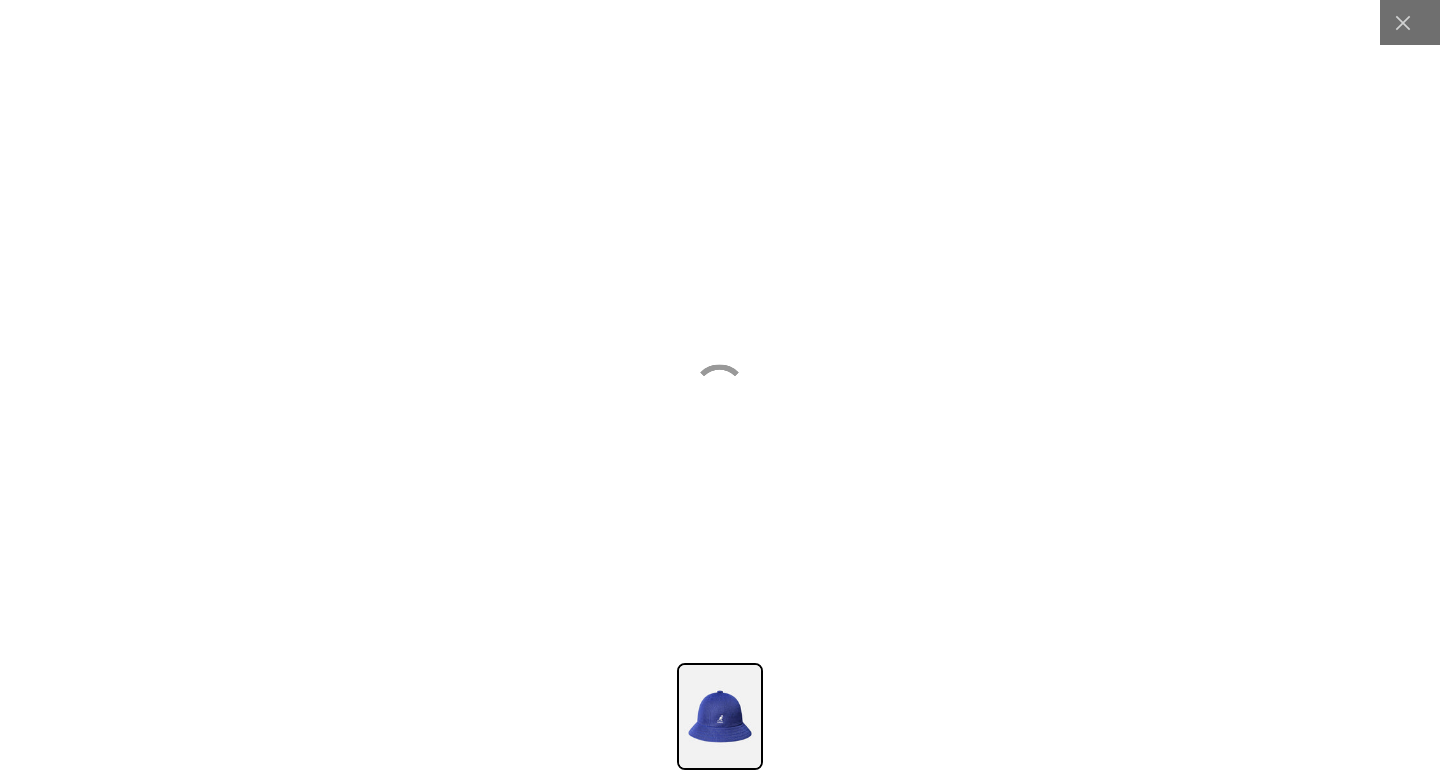 scroll, scrollTop: 0, scrollLeft: 0, axis: both 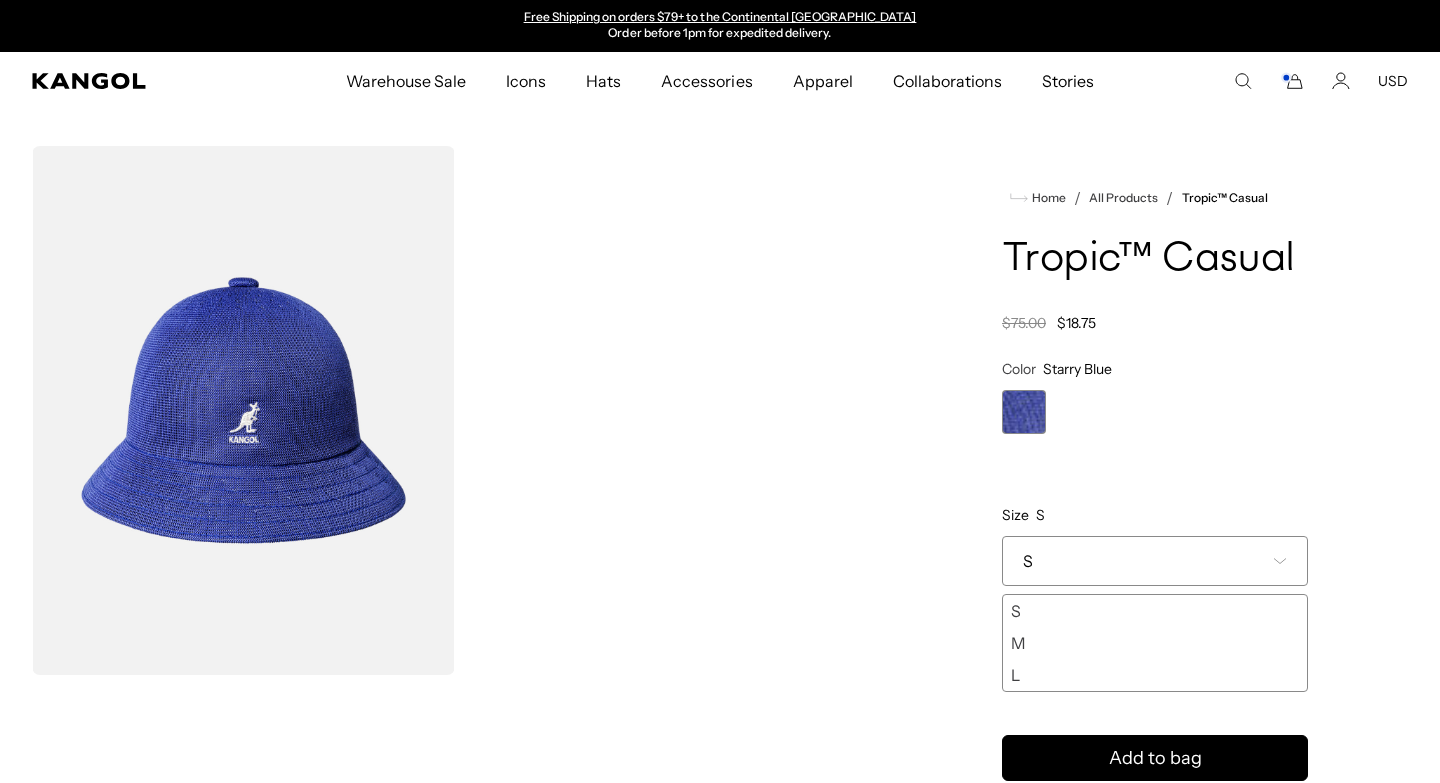 click on "M" at bounding box center [1155, 643] 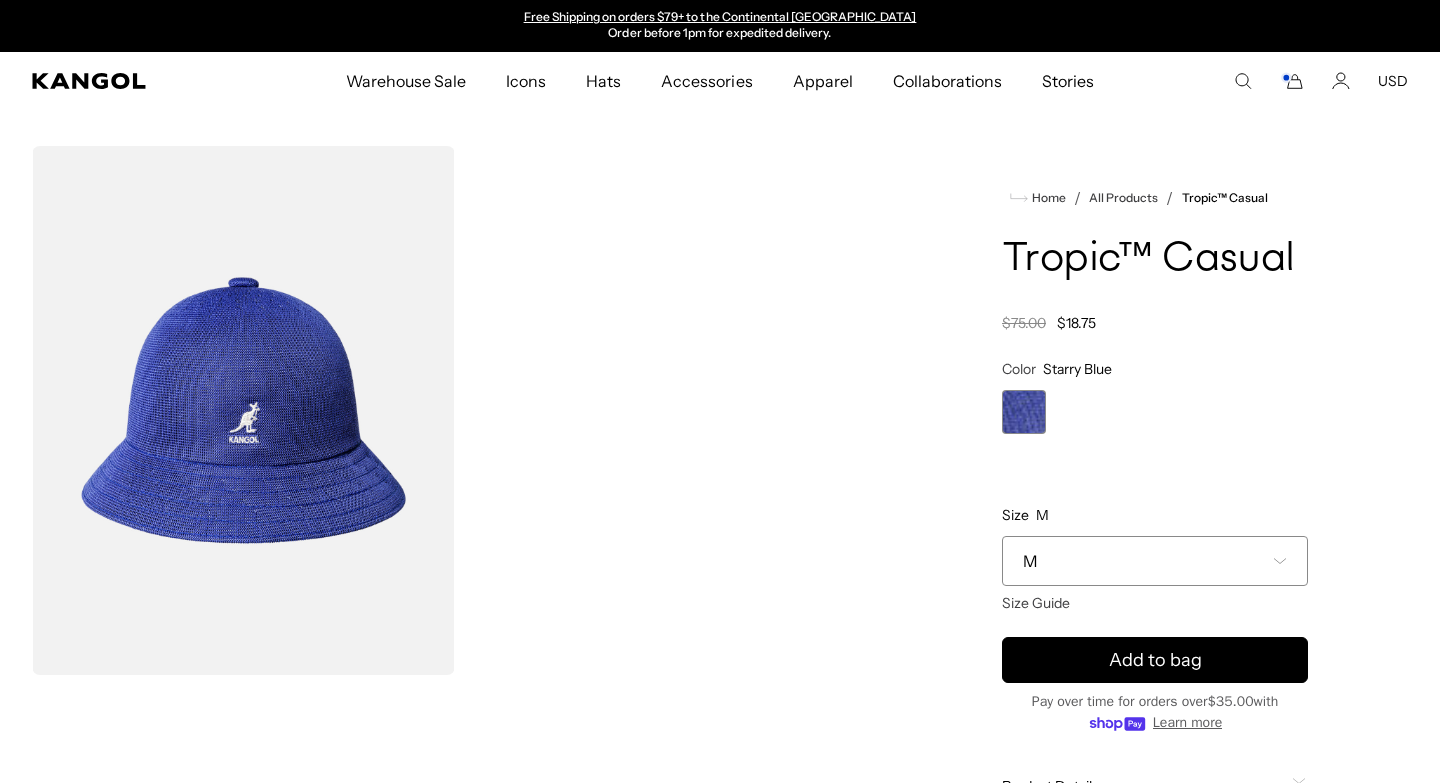 scroll, scrollTop: 0, scrollLeft: 0, axis: both 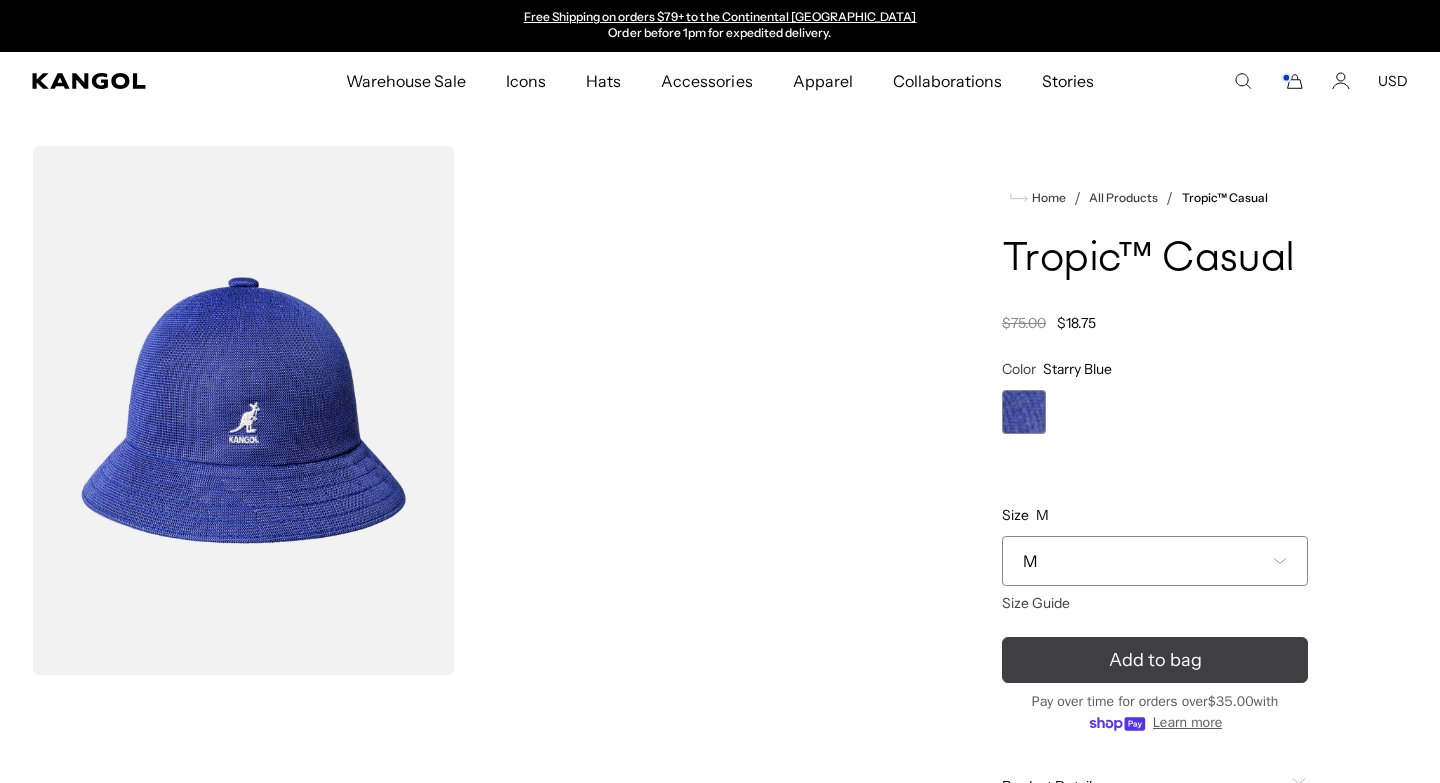 click on "Add to bag" at bounding box center (1155, 660) 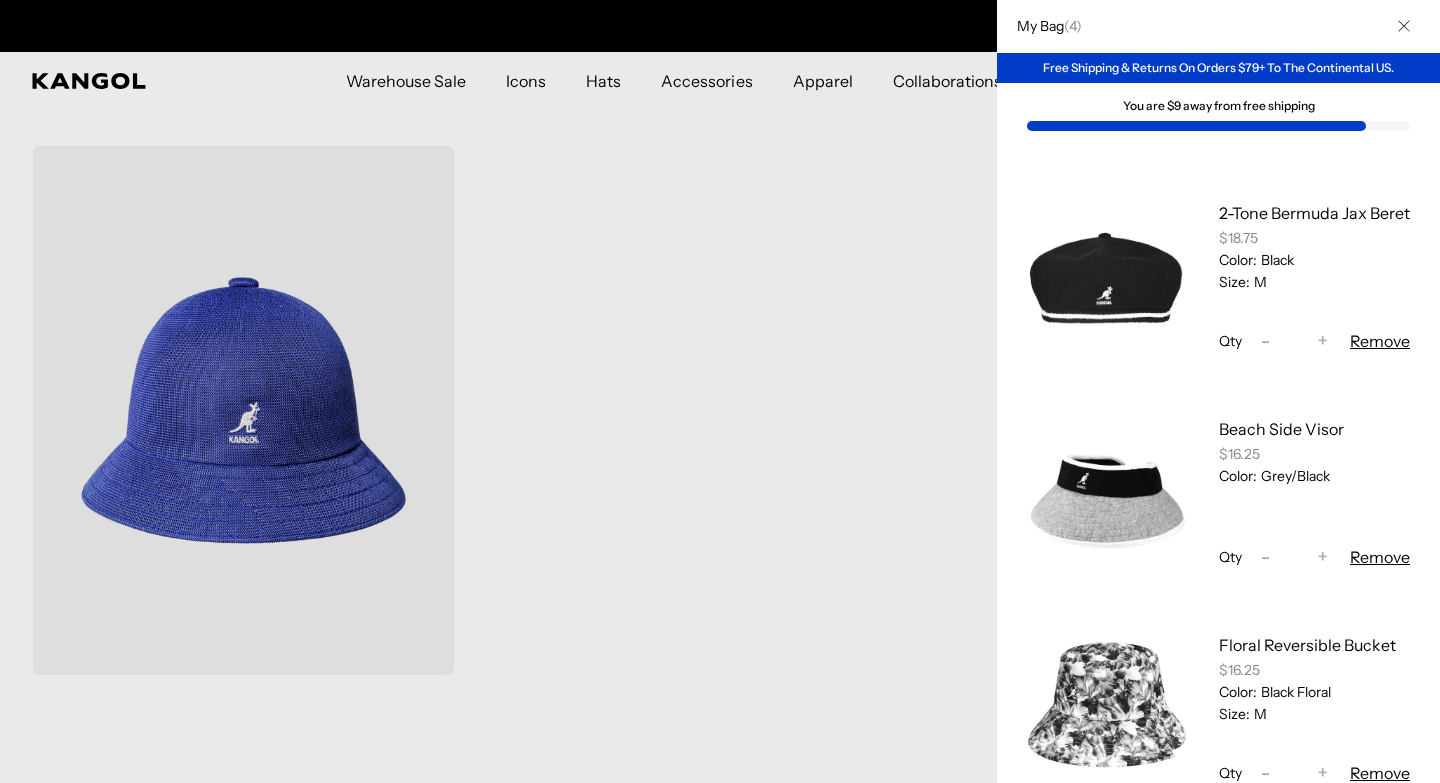 scroll, scrollTop: 0, scrollLeft: 0, axis: both 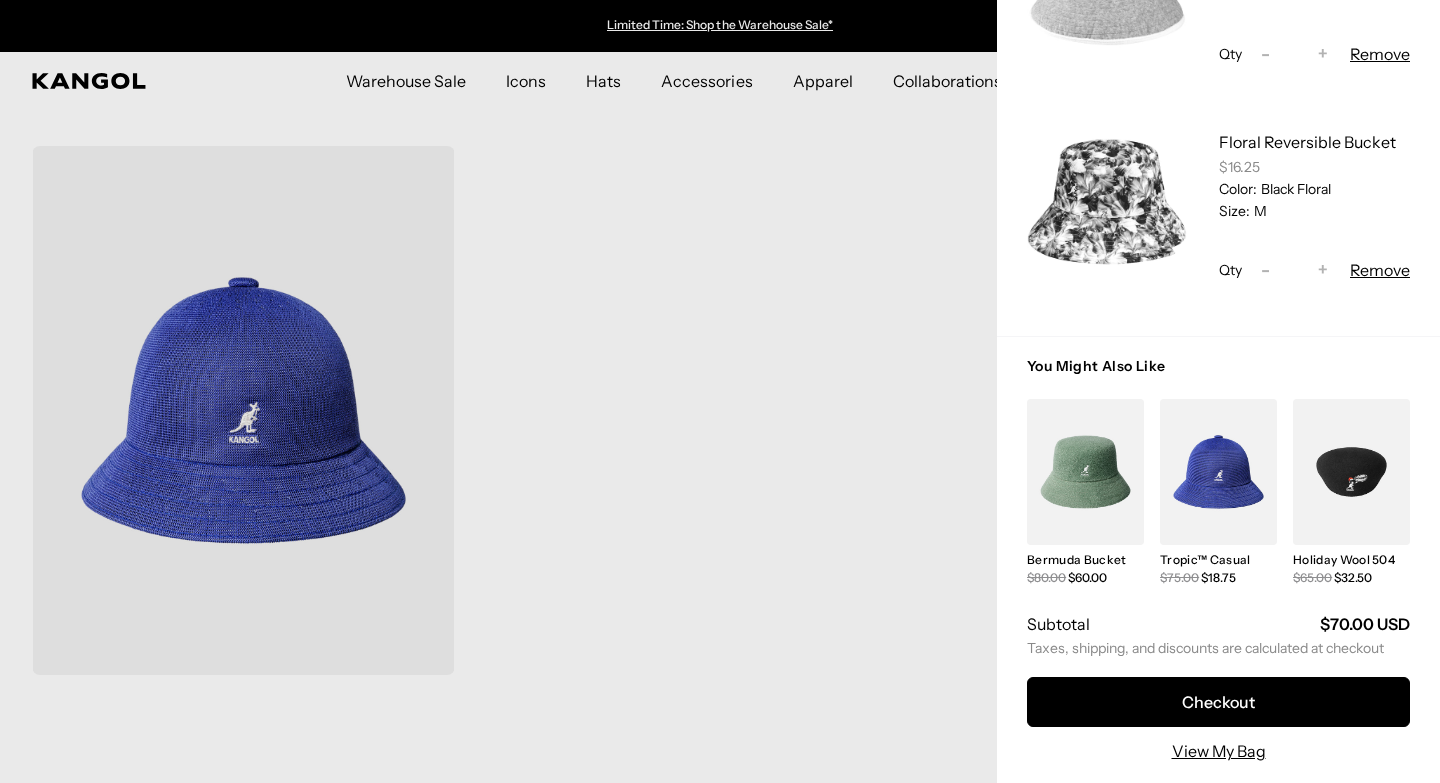 click at bounding box center [720, 391] 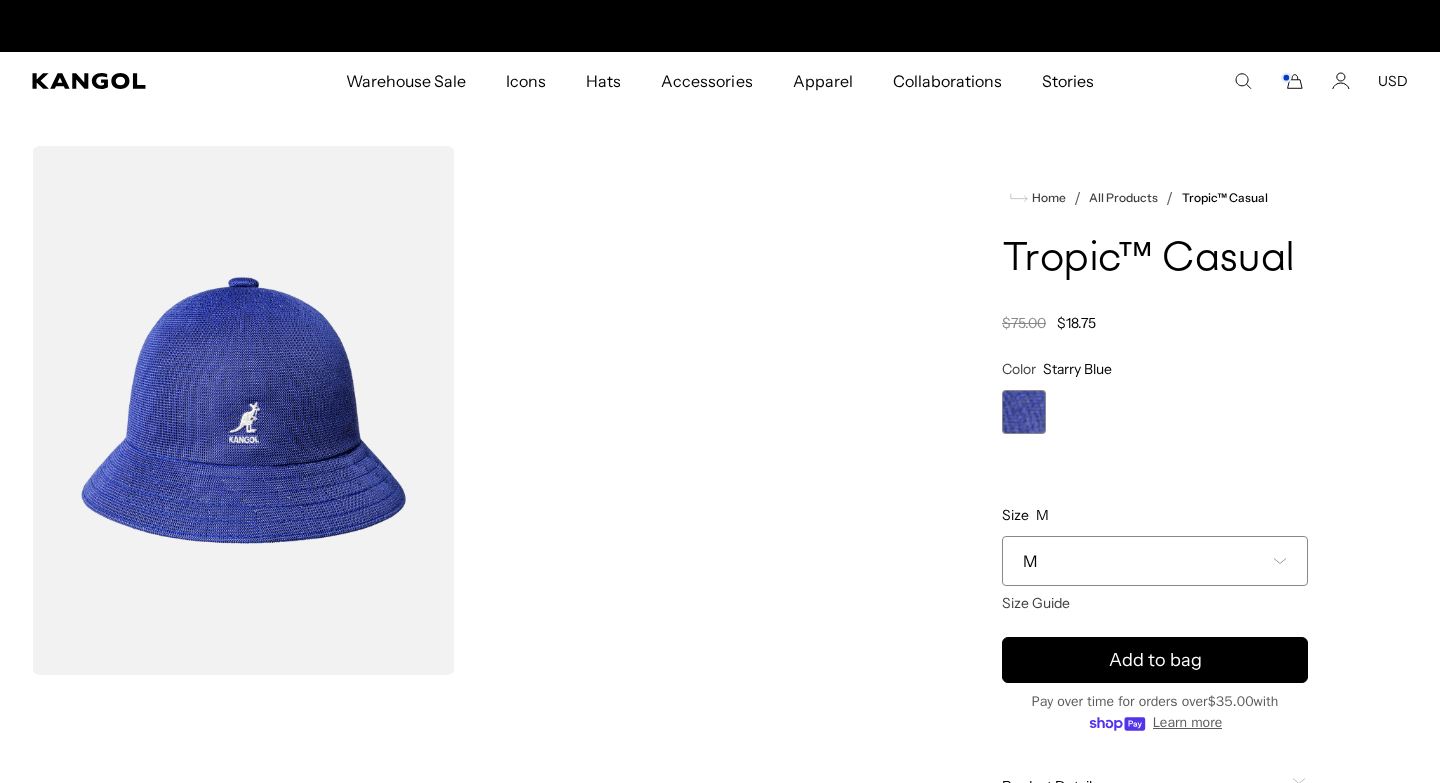 scroll, scrollTop: 0, scrollLeft: 412, axis: horizontal 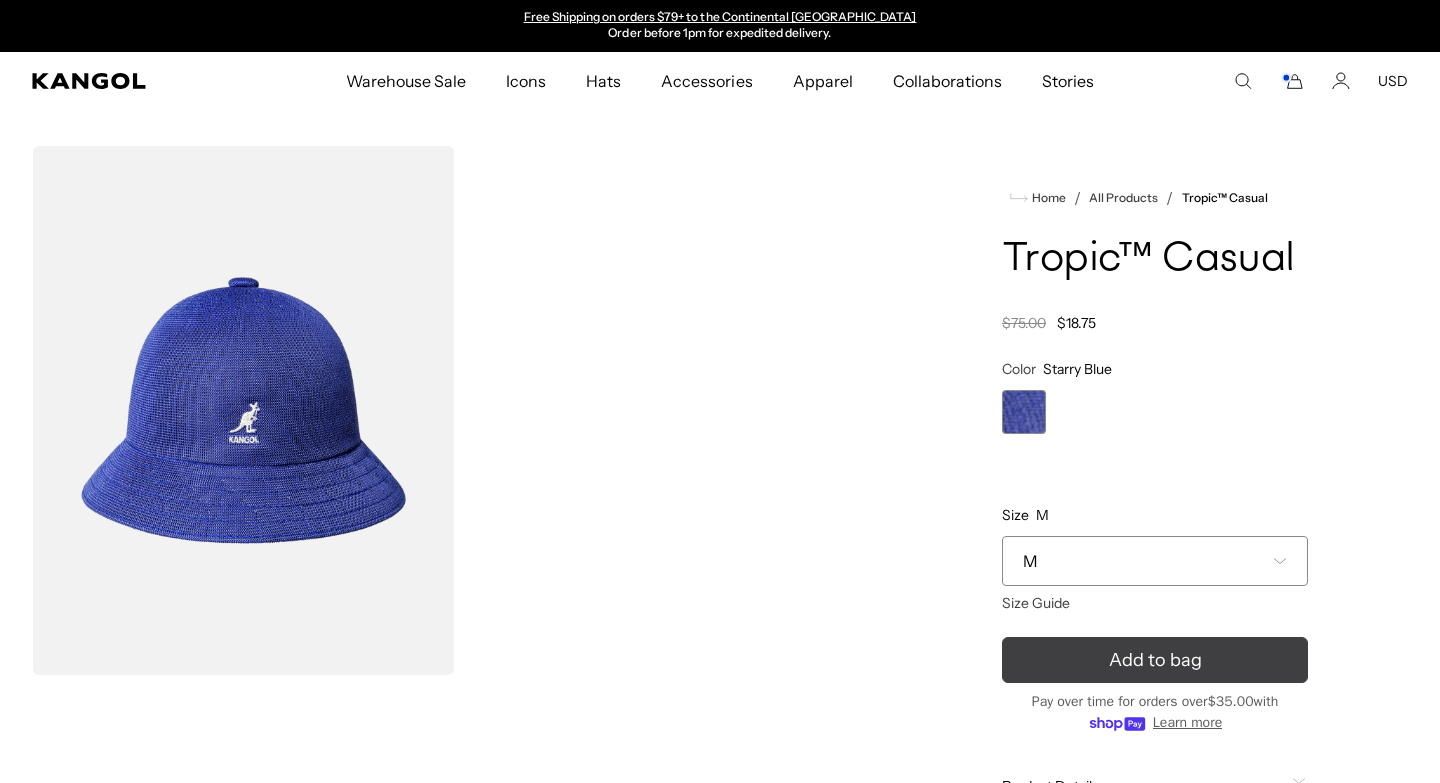 click on "Add to bag" at bounding box center (1155, 660) 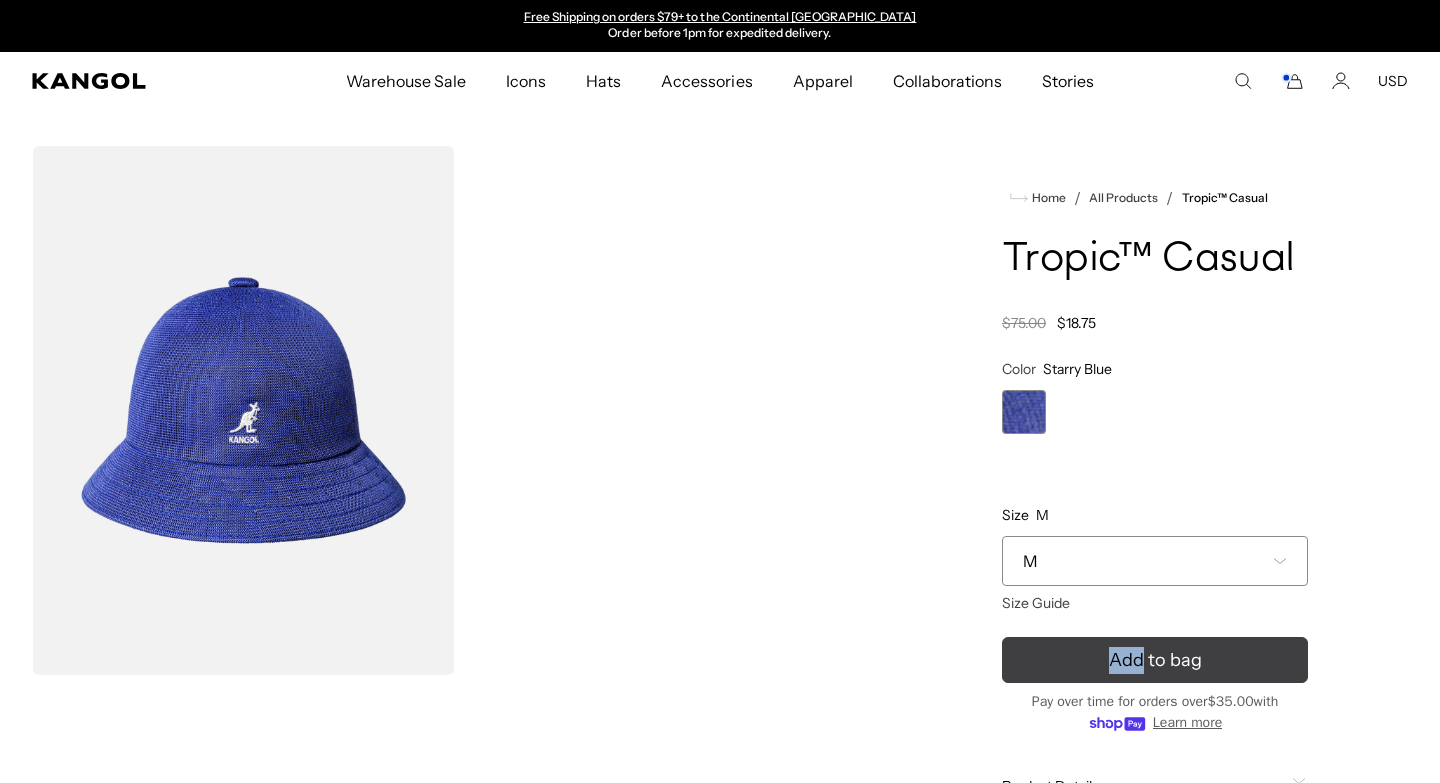 click on "Add to bag" at bounding box center (1155, 660) 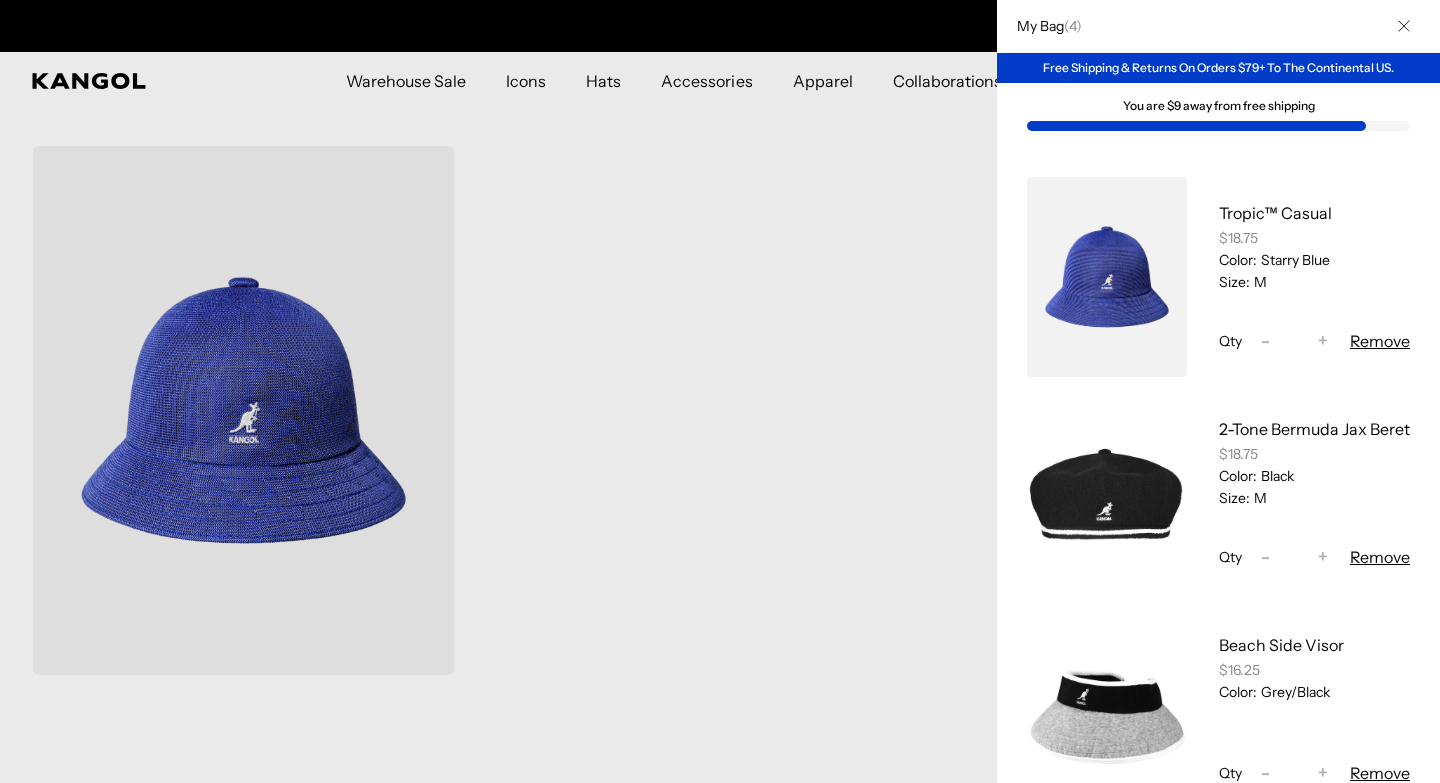 scroll, scrollTop: 0, scrollLeft: 0, axis: both 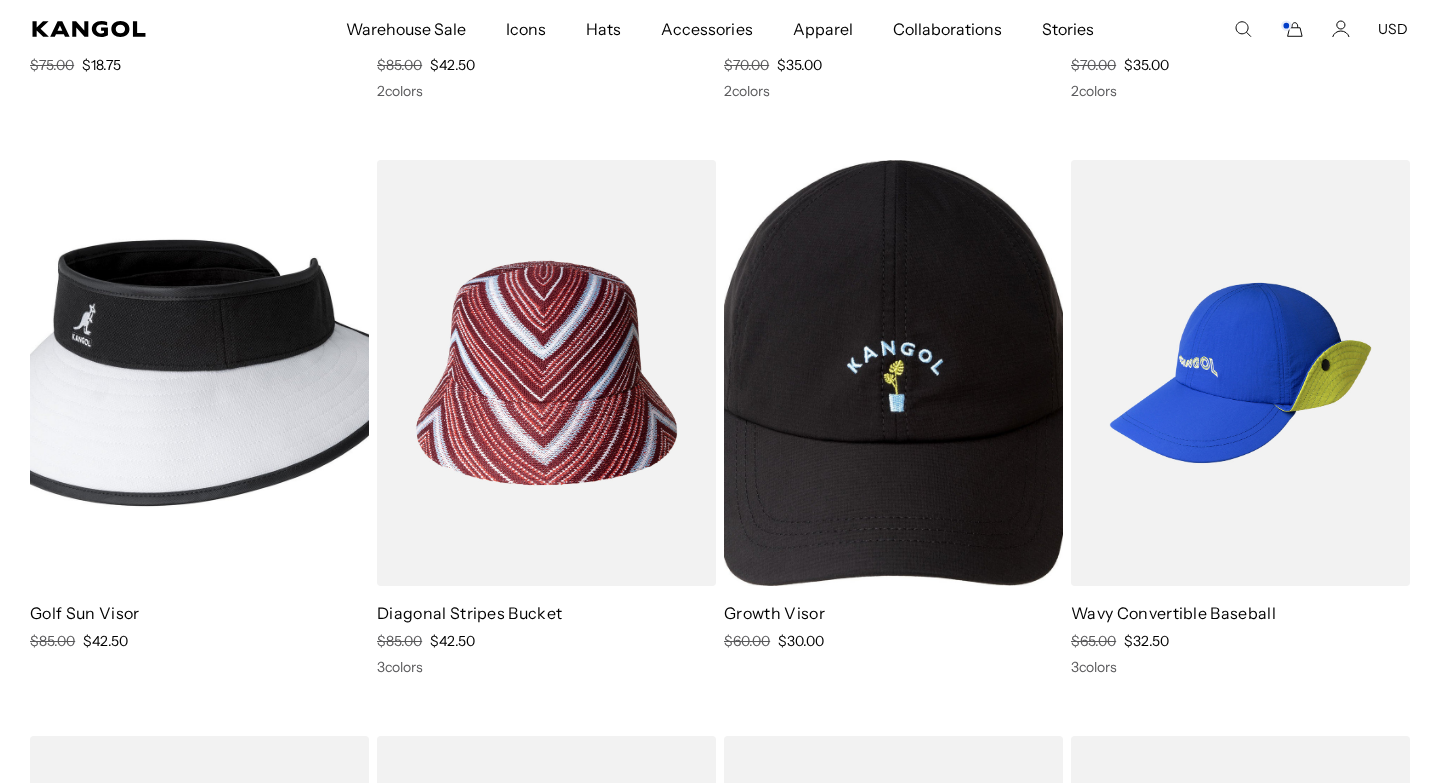 click at bounding box center [893, 373] 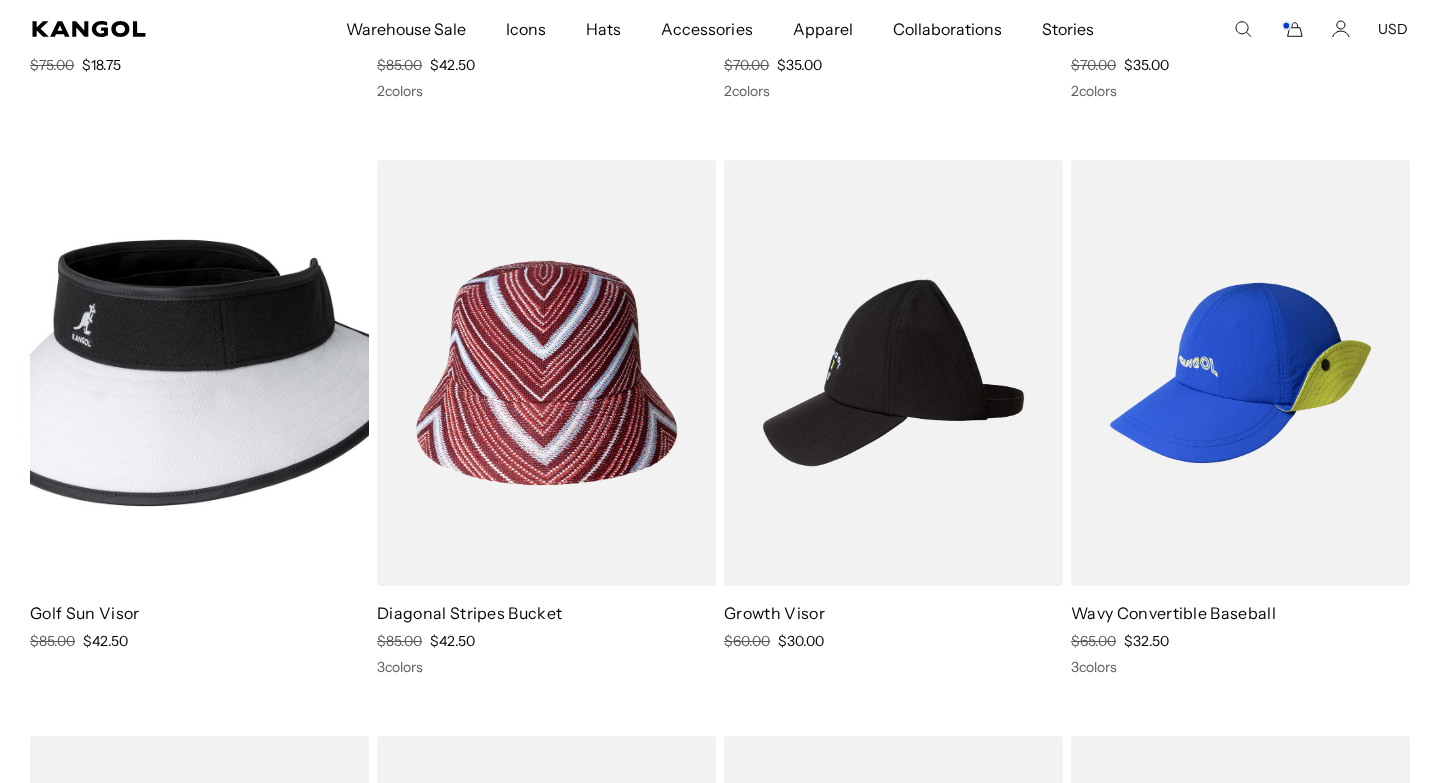 scroll, scrollTop: 0, scrollLeft: 412, axis: horizontal 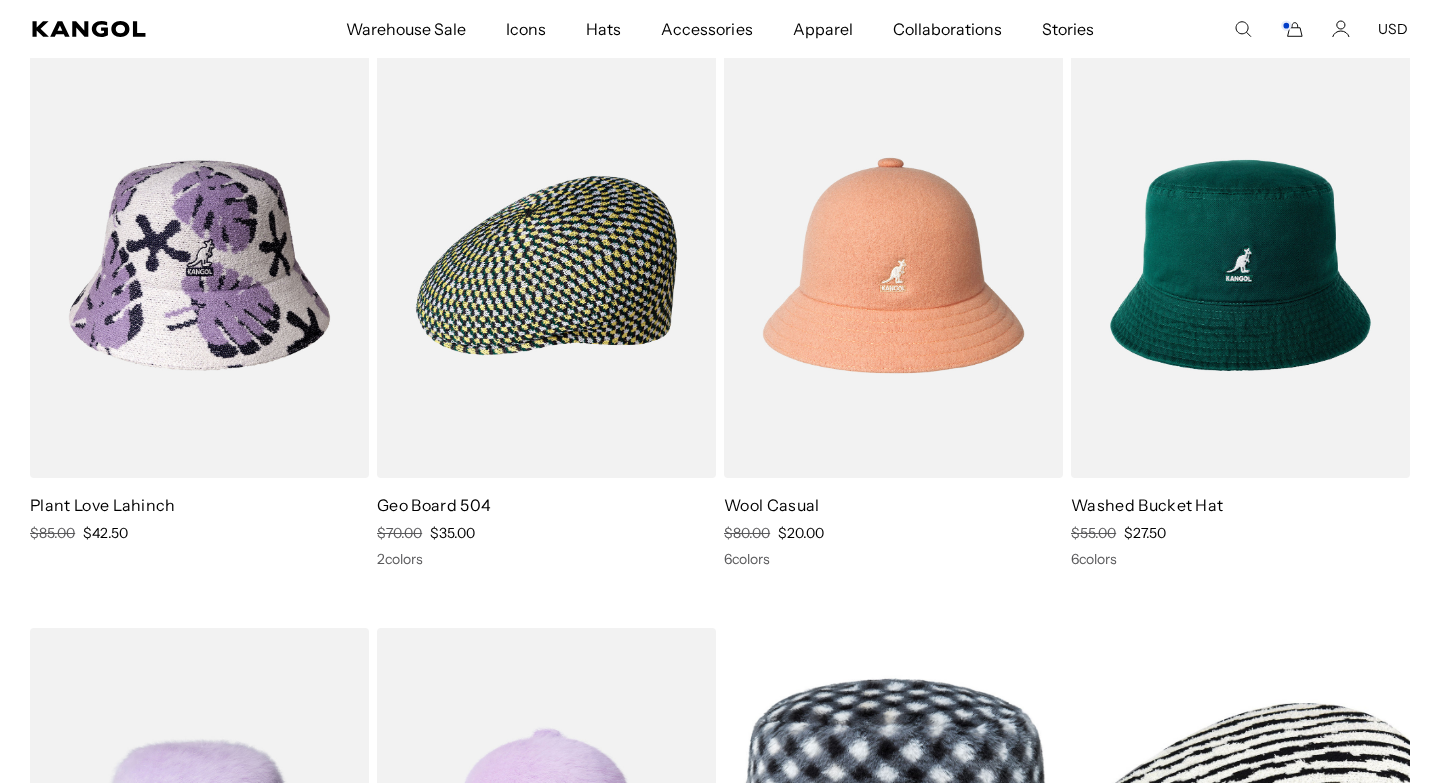 click at bounding box center [1240, 266] 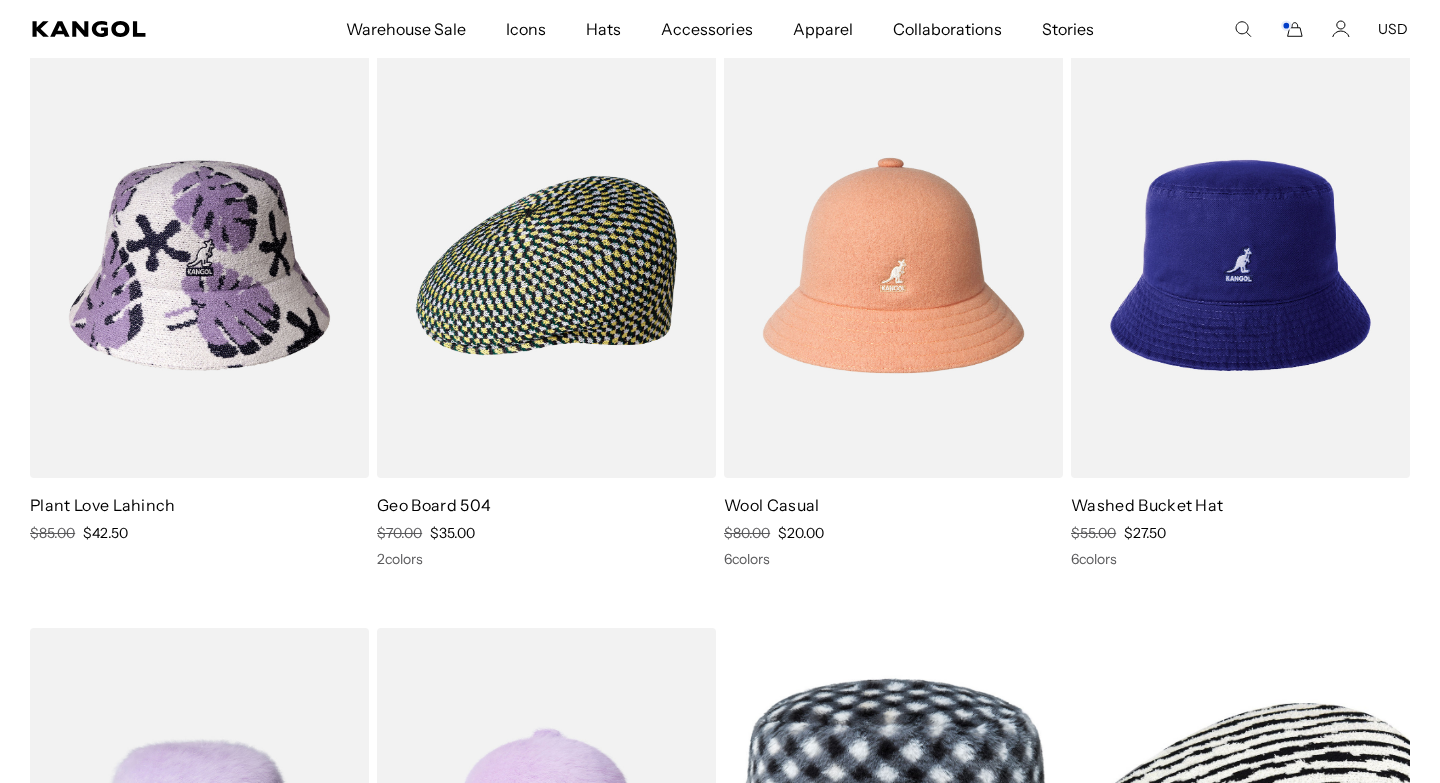 scroll, scrollTop: 0, scrollLeft: 0, axis: both 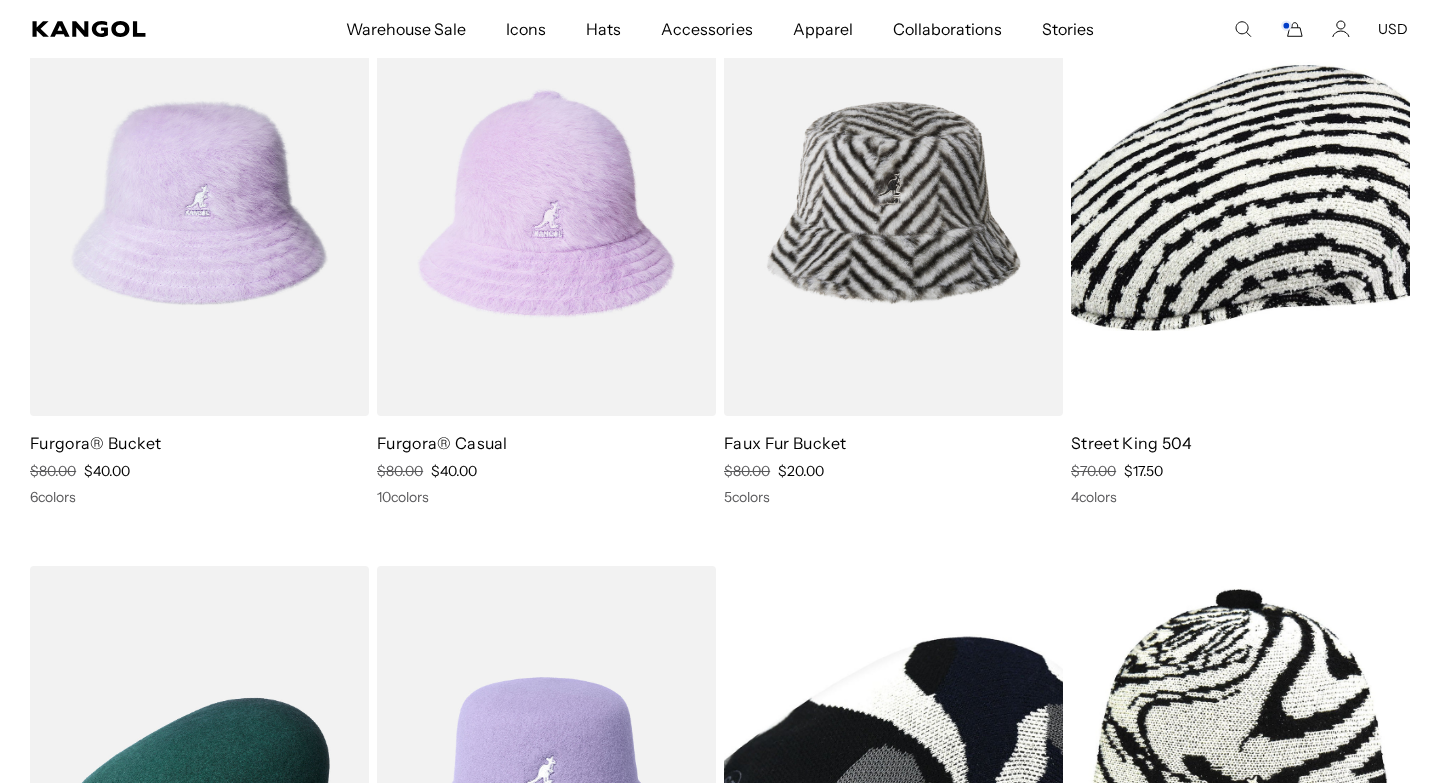 click at bounding box center (893, 203) 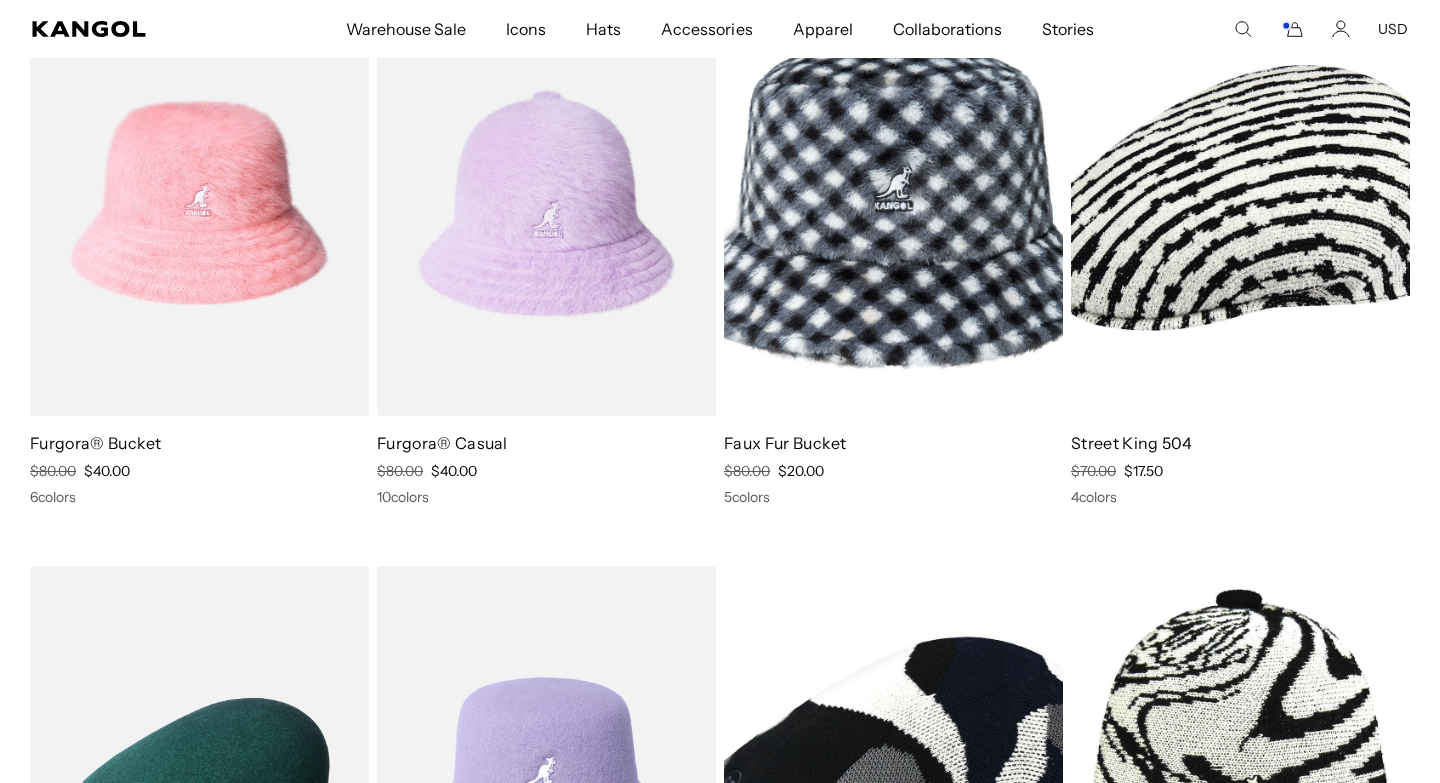 scroll, scrollTop: 0, scrollLeft: 0, axis: both 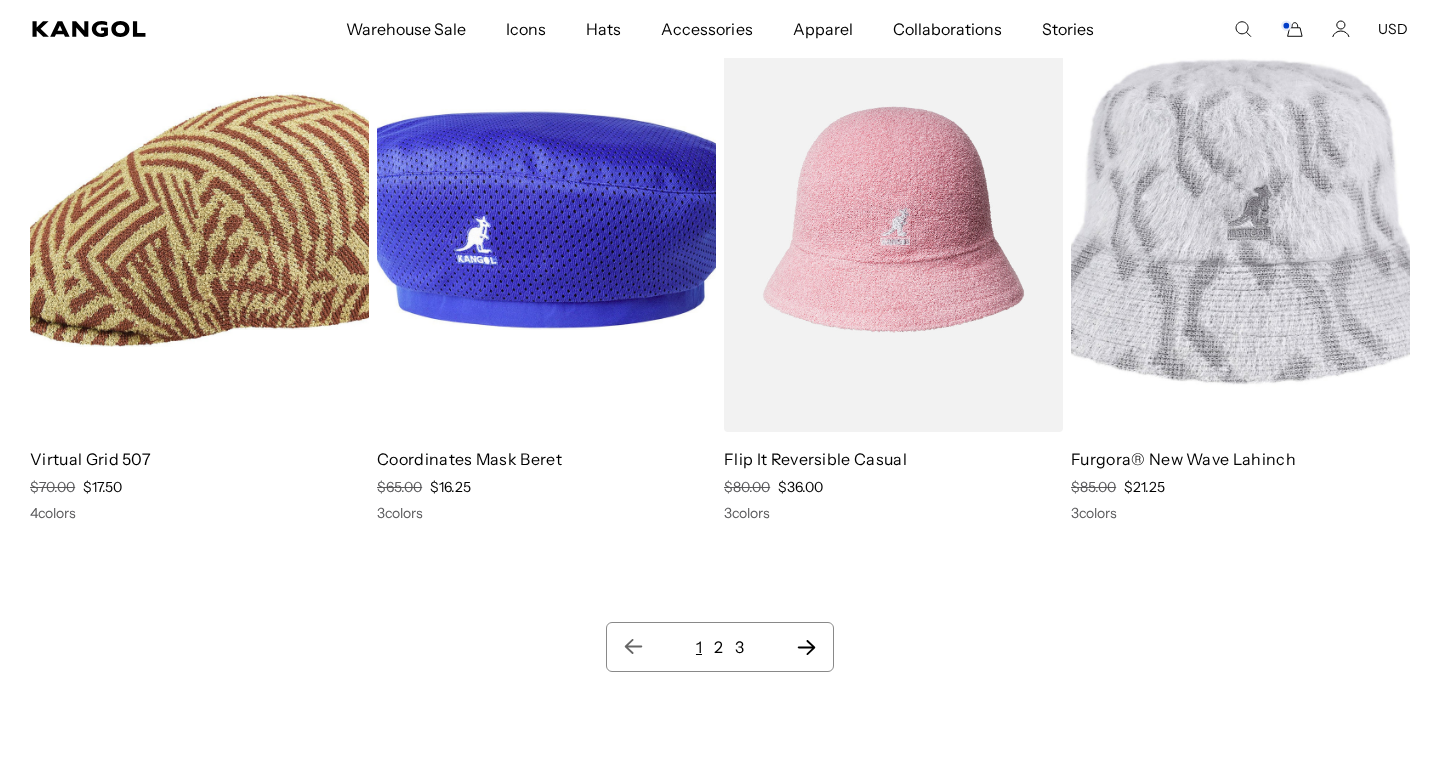 click at bounding box center [1240, 220] 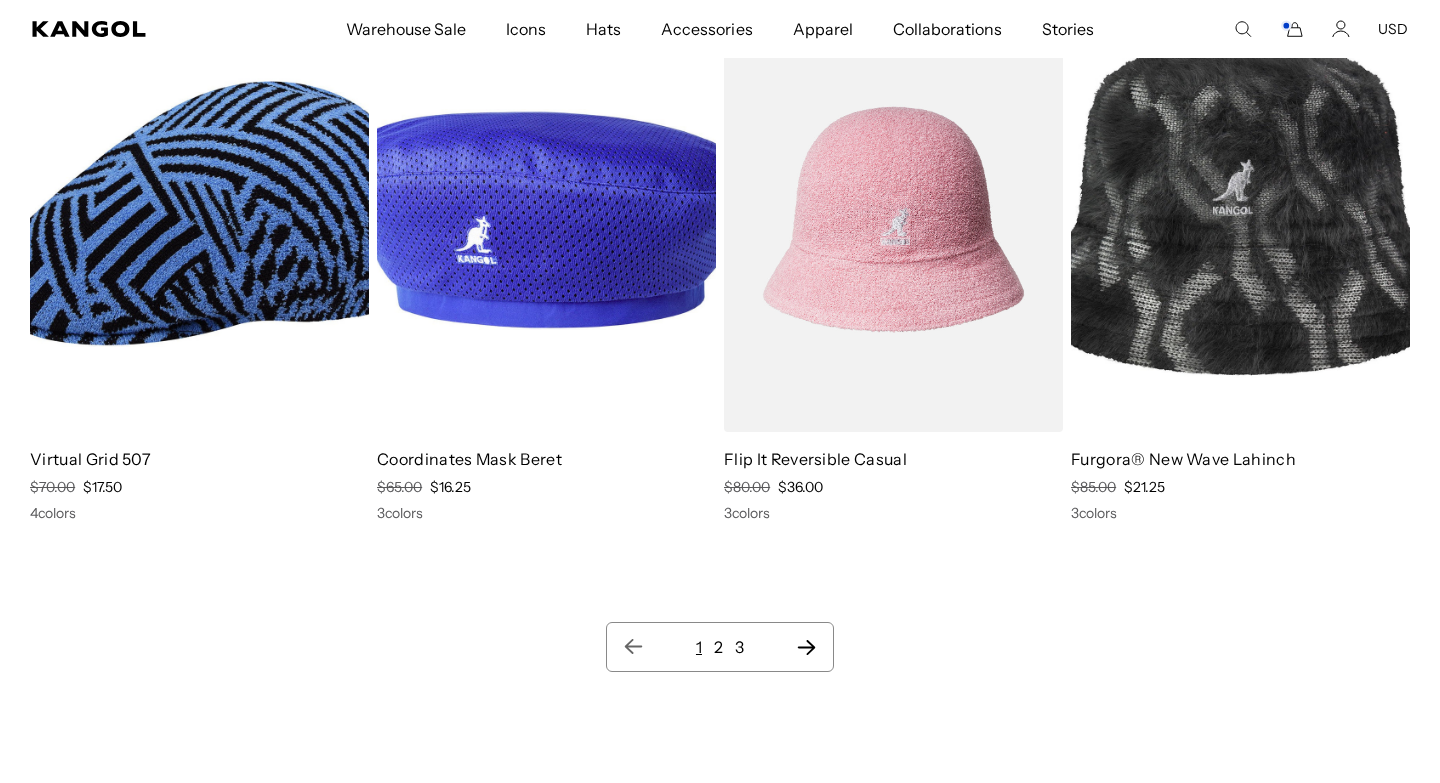 scroll, scrollTop: 0, scrollLeft: 0, axis: both 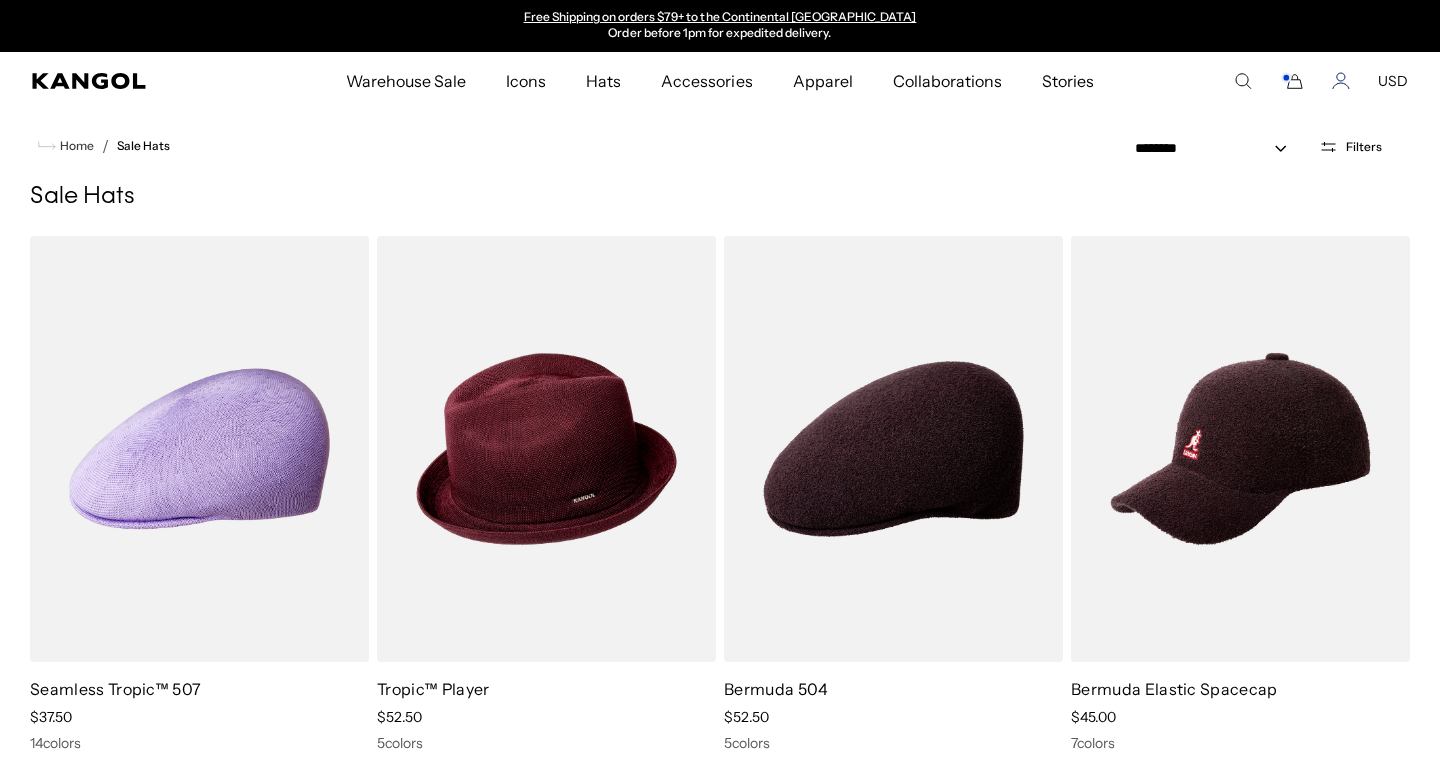click 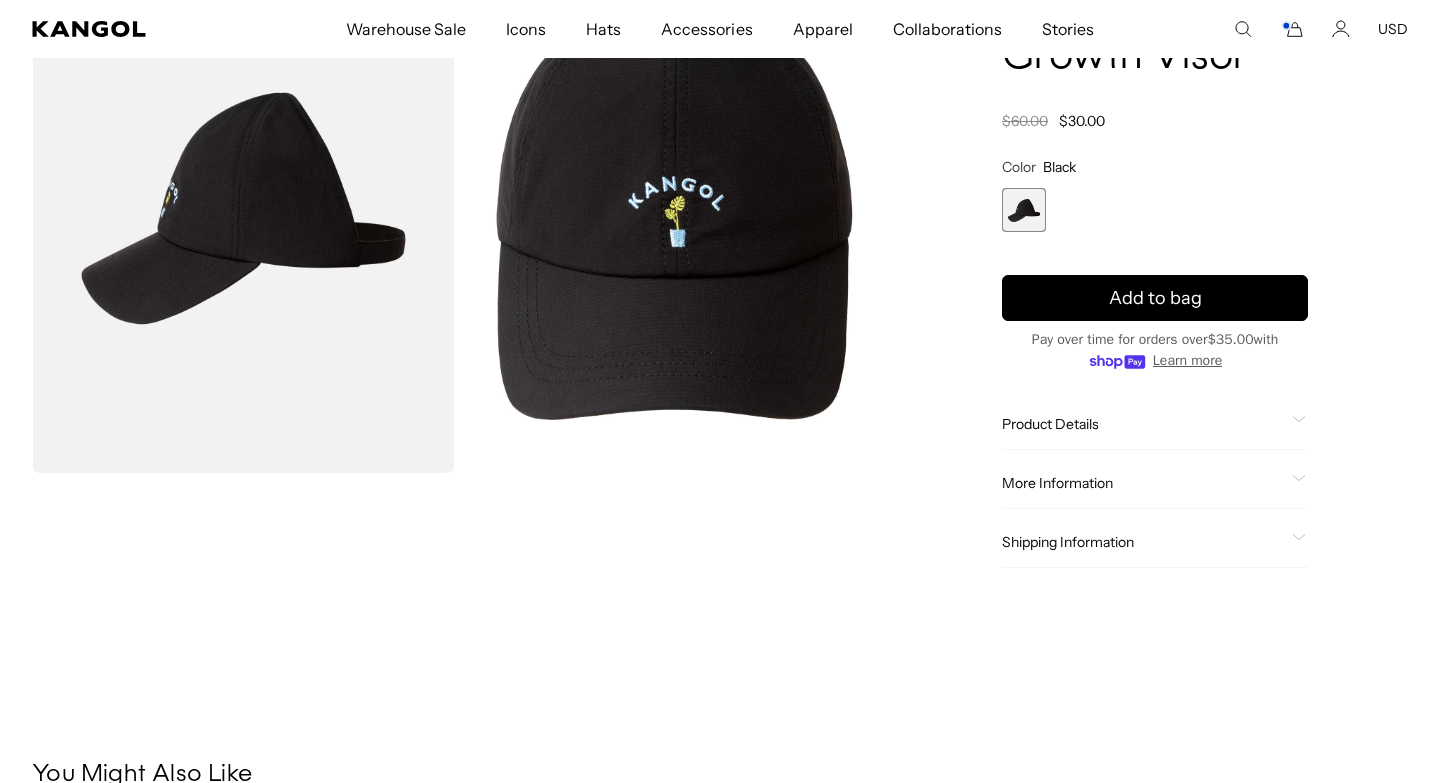 scroll, scrollTop: 65, scrollLeft: 0, axis: vertical 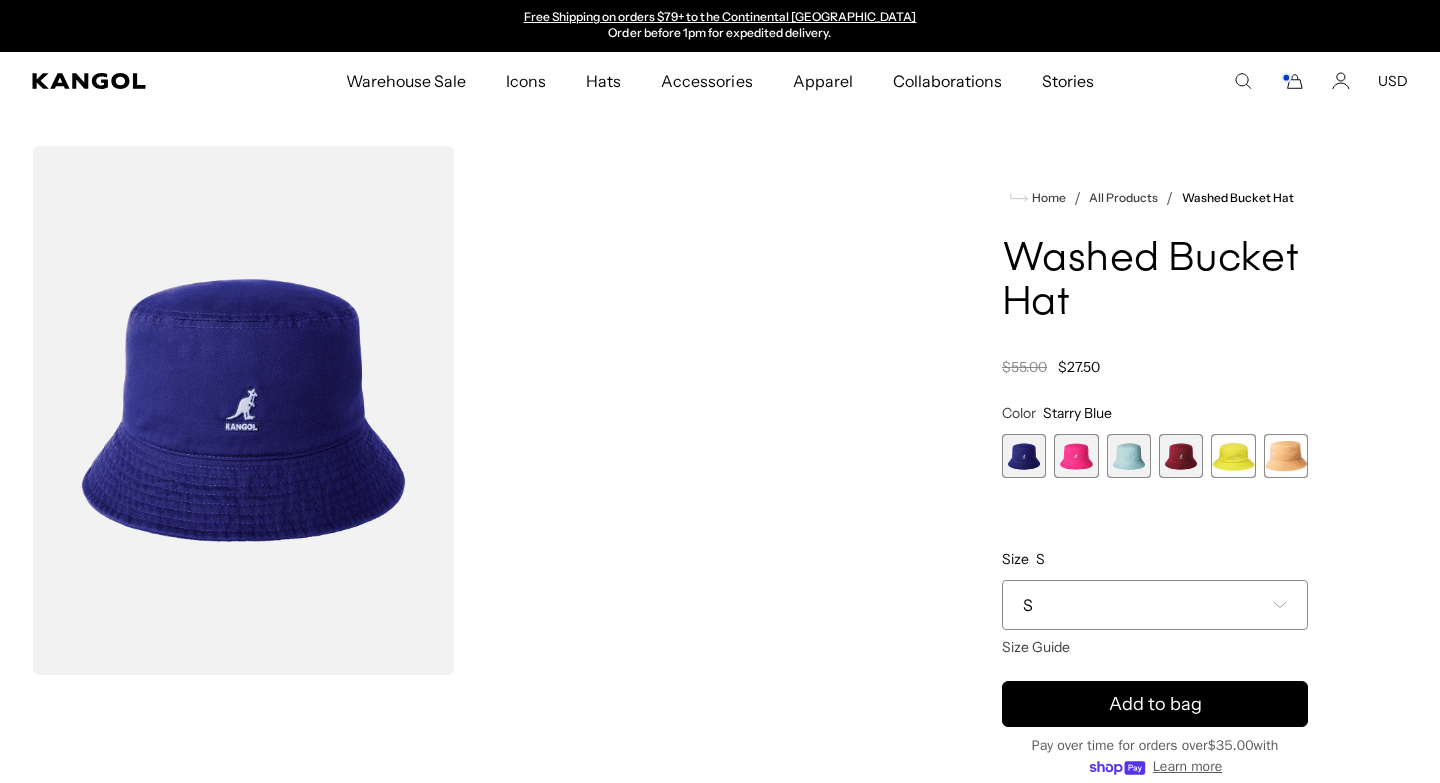 click on "S" at bounding box center (1155, 605) 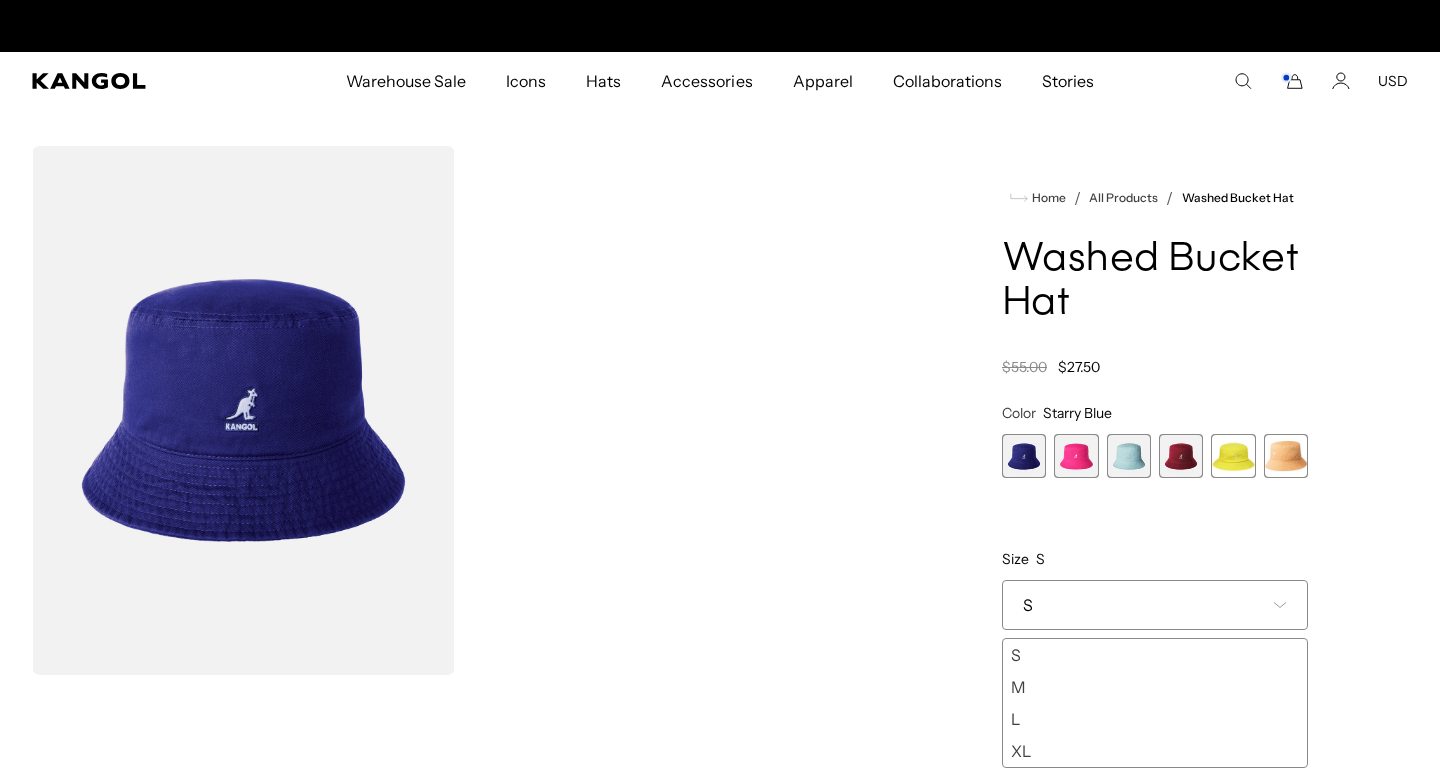 click on "M" at bounding box center (1155, 687) 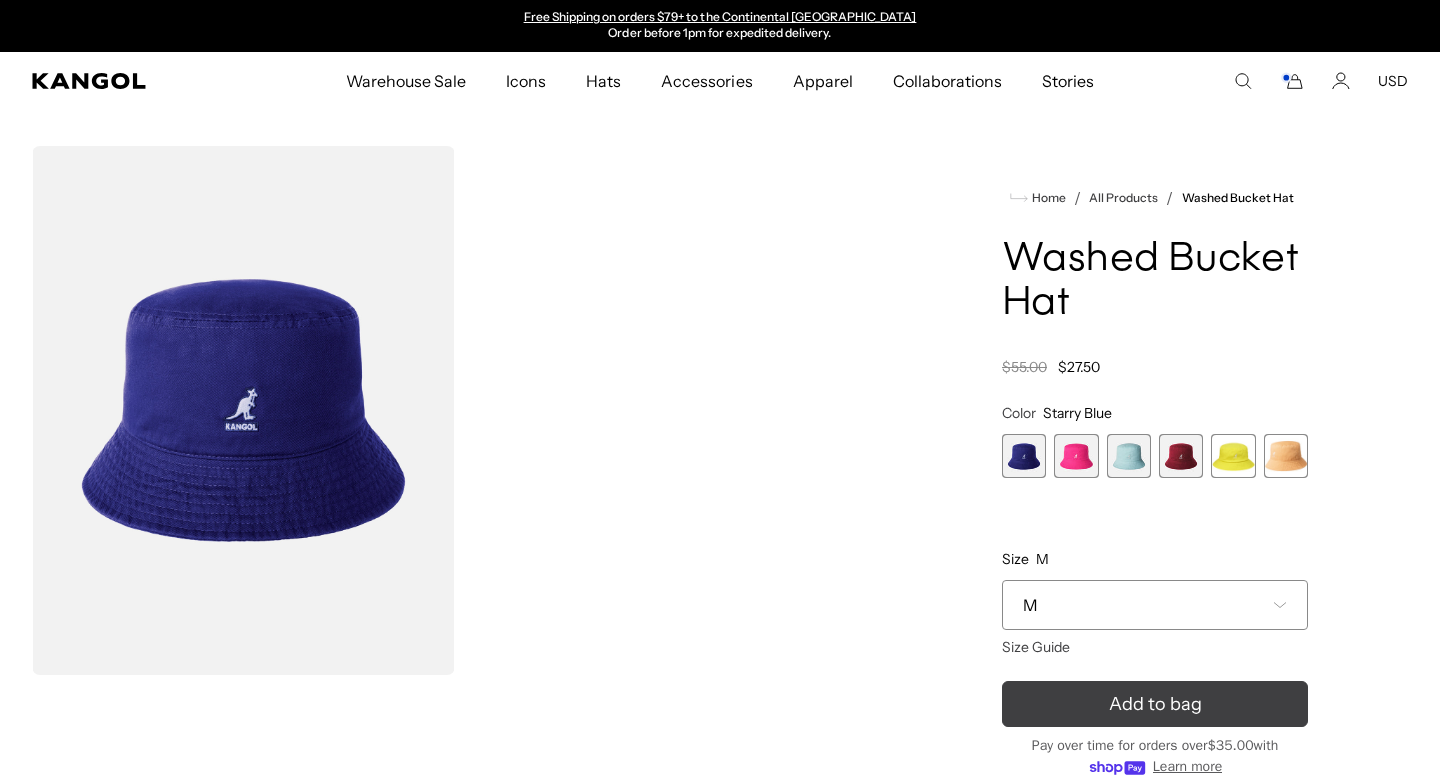scroll, scrollTop: 0, scrollLeft: 0, axis: both 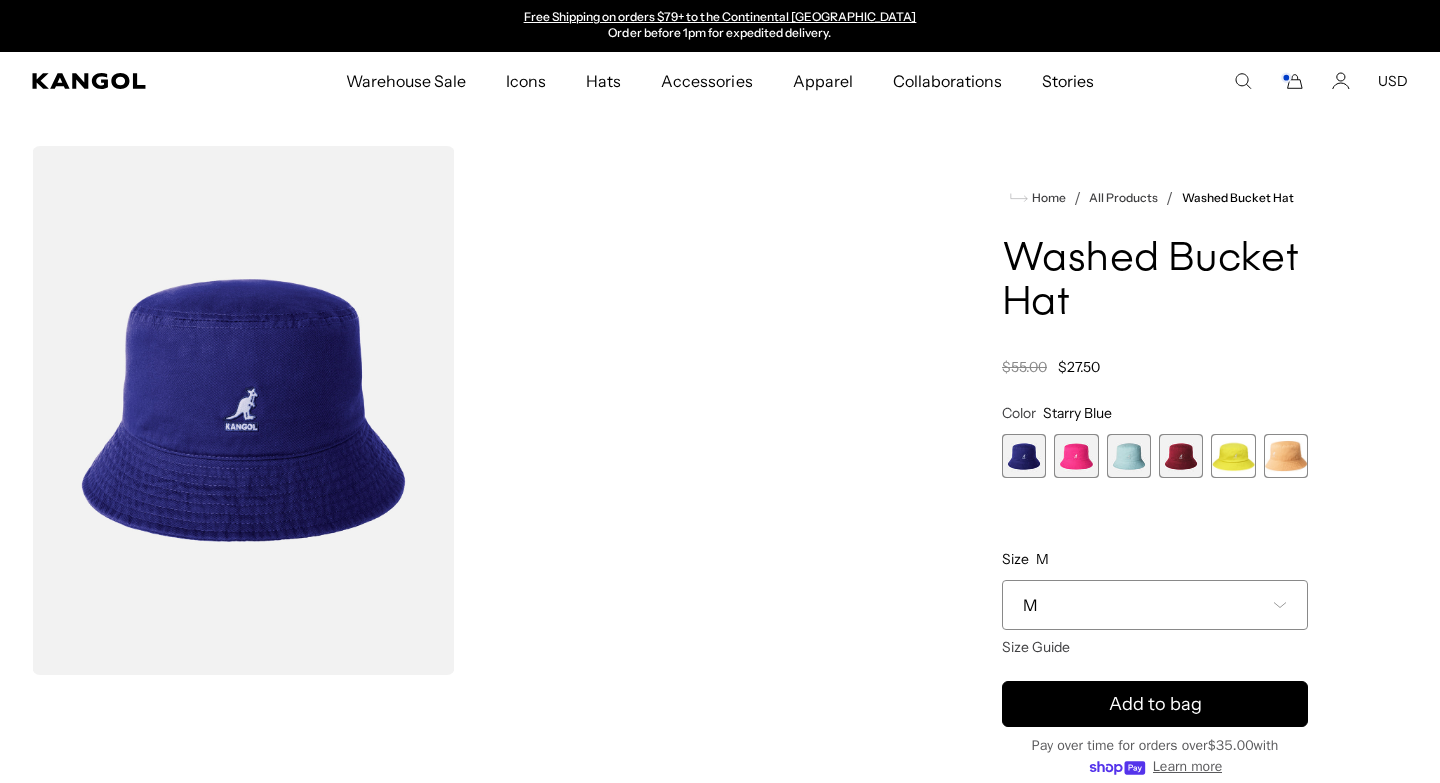 click at bounding box center (243, 410) 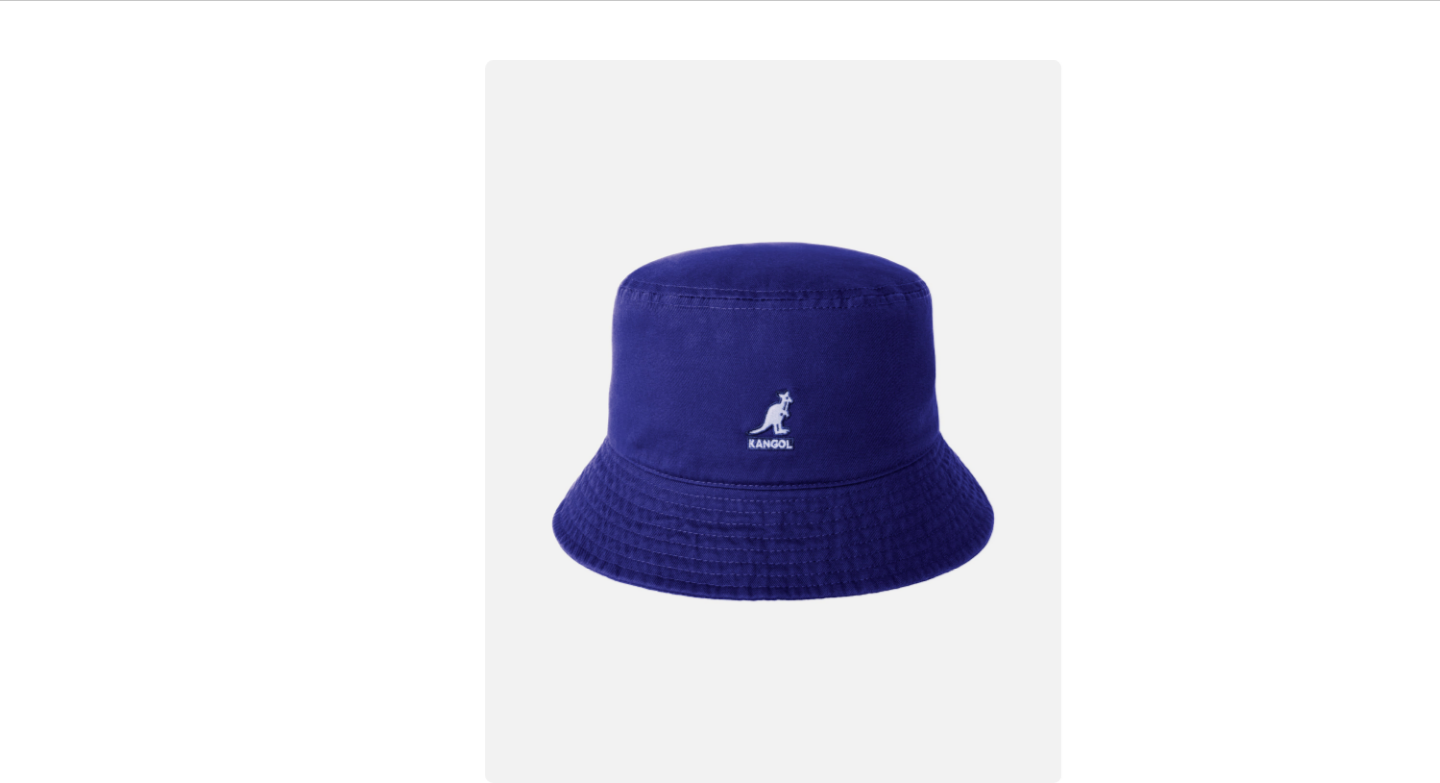 scroll, scrollTop: 0, scrollLeft: 412, axis: horizontal 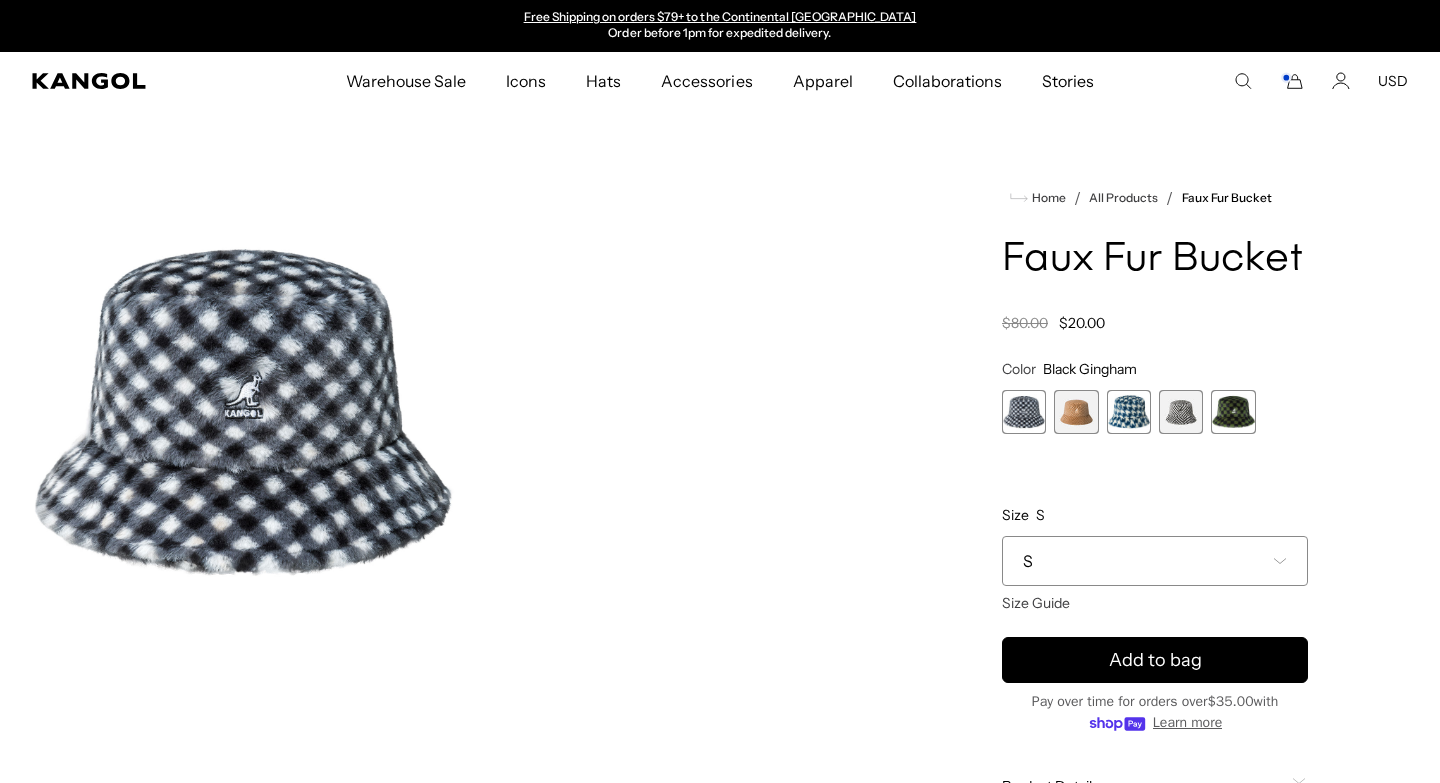 click at bounding box center (1129, 412) 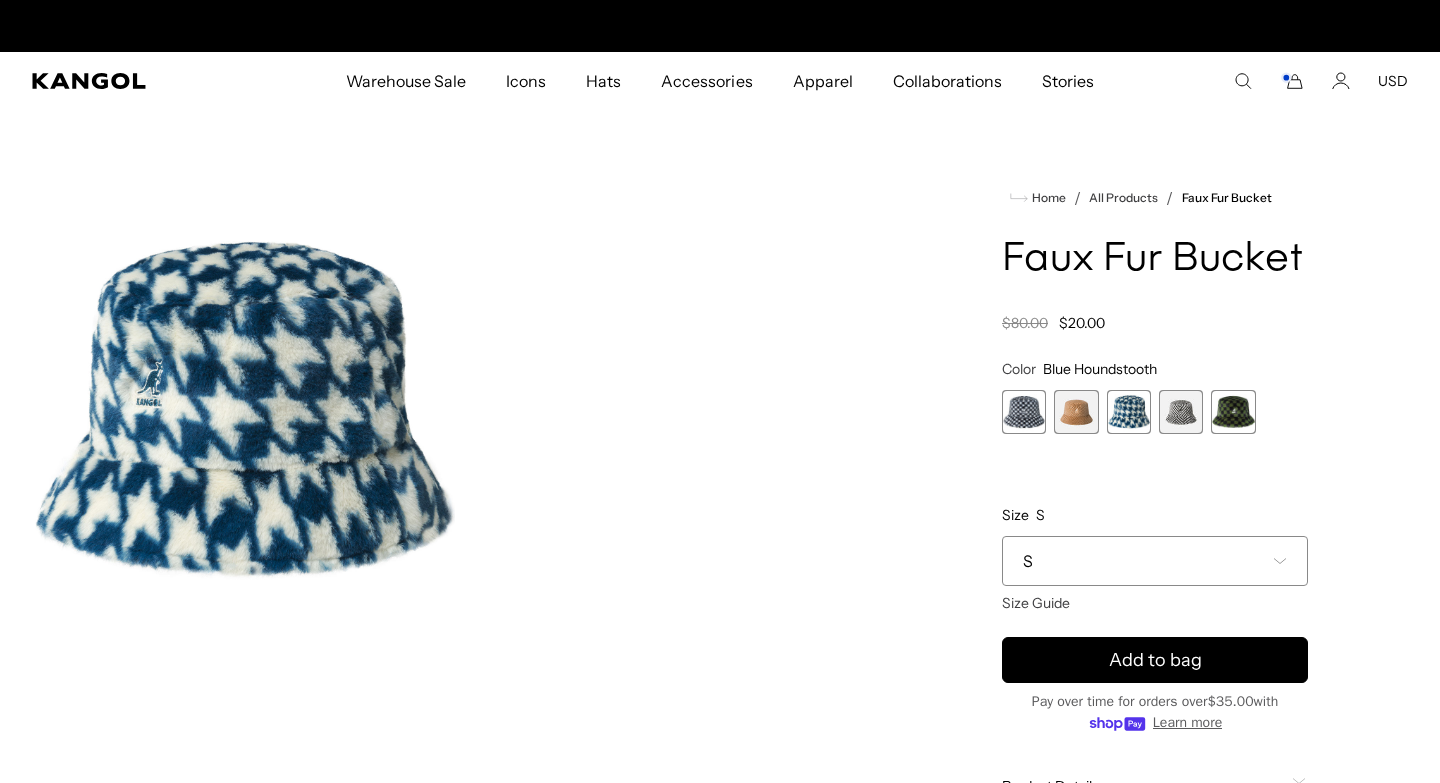 scroll, scrollTop: 0, scrollLeft: 0, axis: both 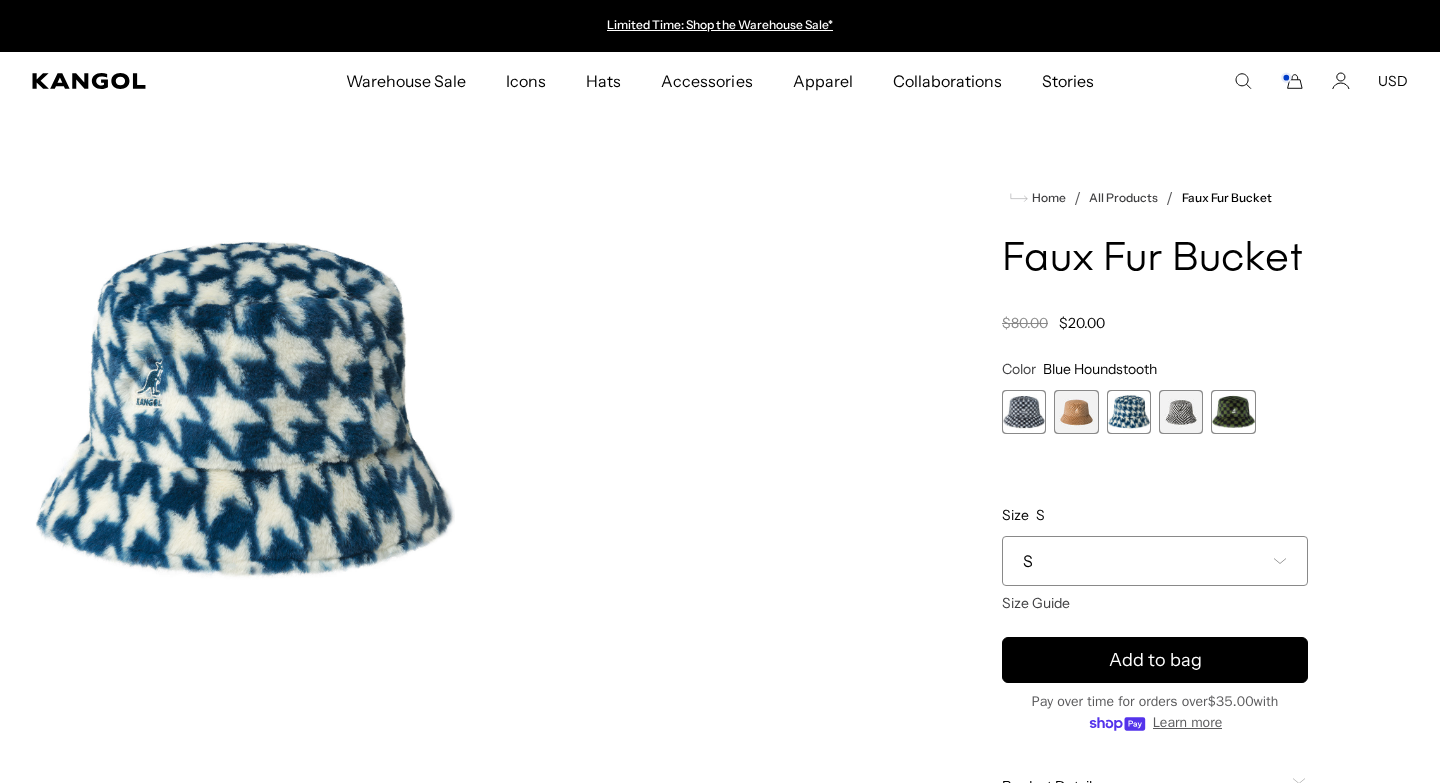 click at bounding box center [1181, 412] 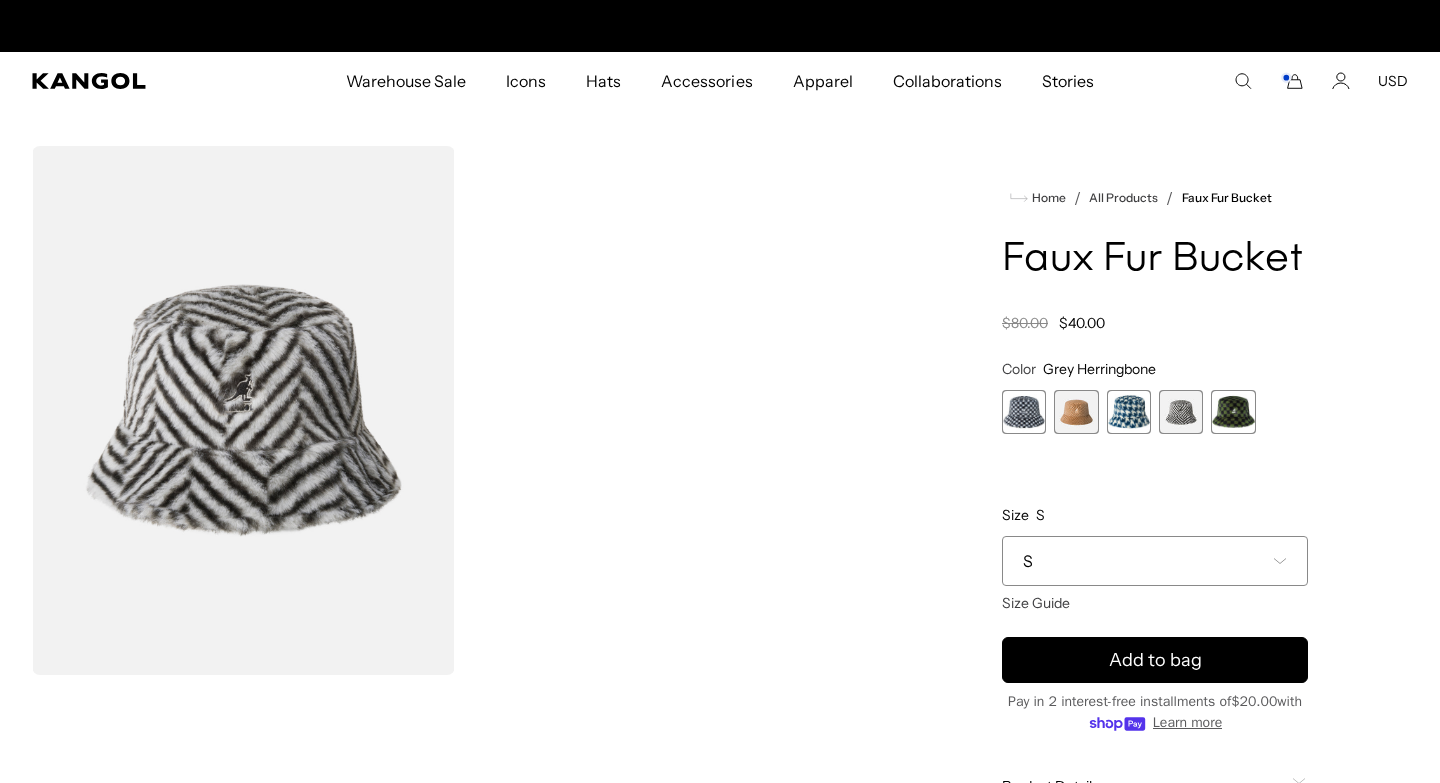 scroll, scrollTop: 0, scrollLeft: 412, axis: horizontal 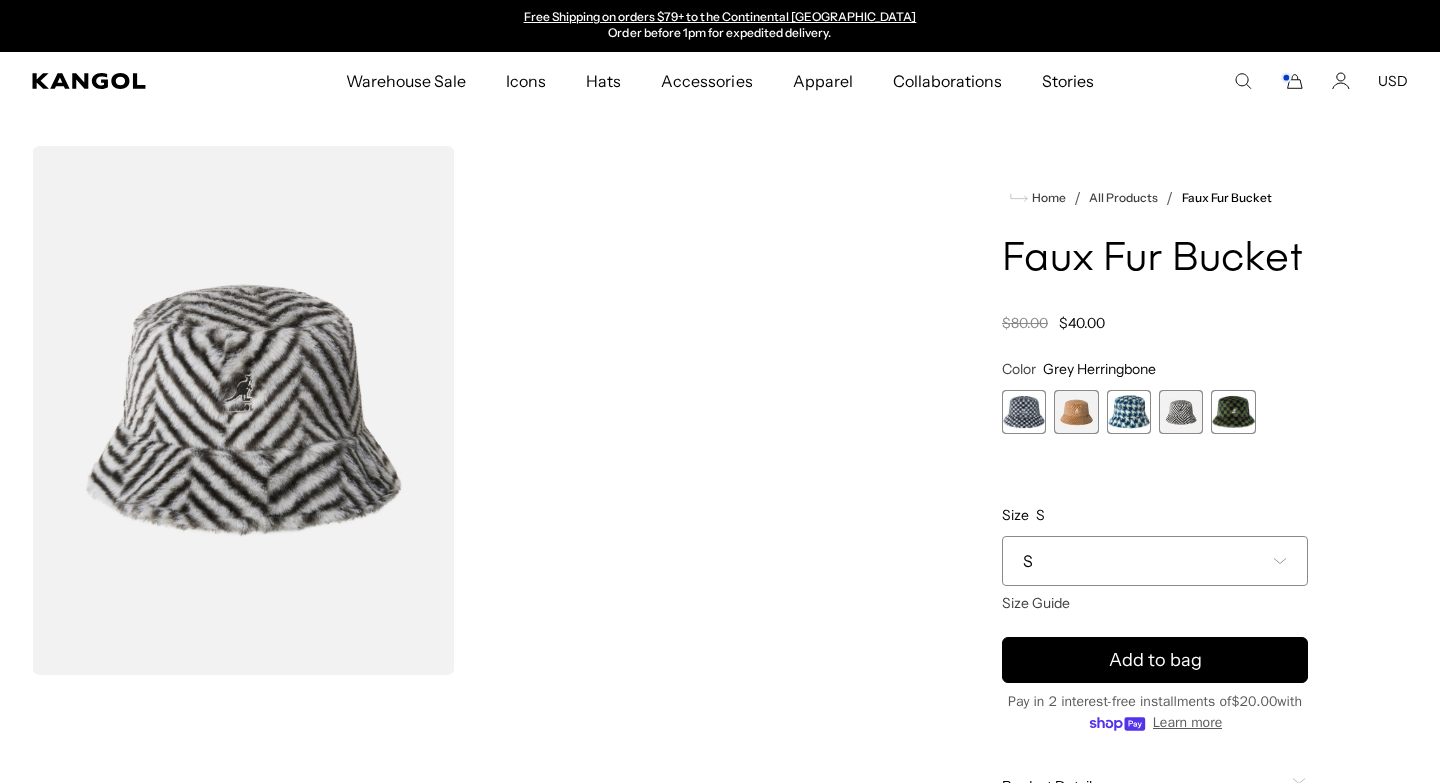 click at bounding box center (1233, 412) 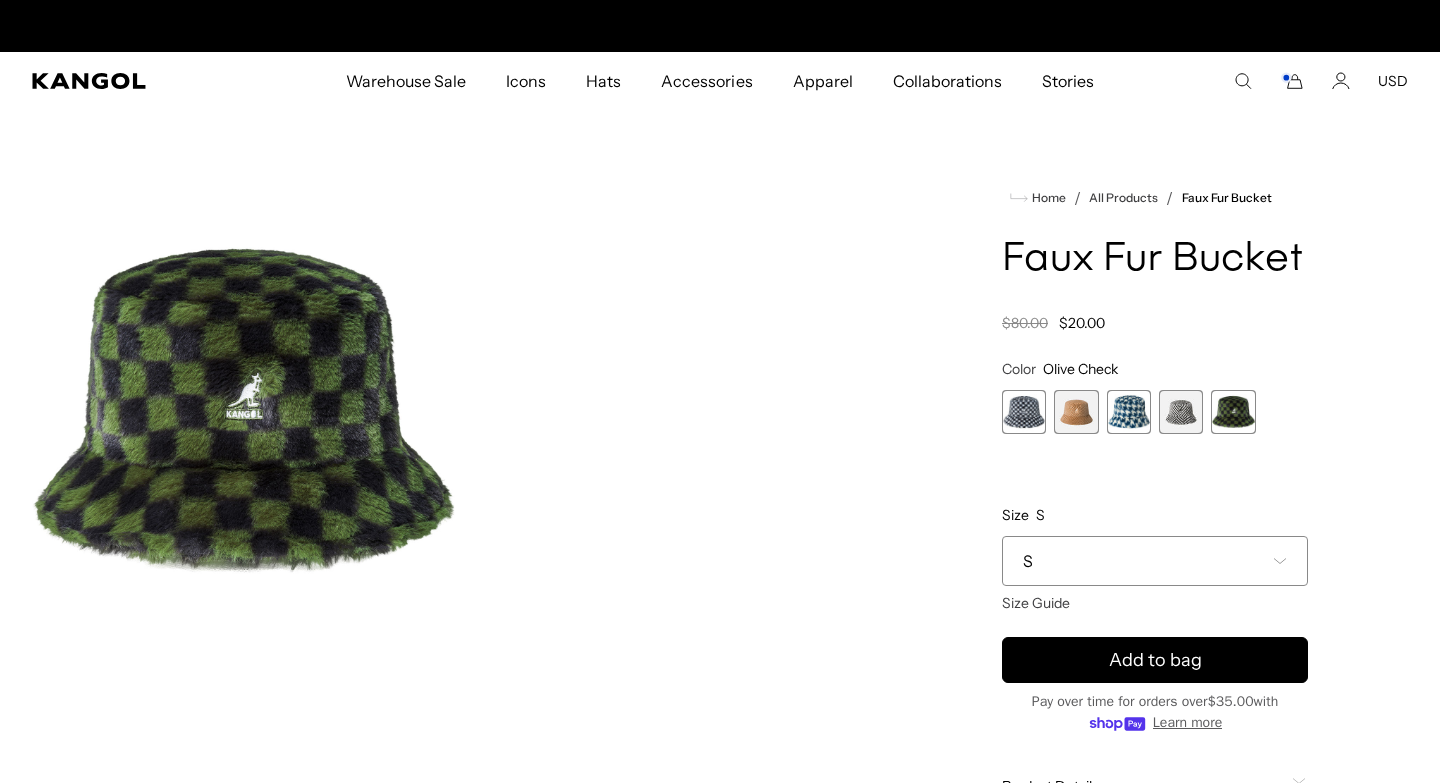 scroll, scrollTop: 0, scrollLeft: 0, axis: both 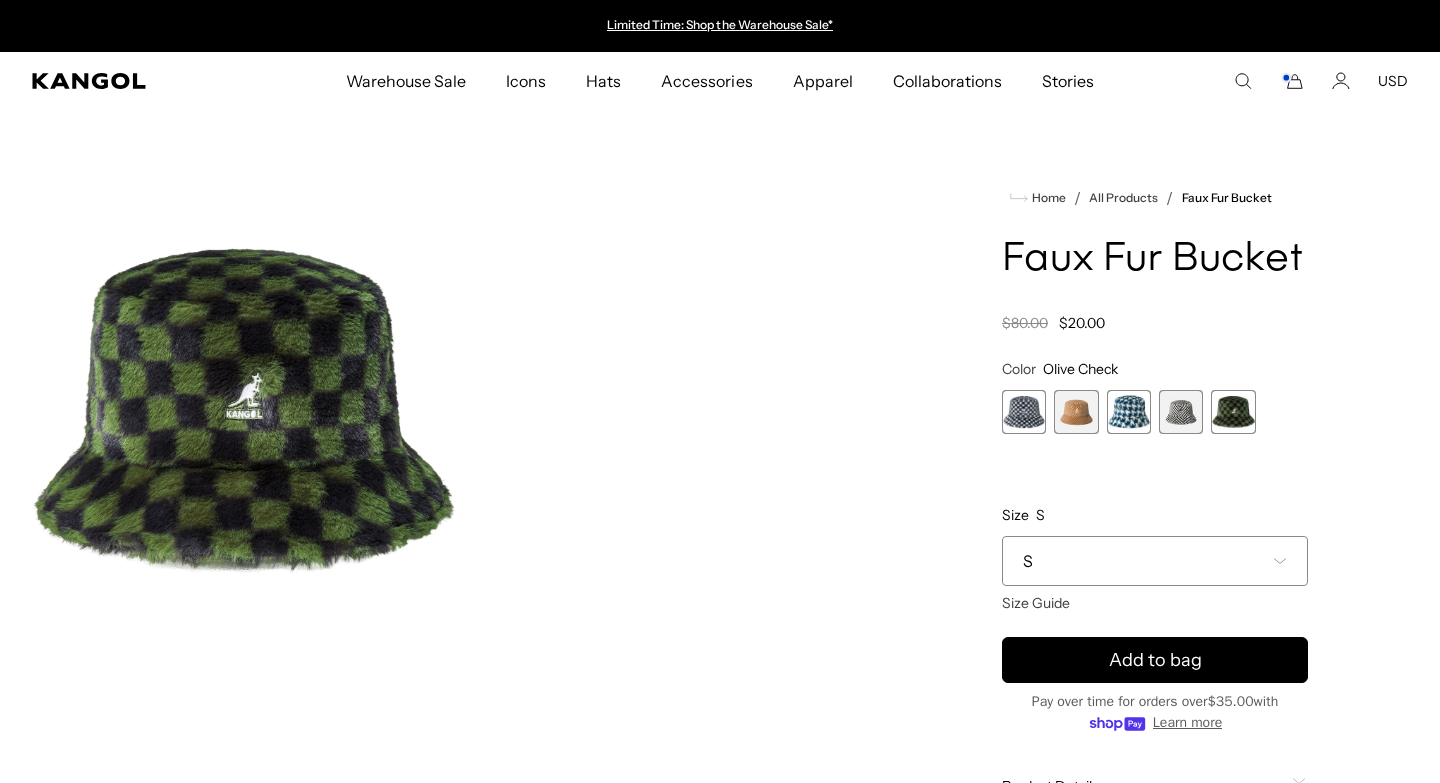 click at bounding box center [1181, 412] 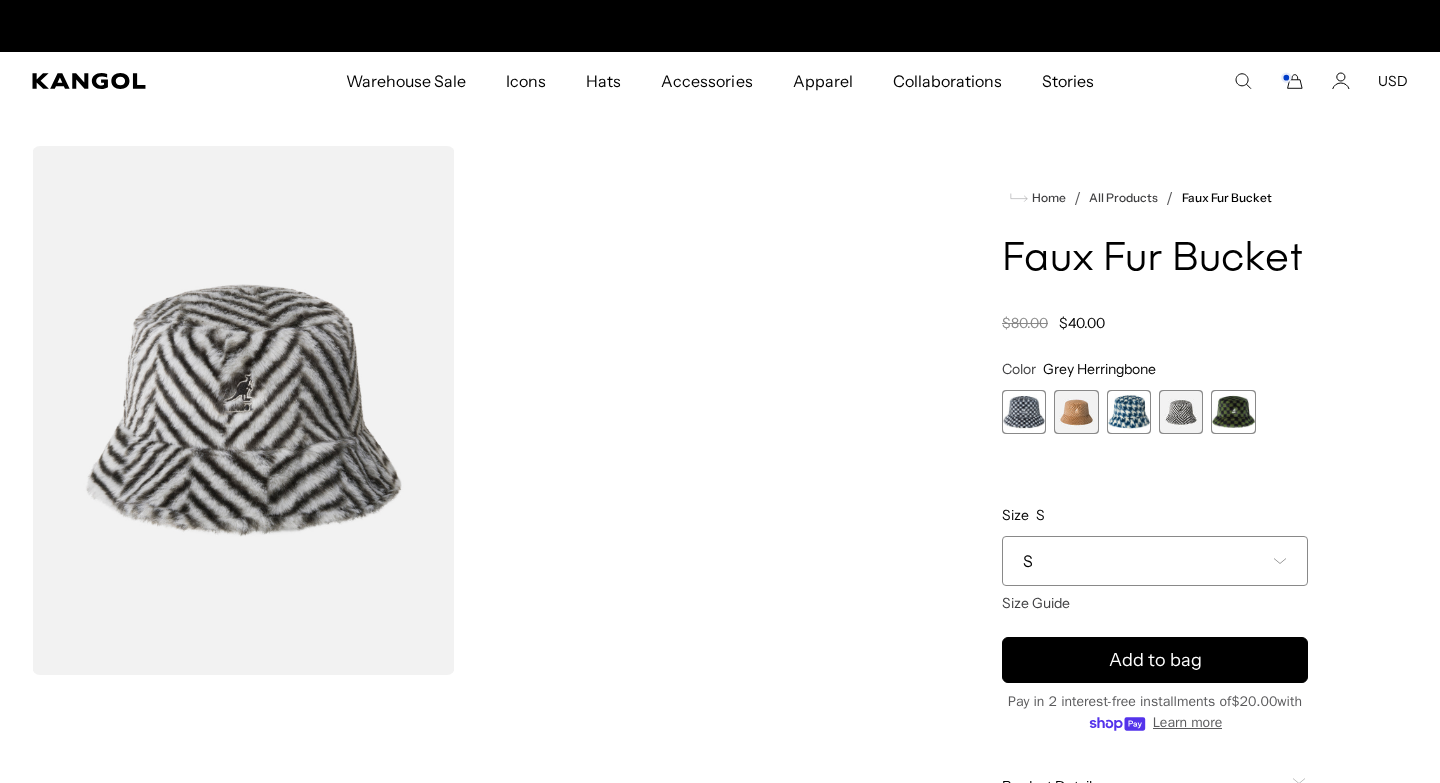 scroll, scrollTop: 0, scrollLeft: 0, axis: both 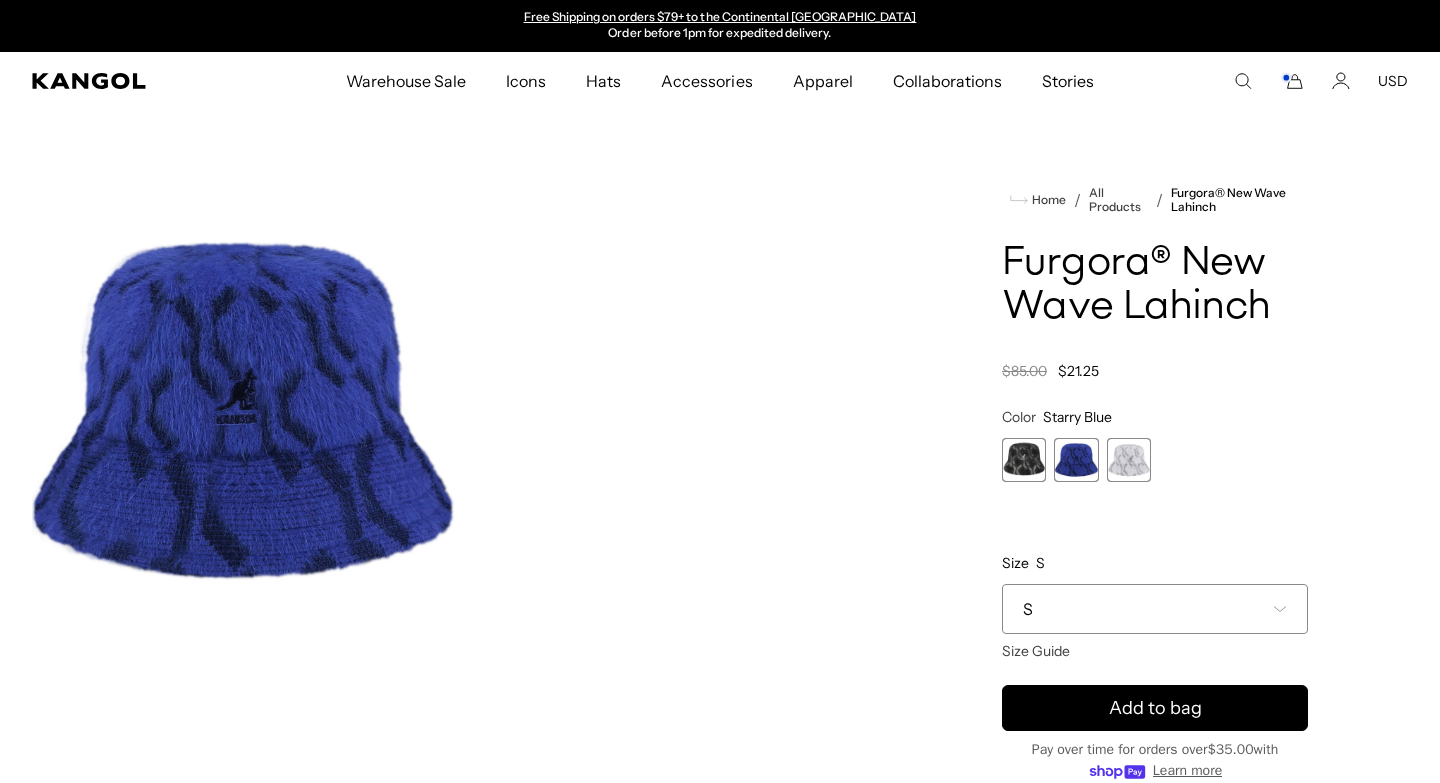 click at bounding box center (1129, 460) 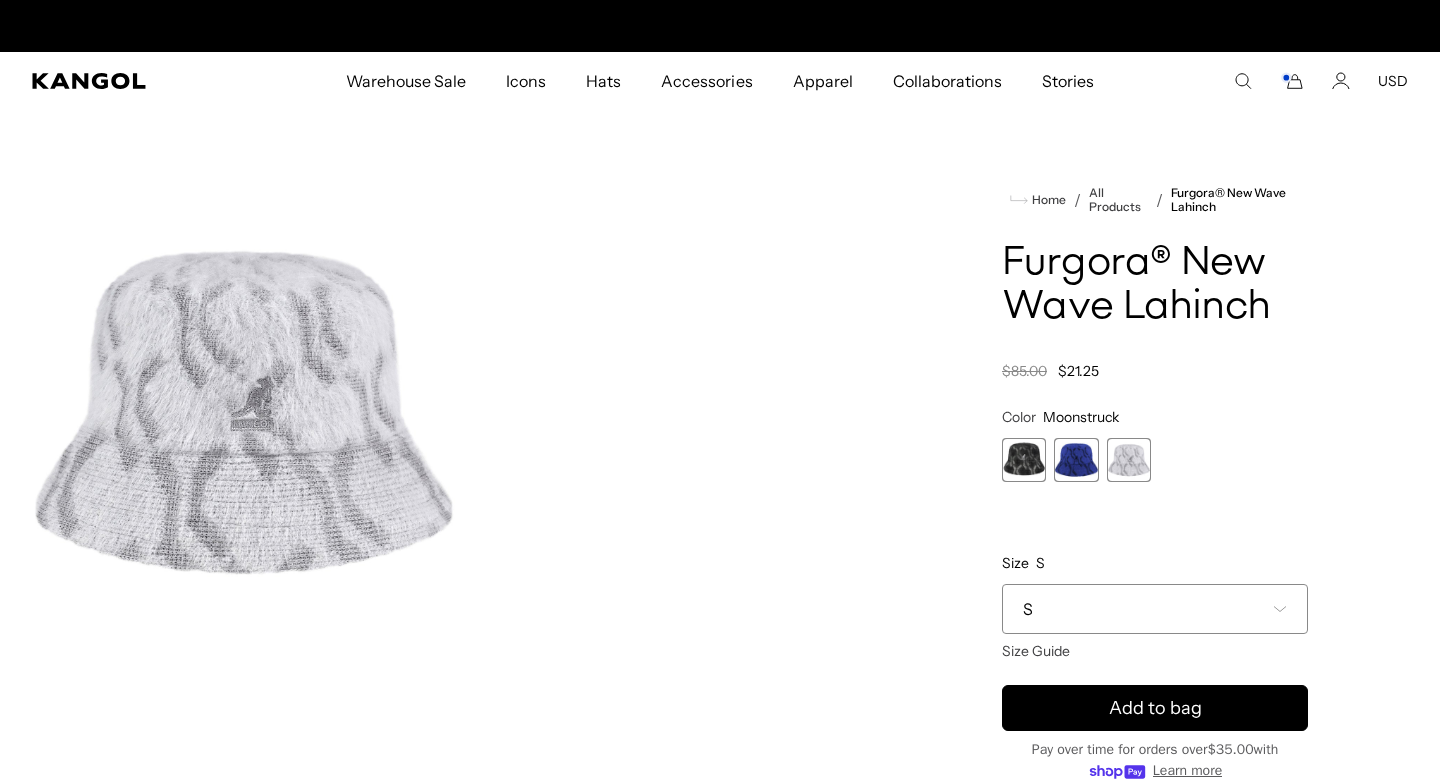 scroll, scrollTop: 0, scrollLeft: 412, axis: horizontal 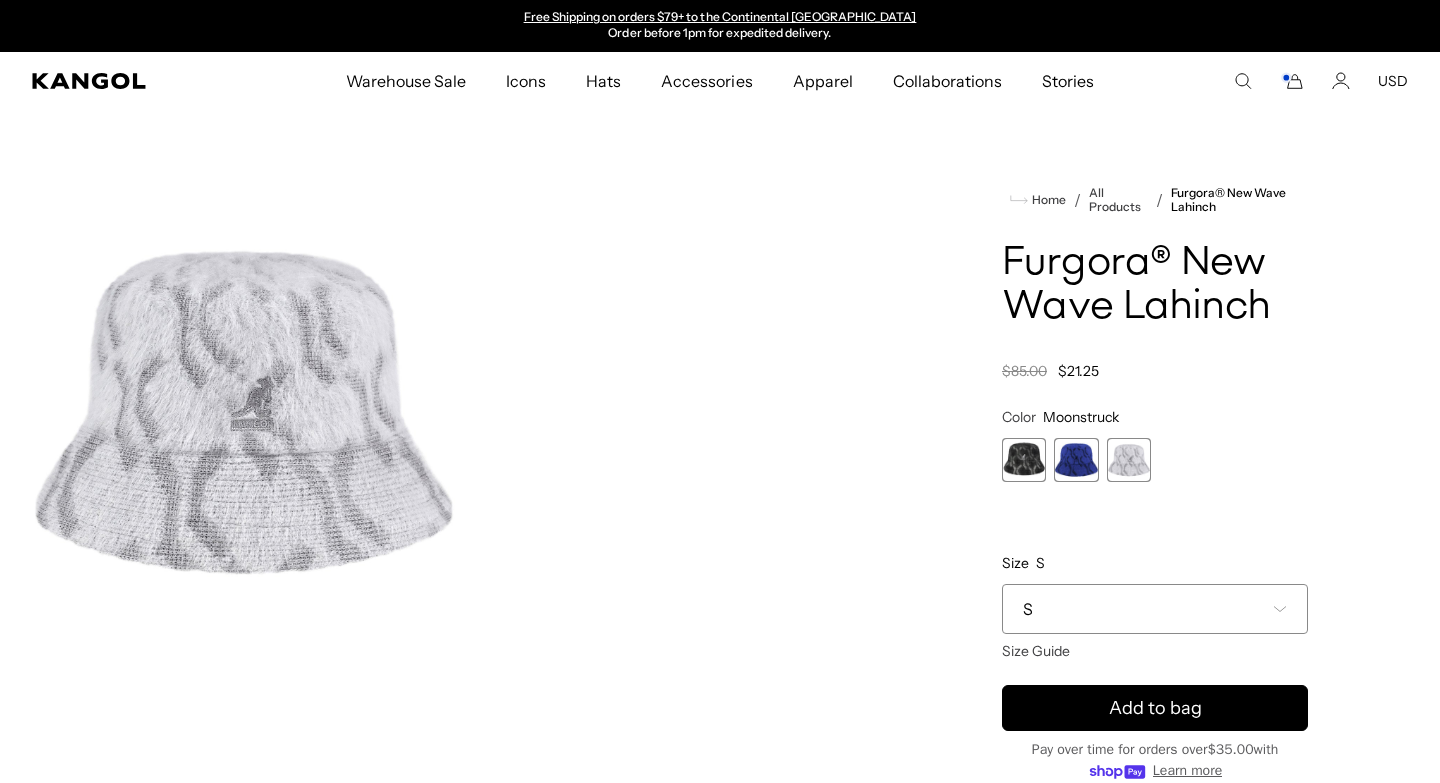 click at bounding box center (1024, 460) 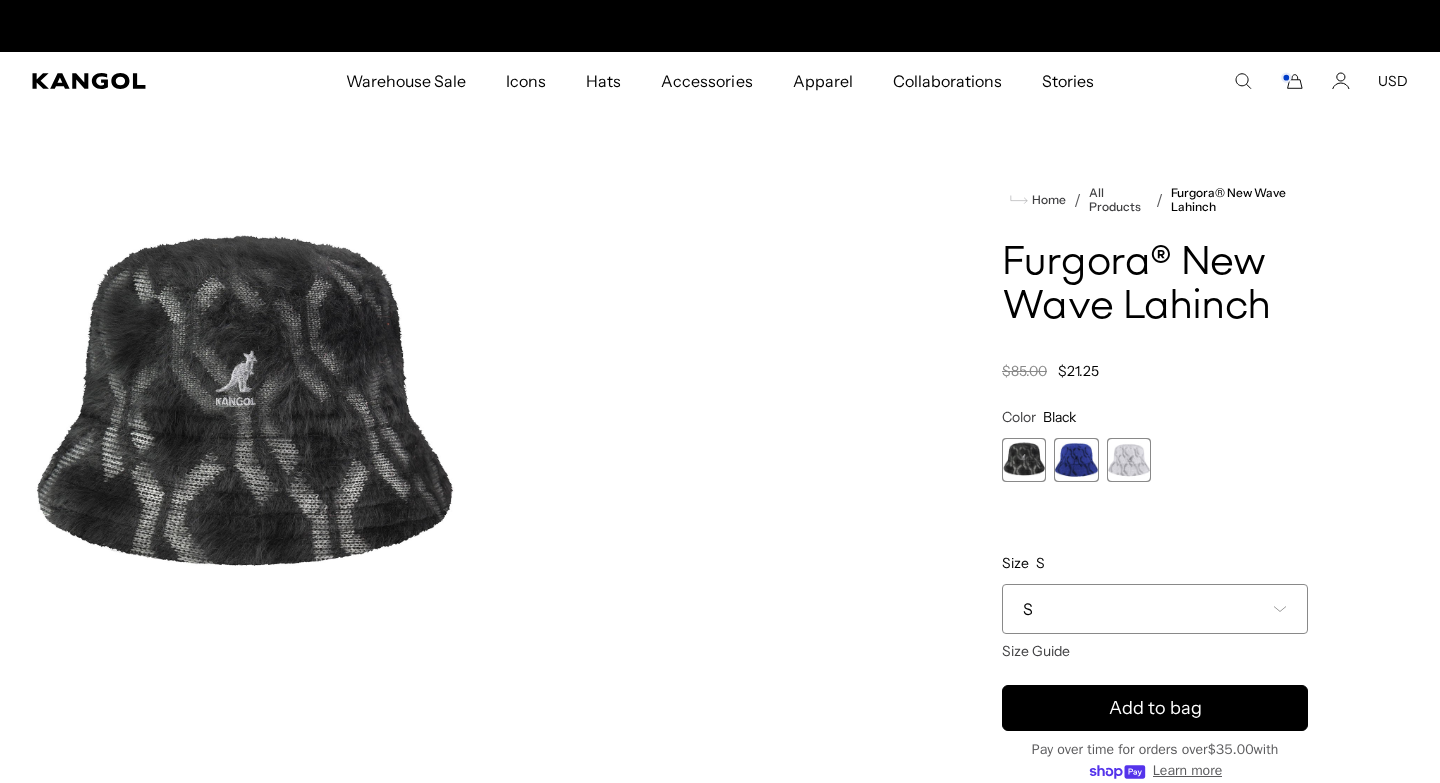 scroll, scrollTop: 0, scrollLeft: 0, axis: both 